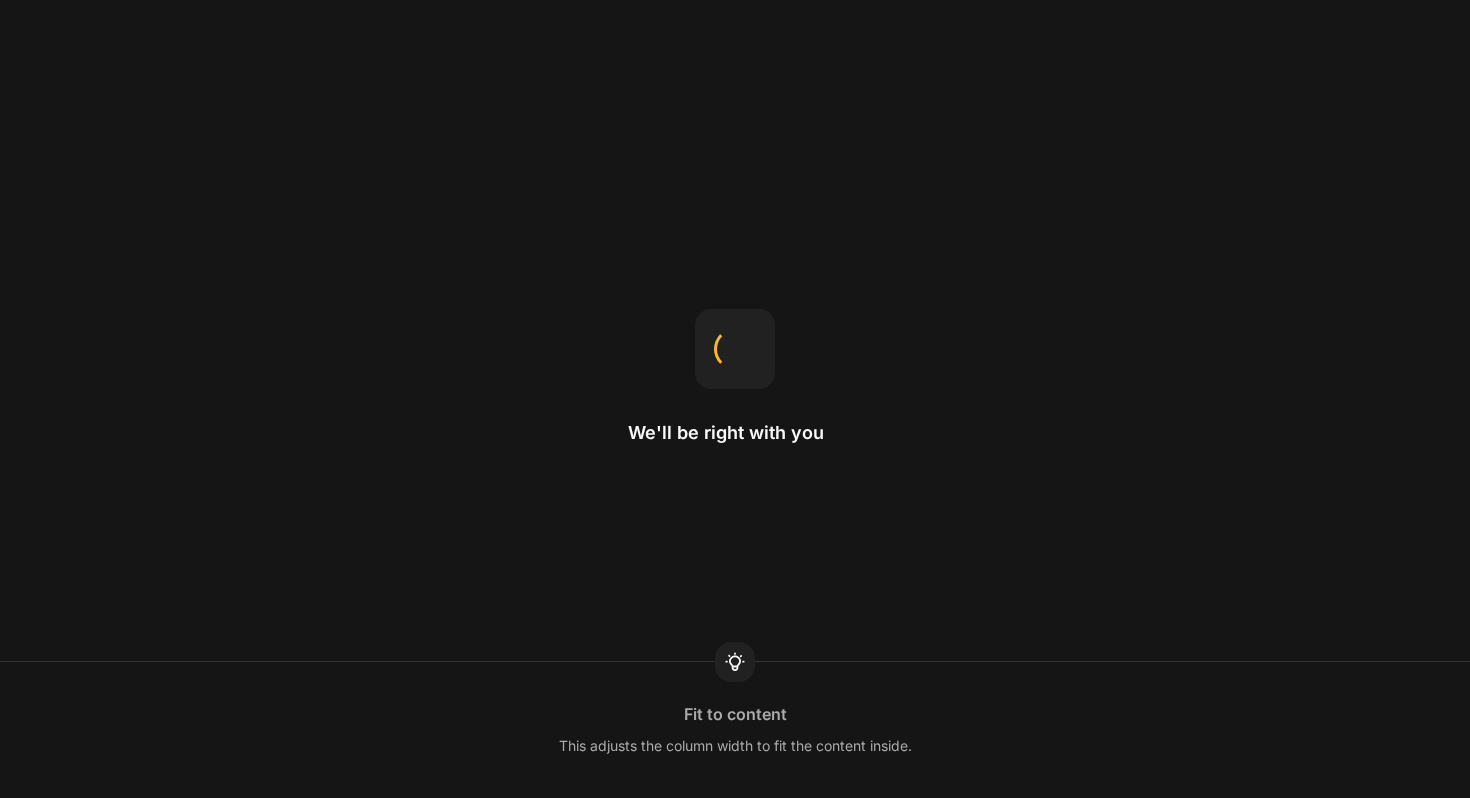 scroll, scrollTop: 0, scrollLeft: 0, axis: both 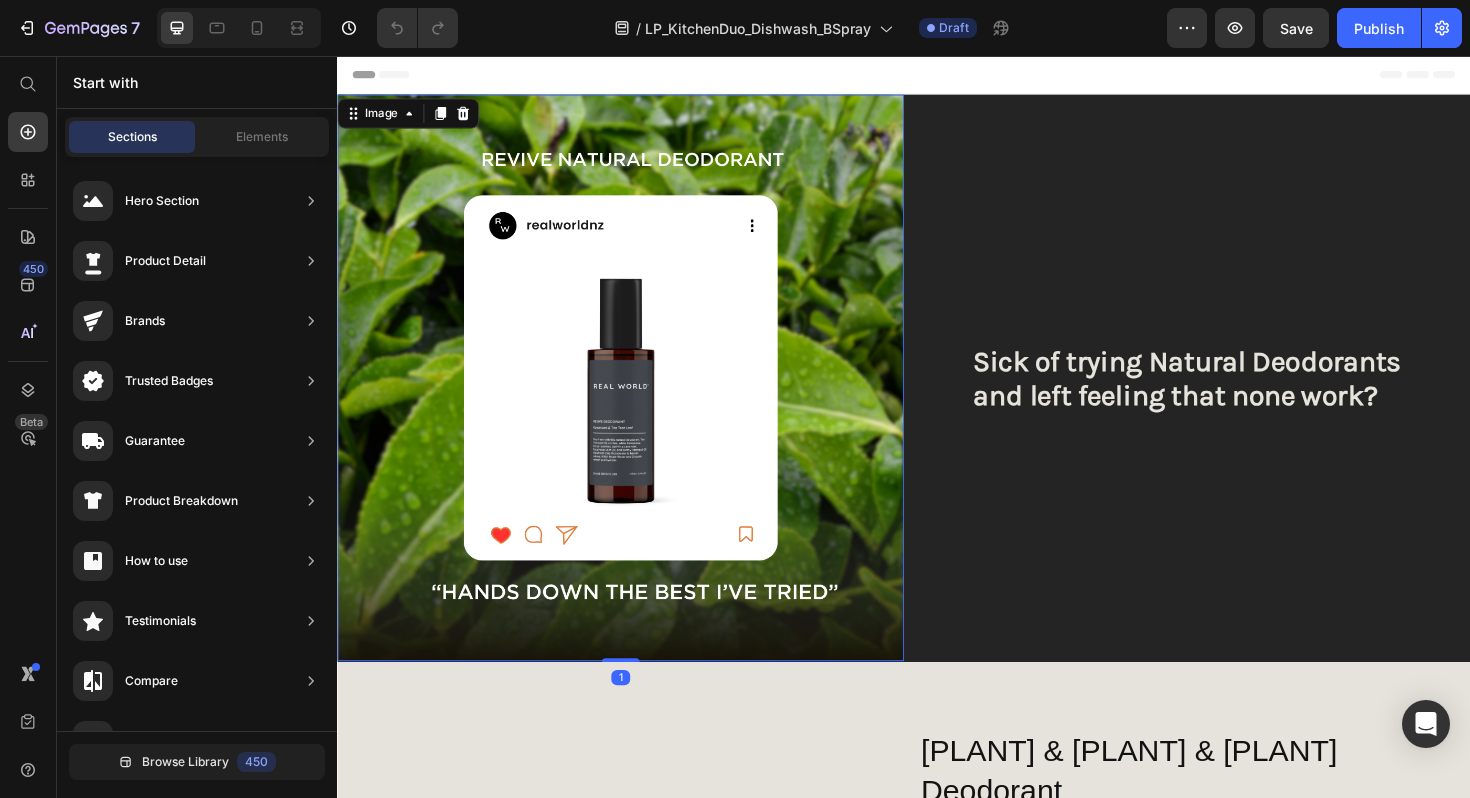 click at bounding box center [637, 397] 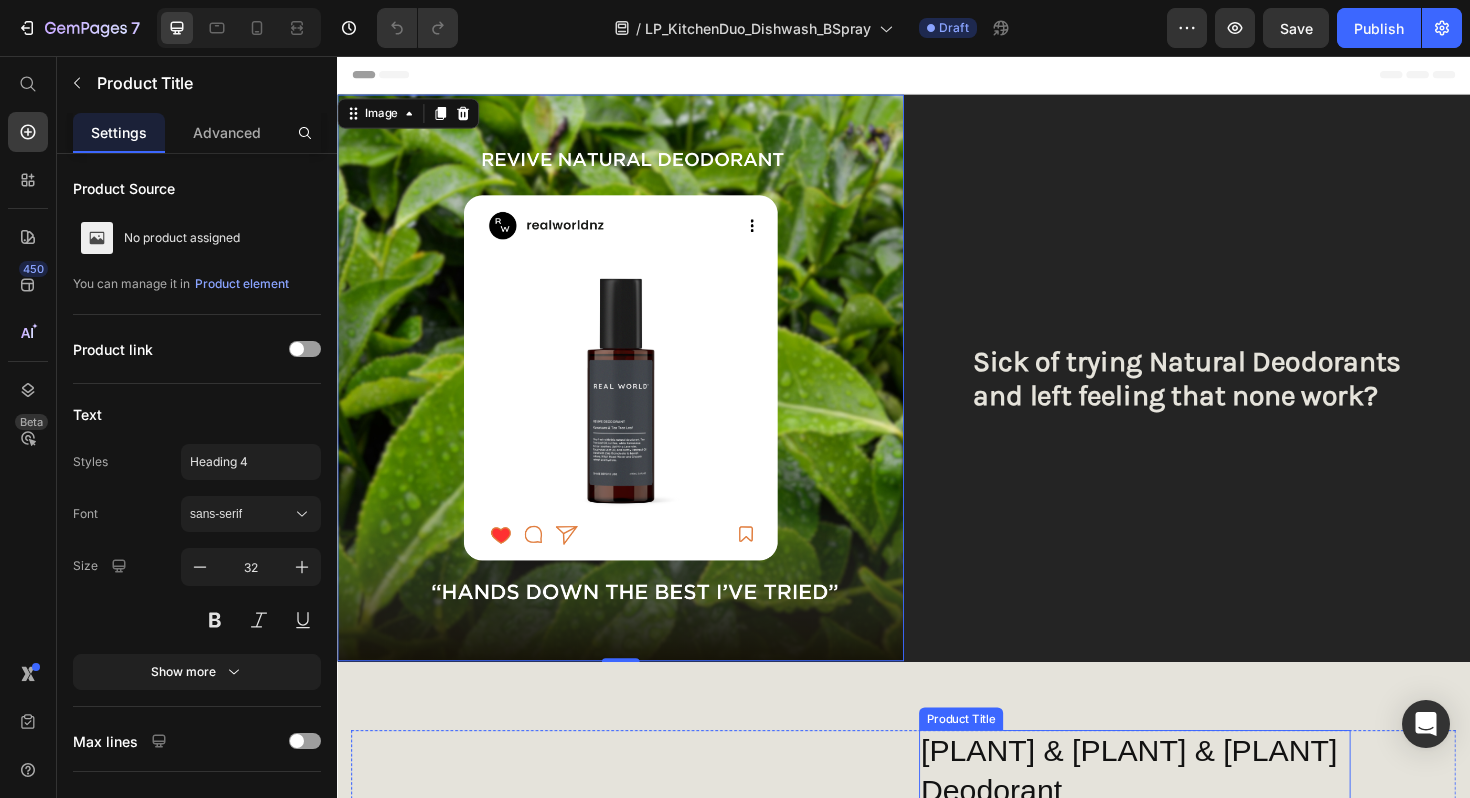 click on "[PLANT] & [PLANT] & [PLANT] Deodorant" at bounding box center (1181, 813) 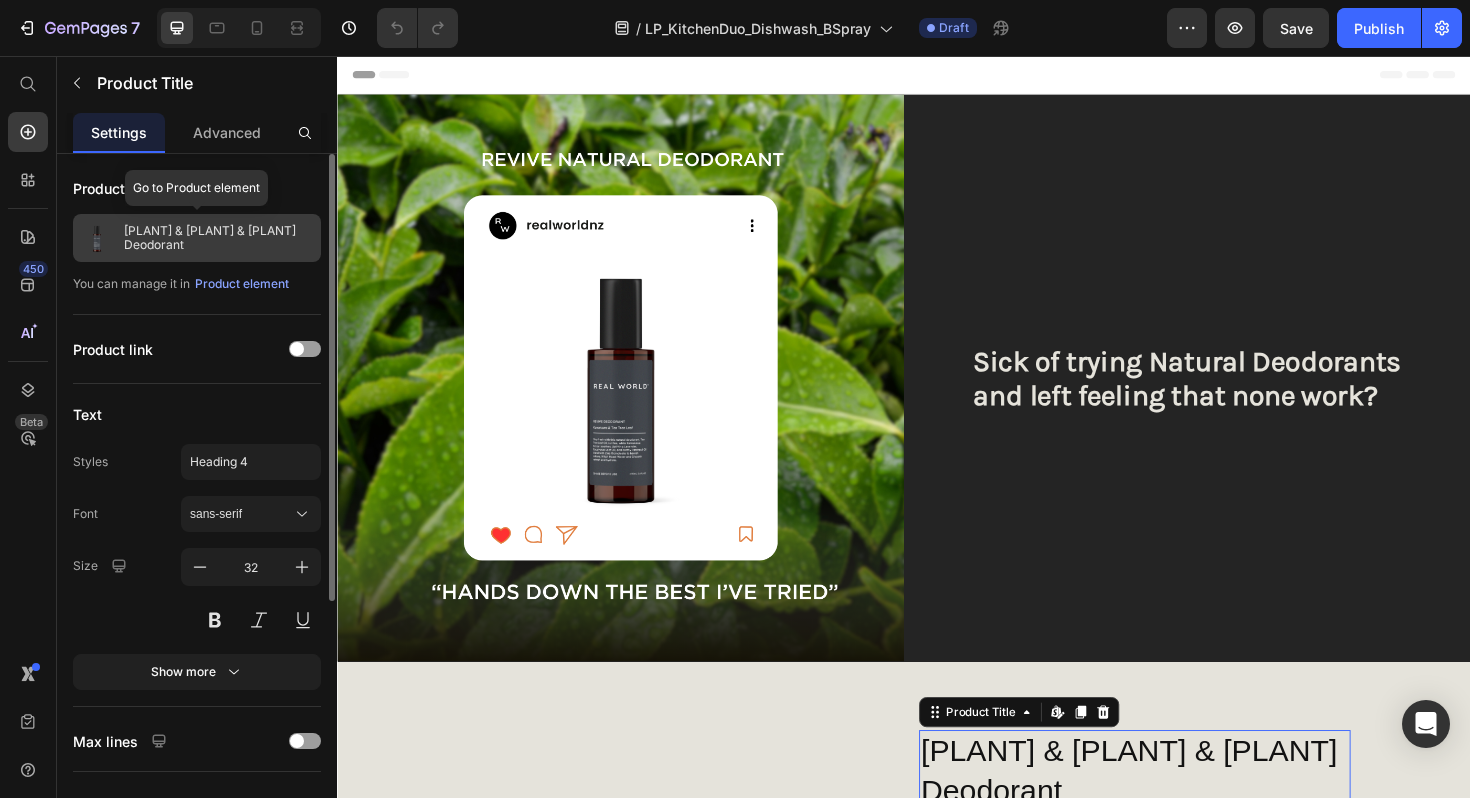 click on "[PLANT] & [PLANT] & [PLANT] Deodorant" at bounding box center [218, 238] 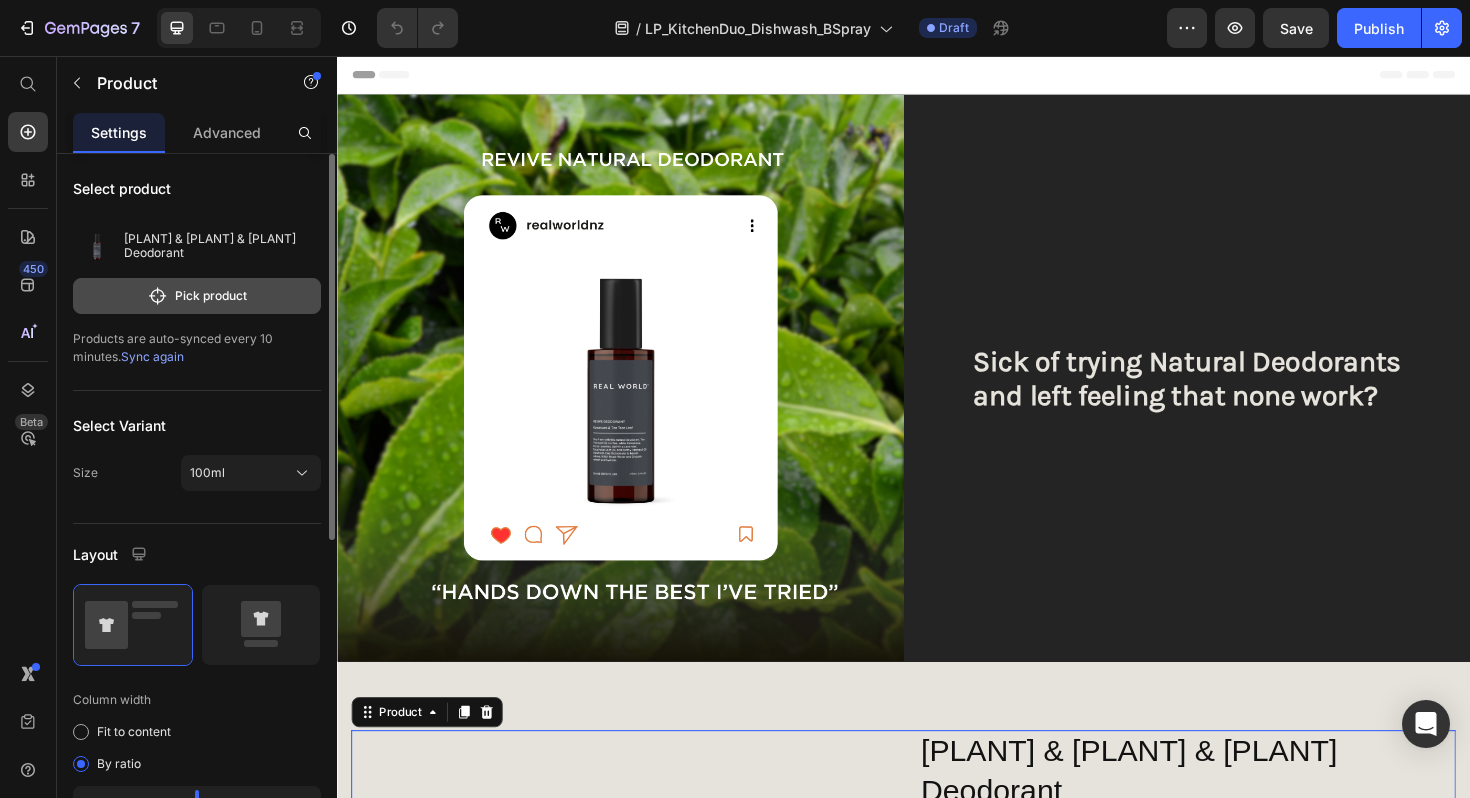 click on "Pick product" at bounding box center [197, 296] 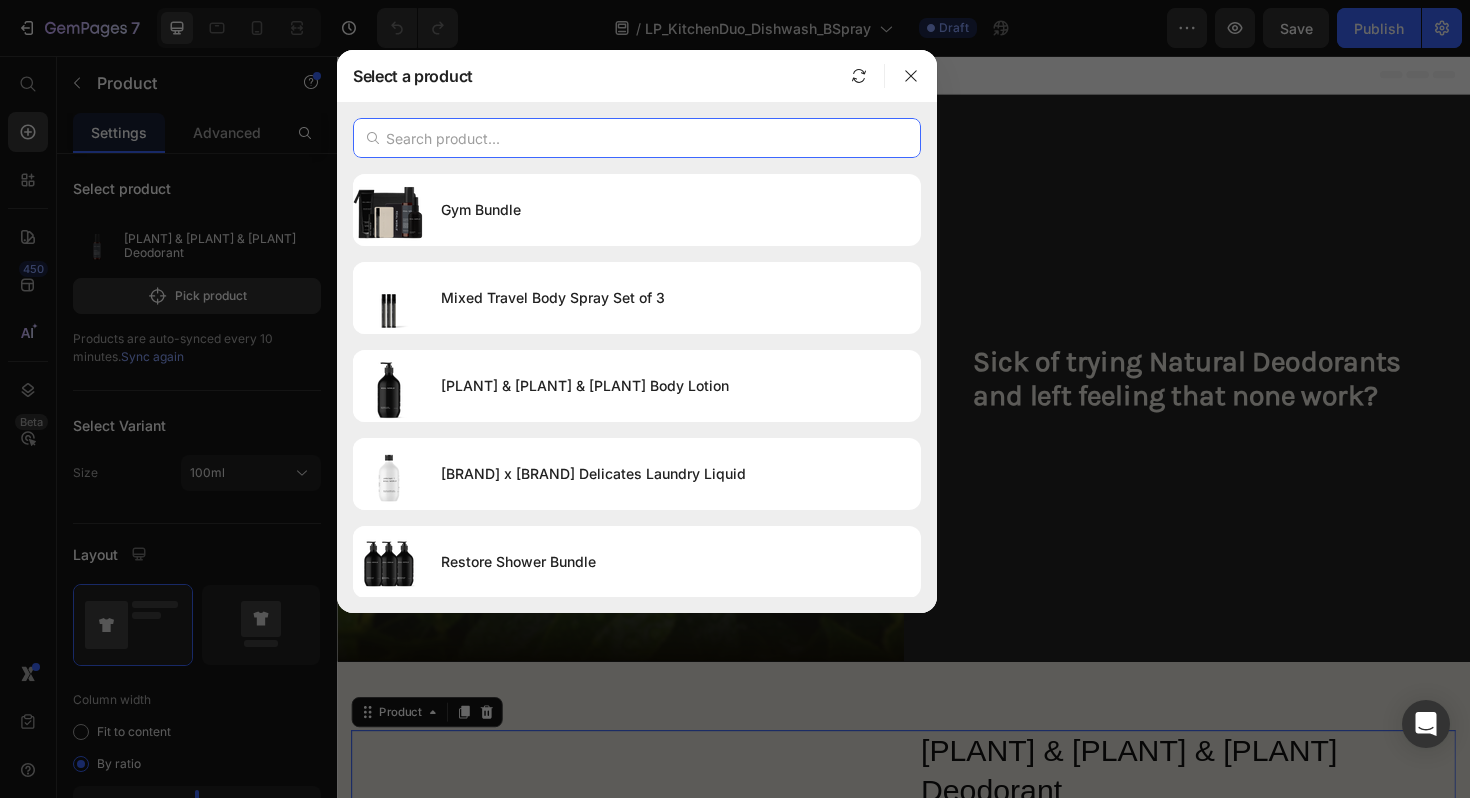 click at bounding box center [637, 138] 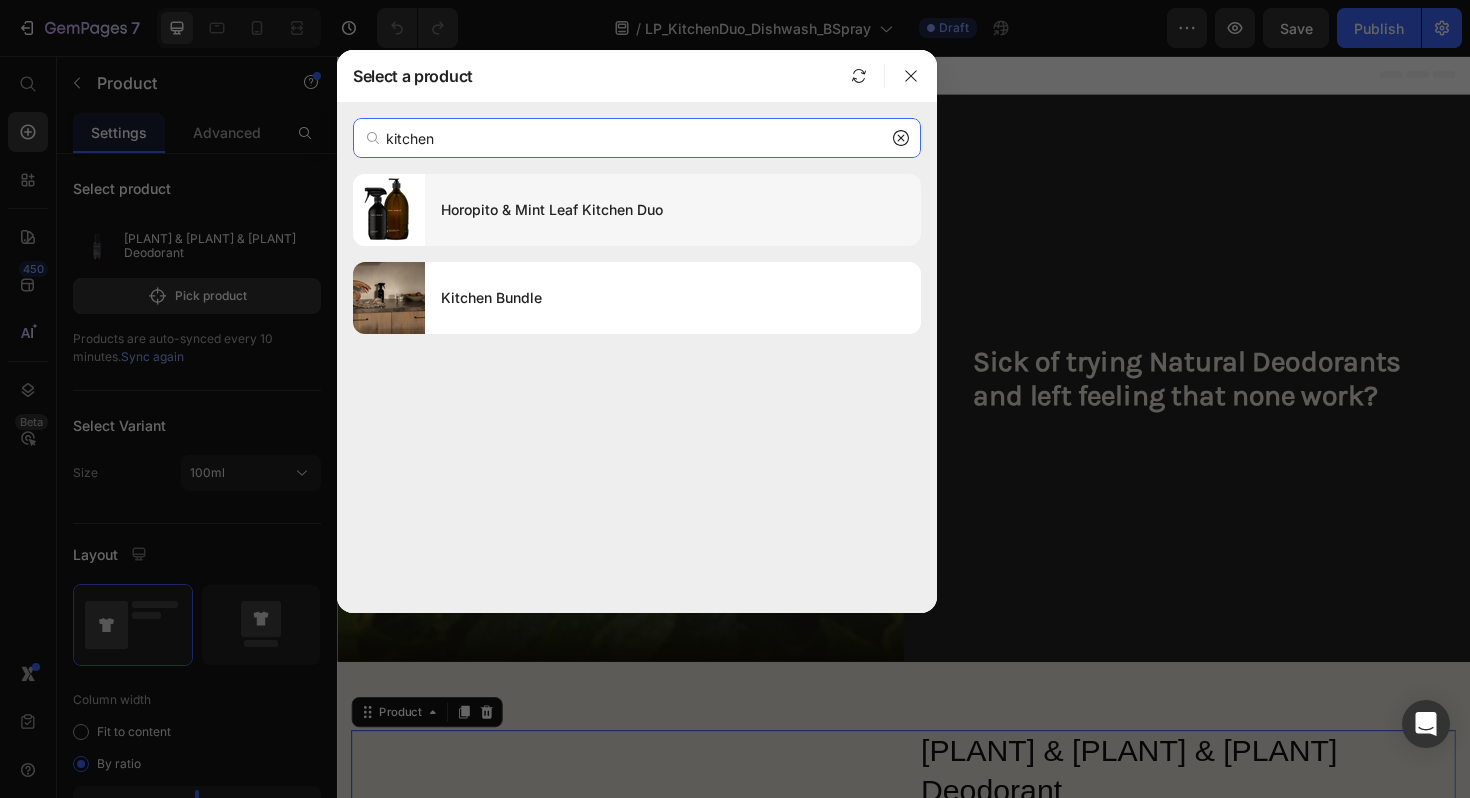 type on "kitchen" 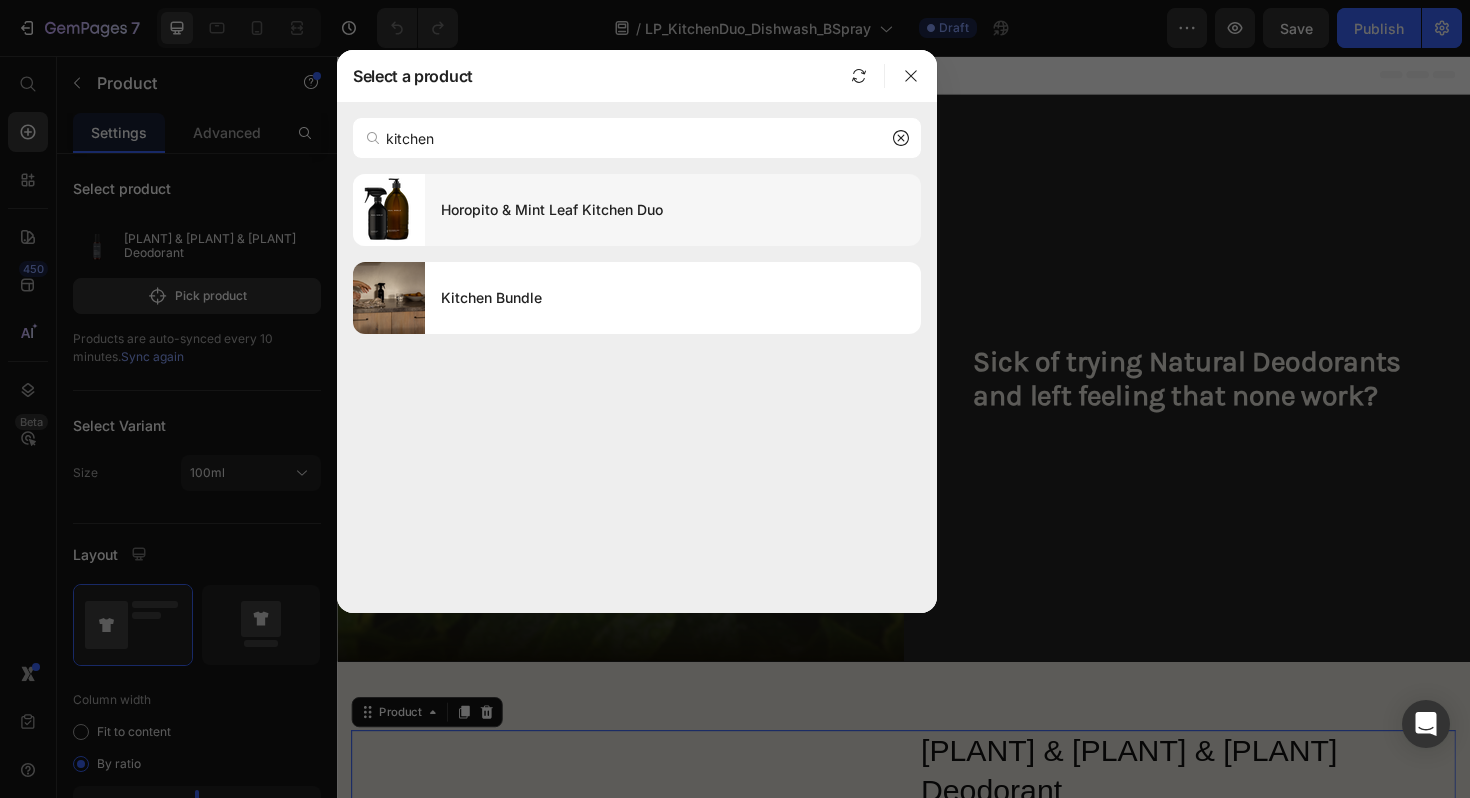 click on "Horopito & Mint Leaf Kitchen Duo" at bounding box center [673, 210] 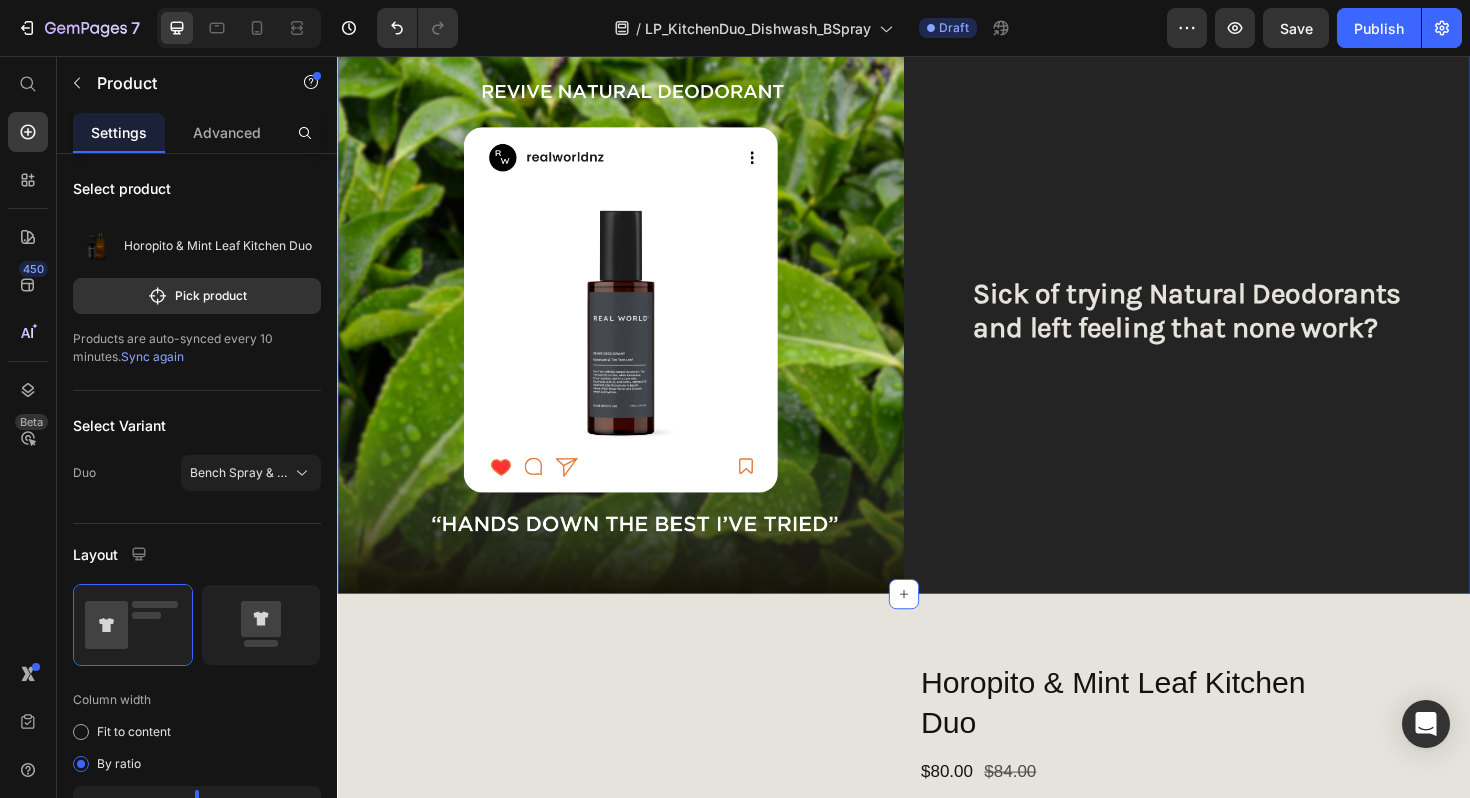 scroll, scrollTop: 52, scrollLeft: 0, axis: vertical 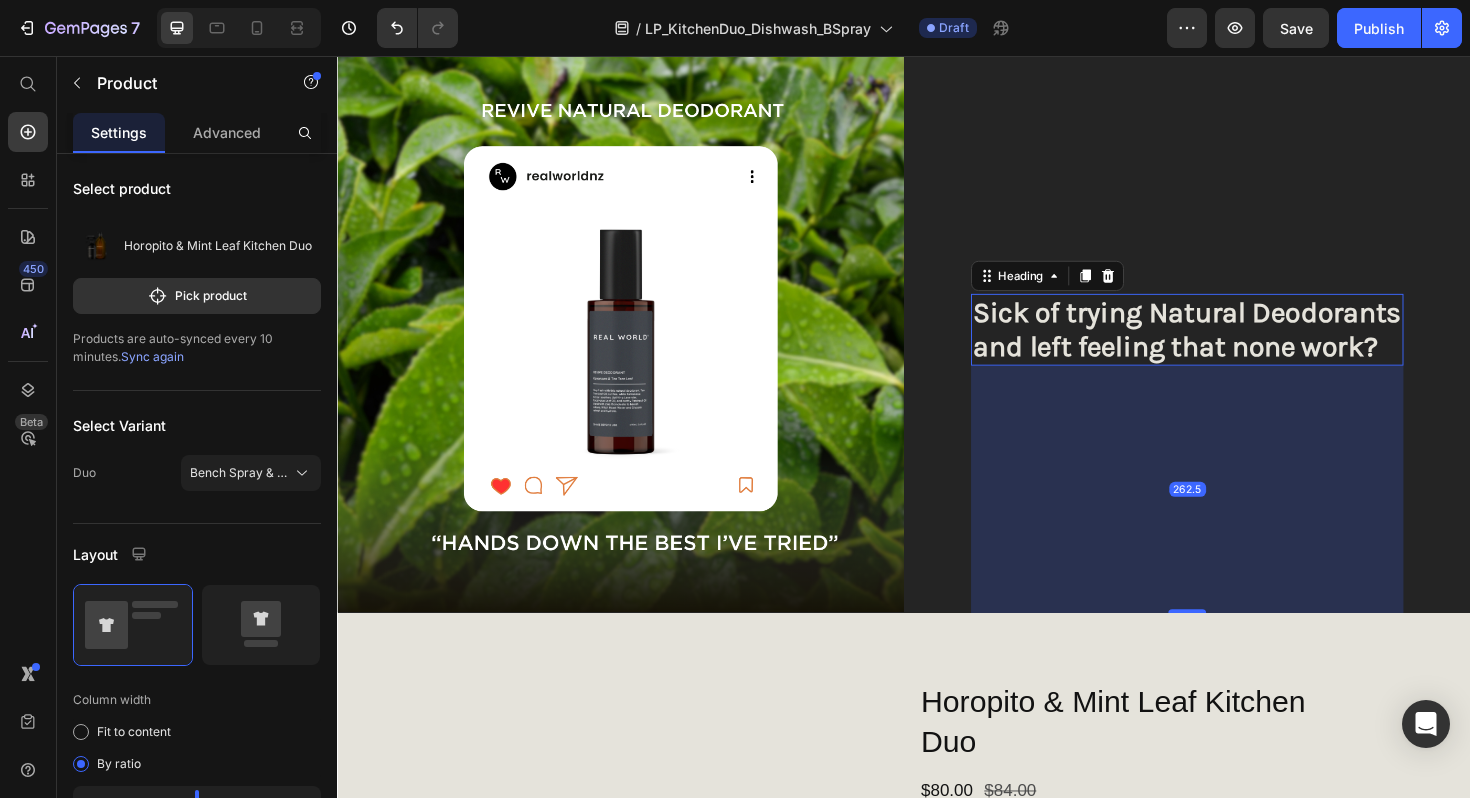 click on "Sick of trying Natural Deodorants and left feeling that none work?" at bounding box center (1237, 346) 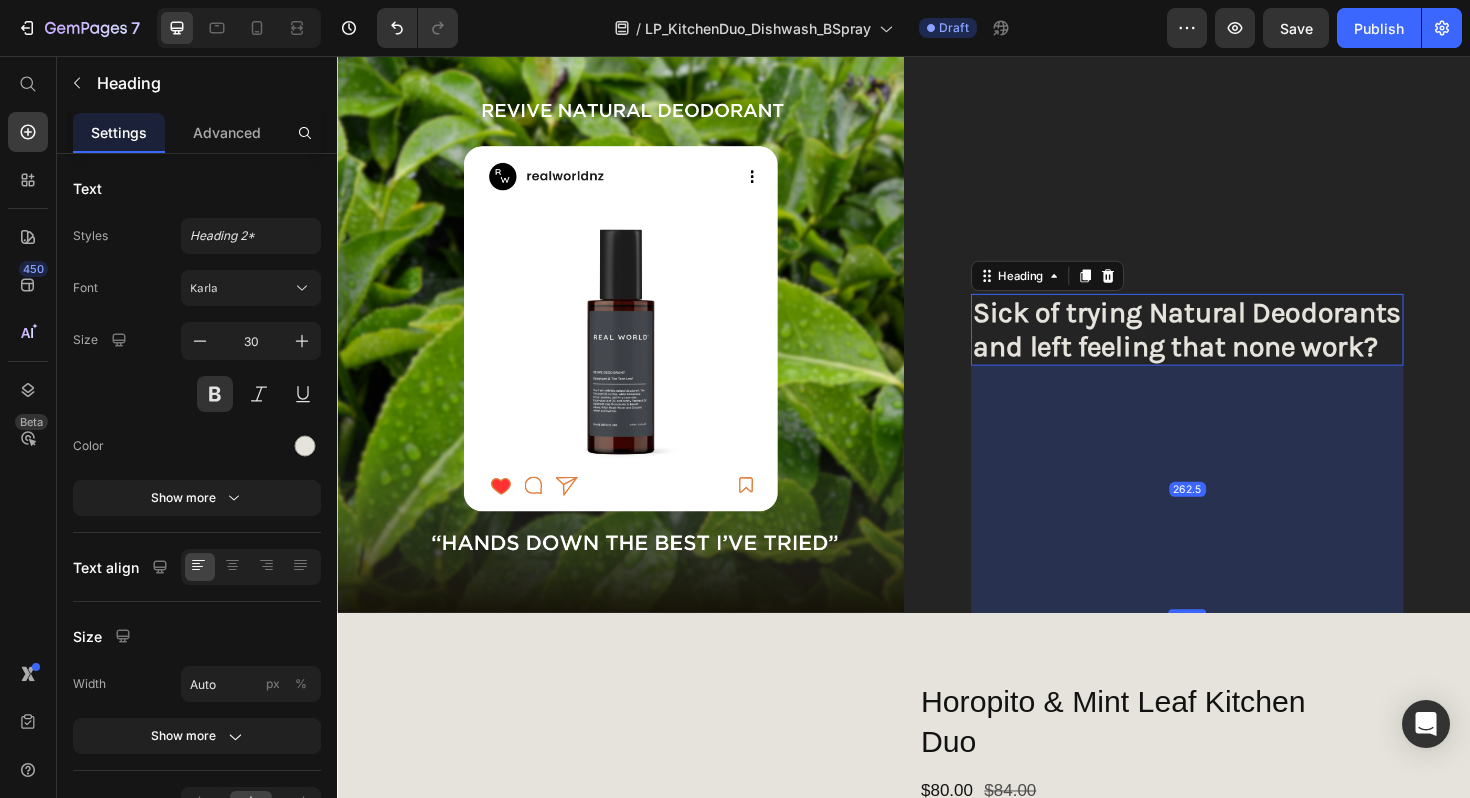 click on "Sick of trying Natural Deodorants and left feeling that none work?" at bounding box center [1237, 346] 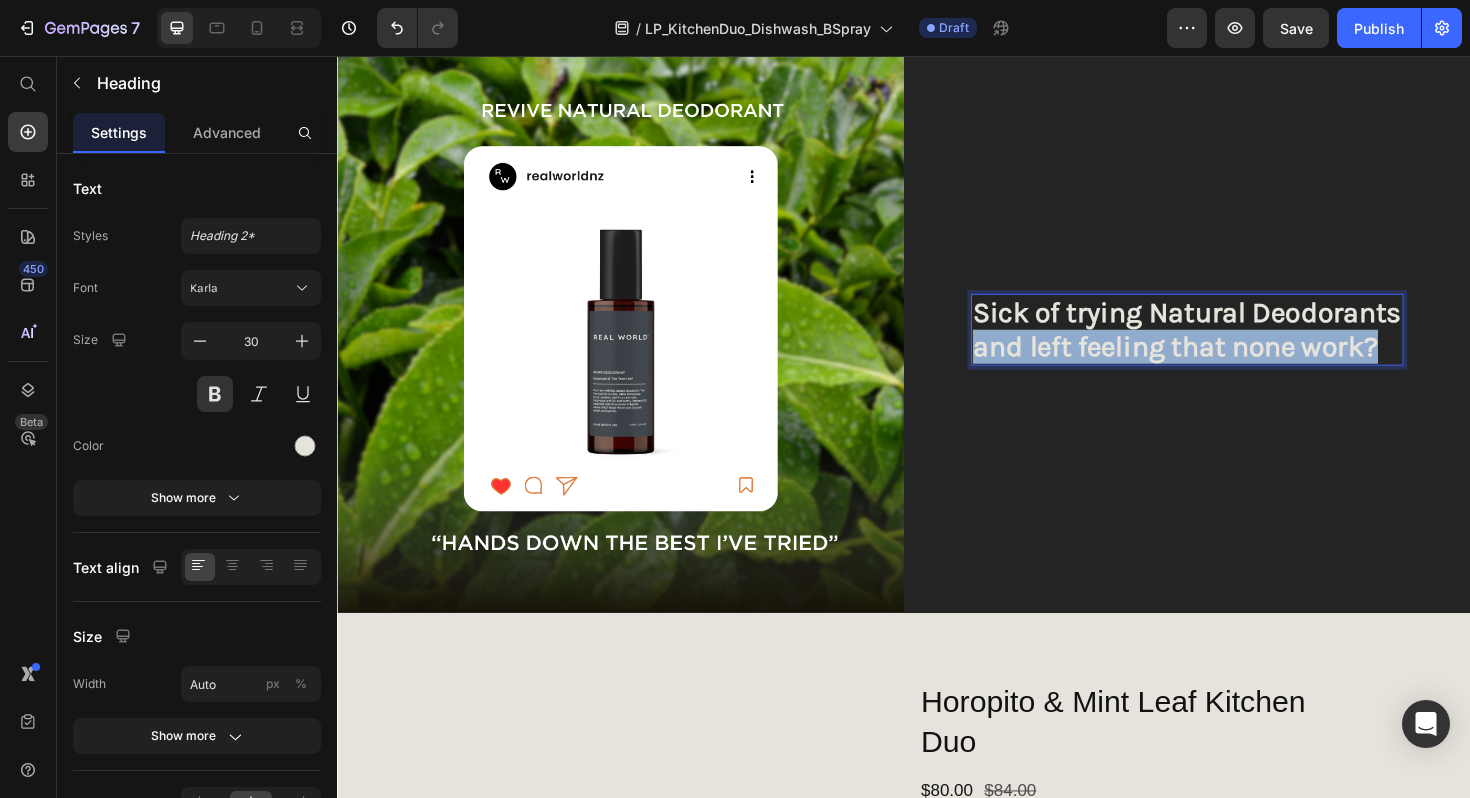 click on "Sick of trying Natural Deodorants and left feeling that none work?" at bounding box center (1237, 346) 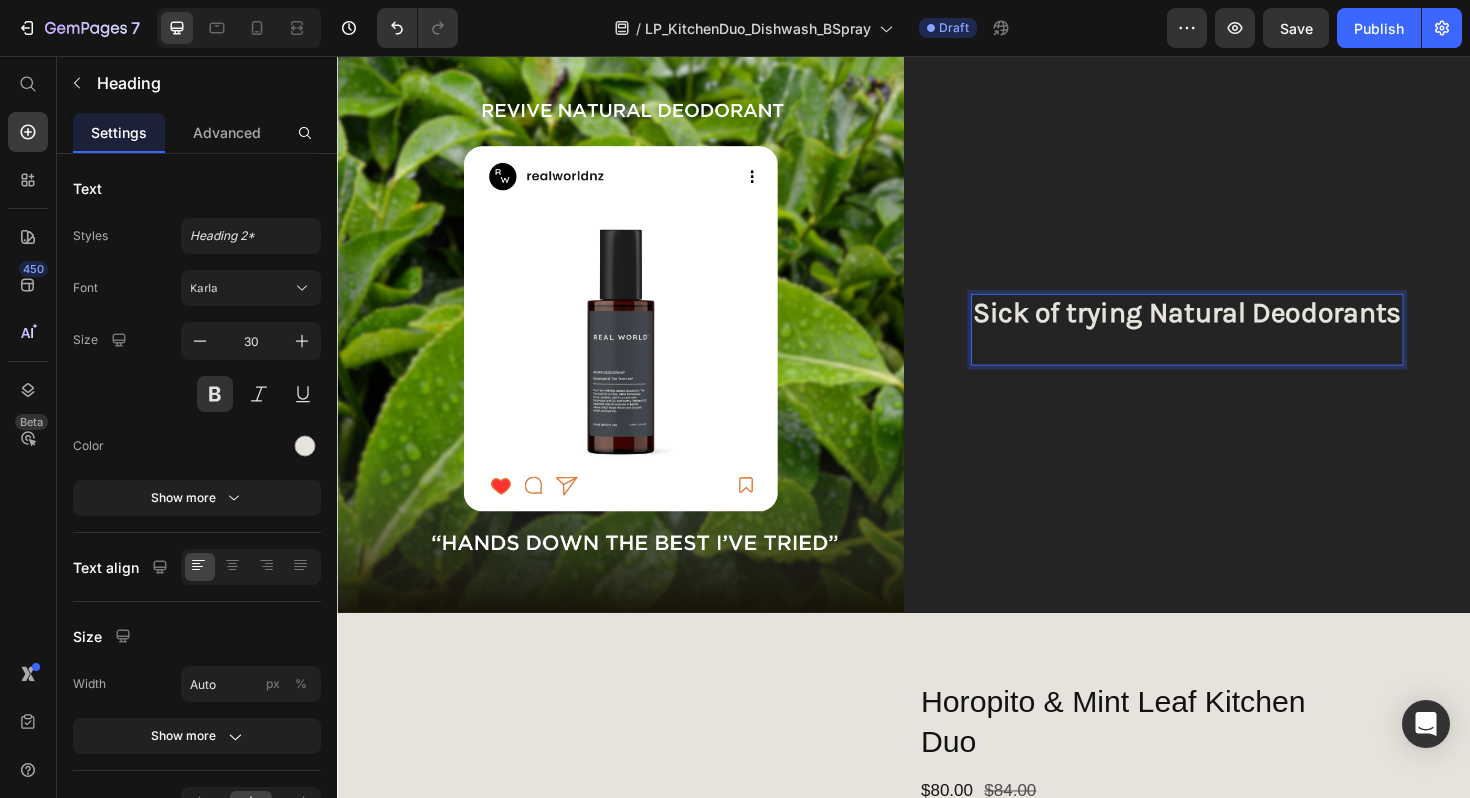 click on "Sick of trying Natural Deodorants" at bounding box center [1237, 346] 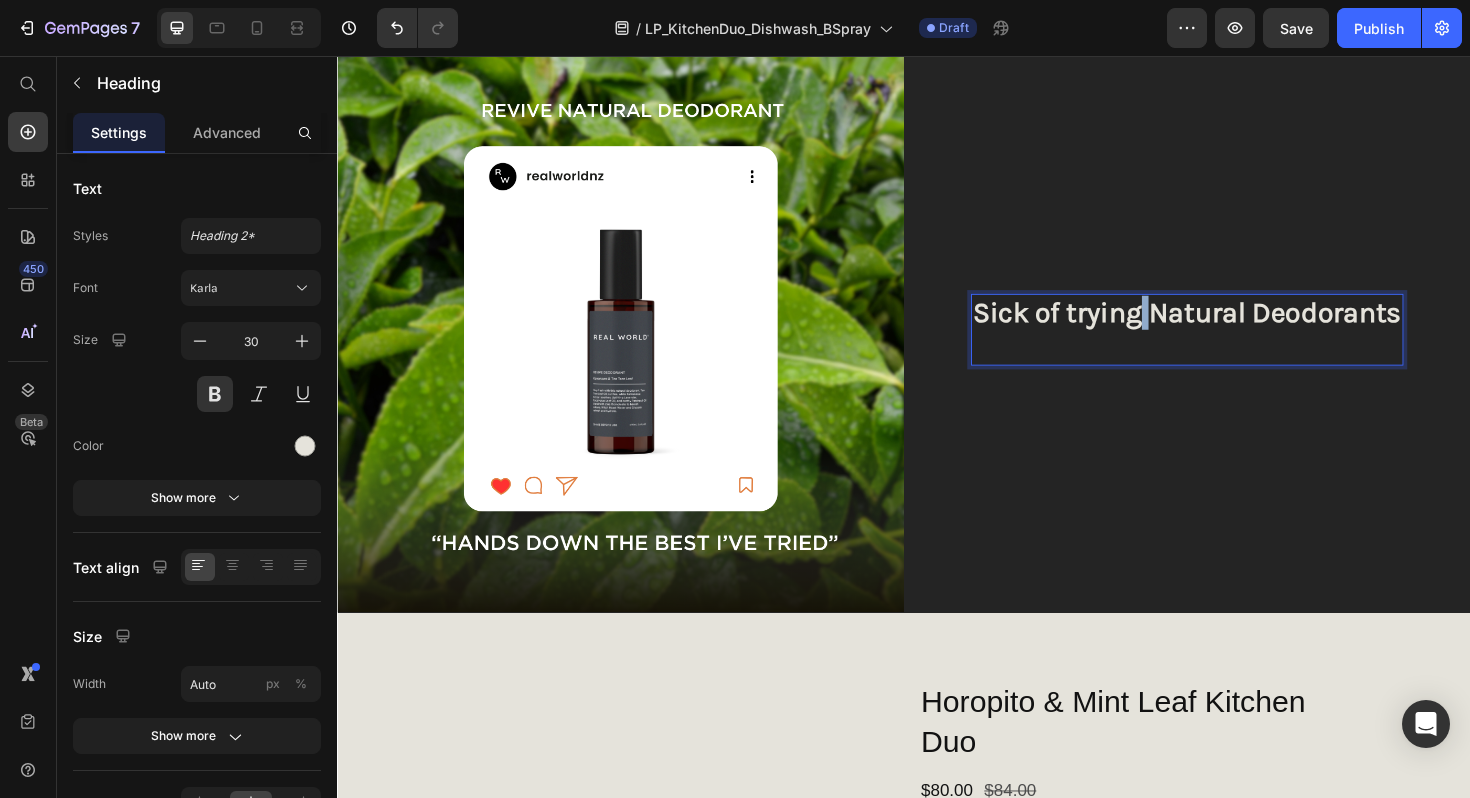 click on "Sick of trying Natural Deodorants" at bounding box center (1237, 346) 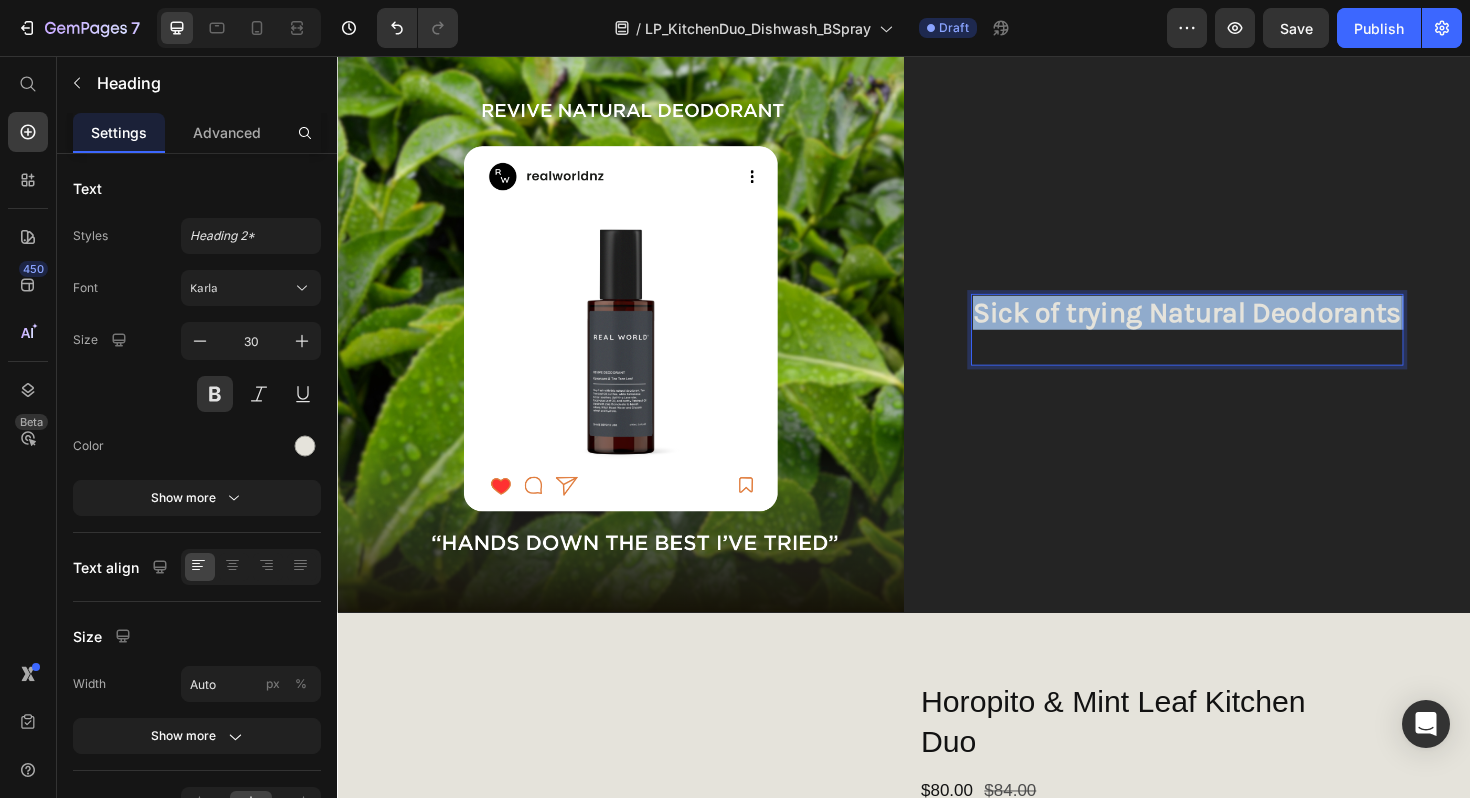 click on "Sick of trying Natural Deodorants" at bounding box center [1237, 346] 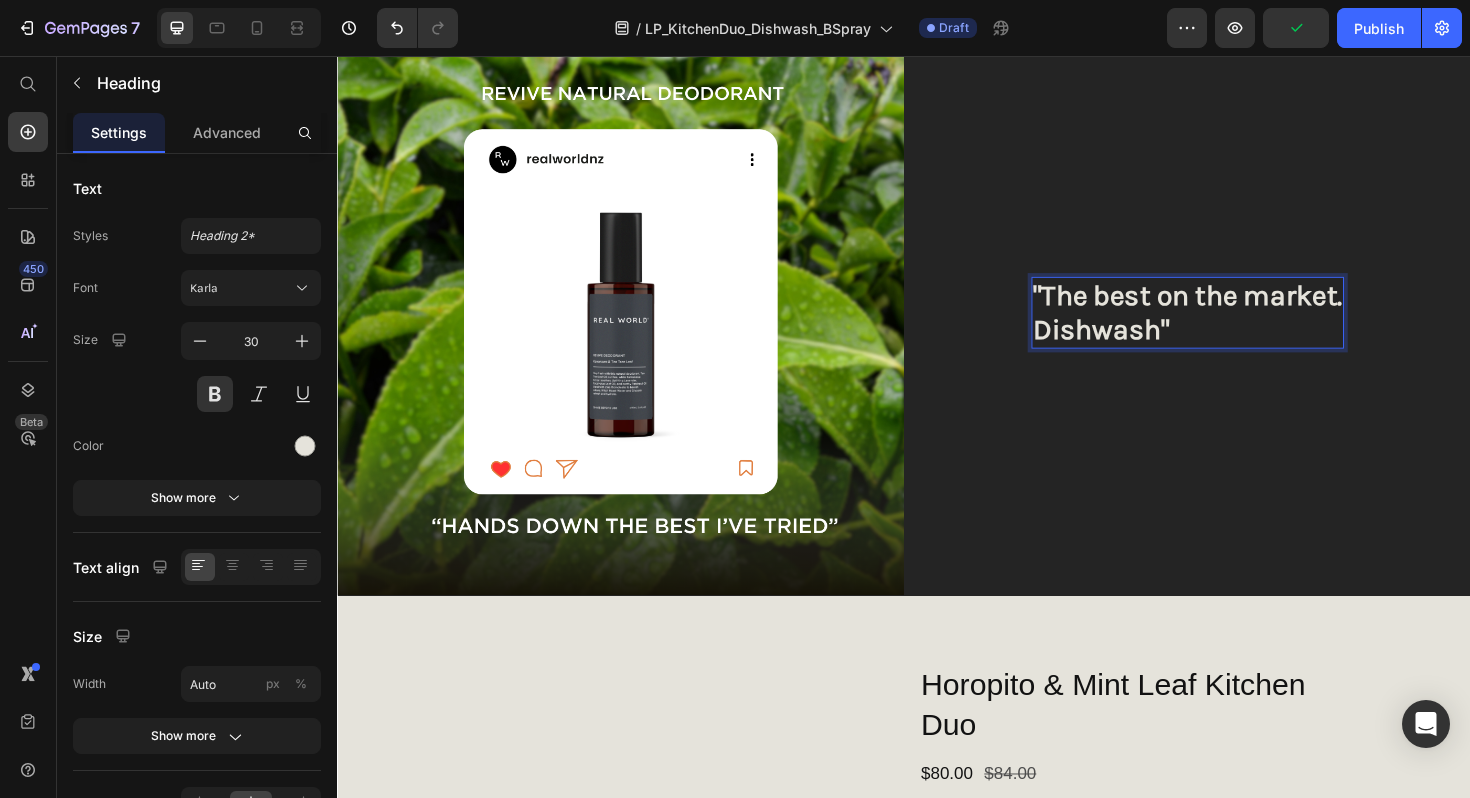 scroll, scrollTop: 52, scrollLeft: 0, axis: vertical 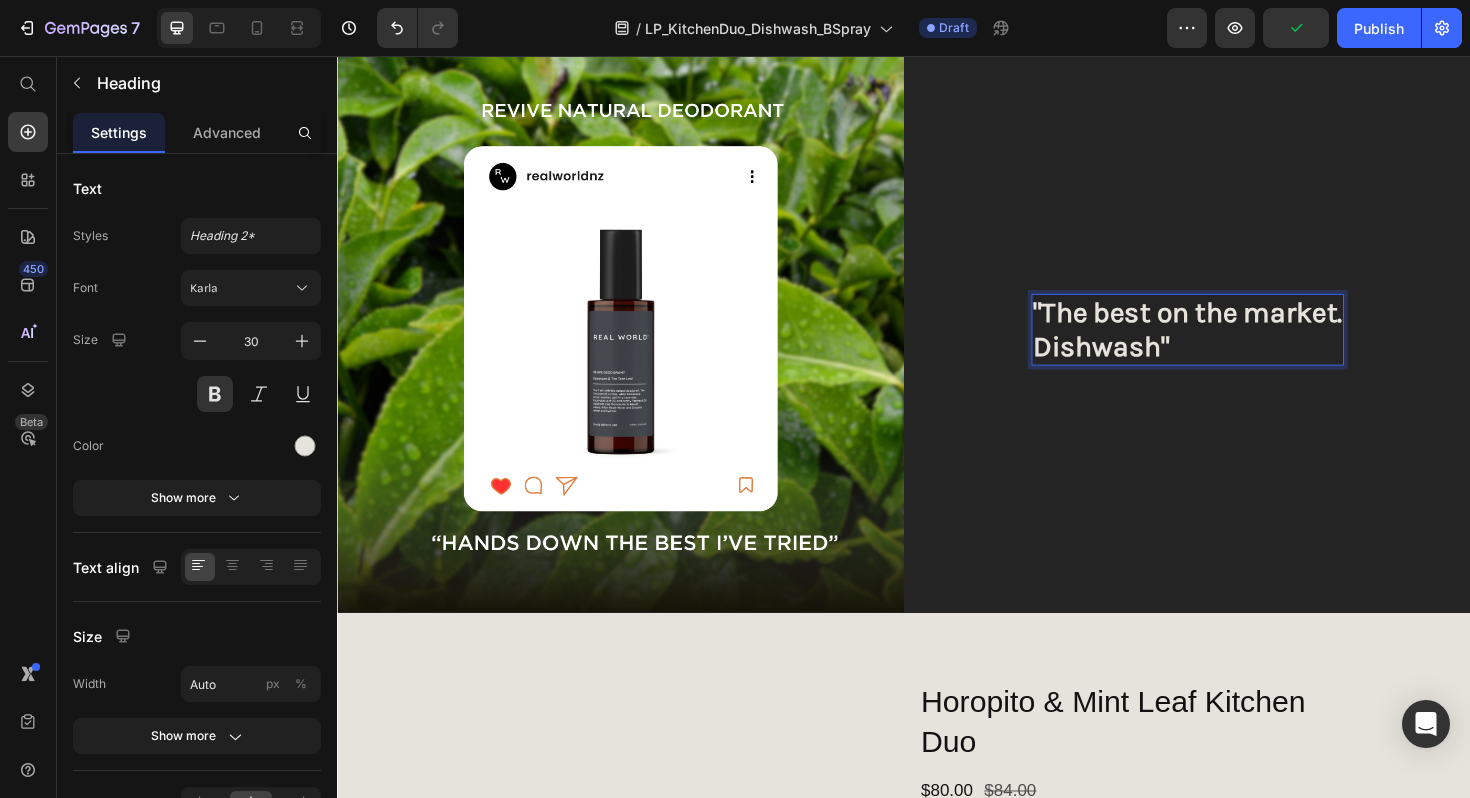 click on ""The best on the market.  Dishwash"" at bounding box center [1237, 346] 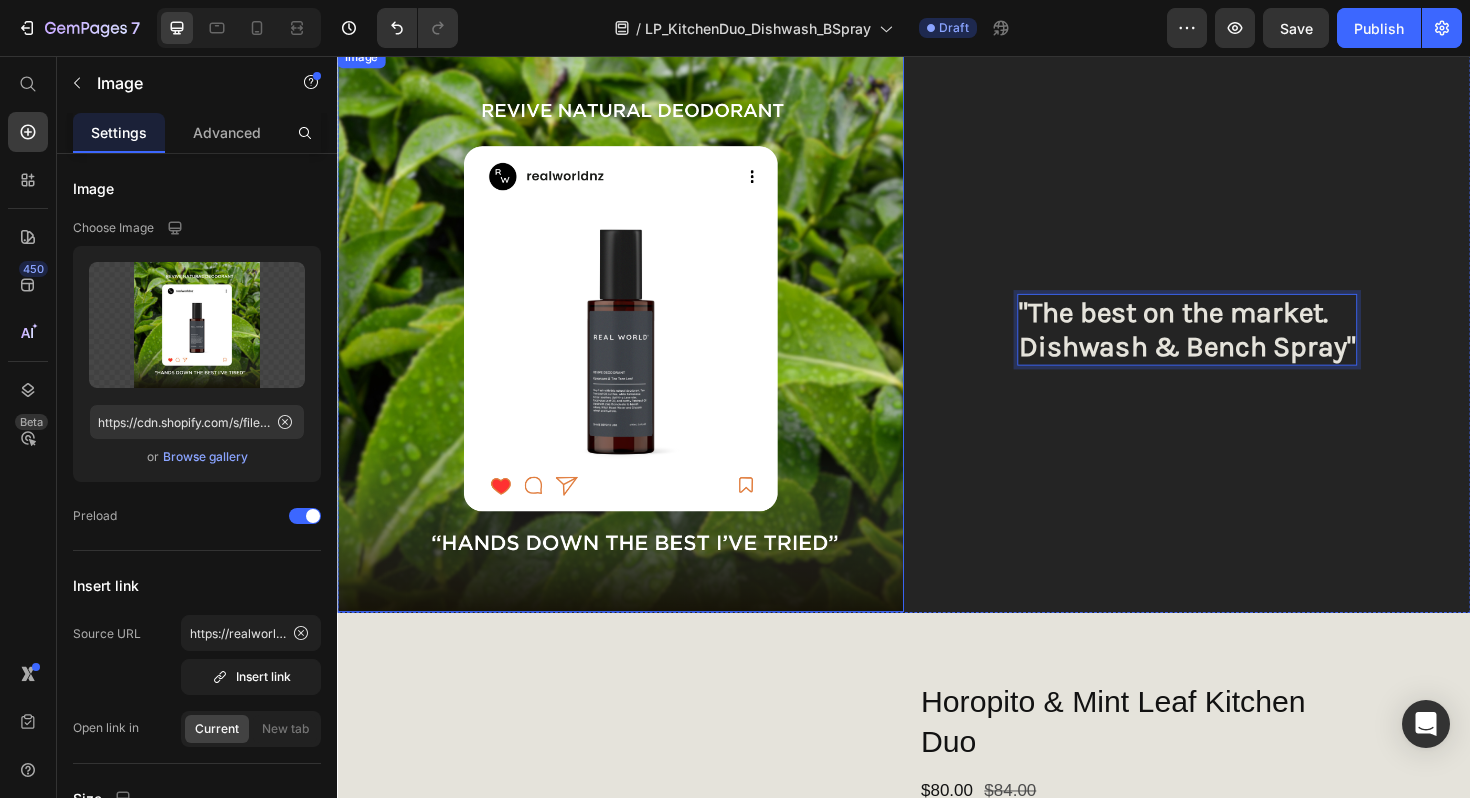 click at bounding box center (637, 345) 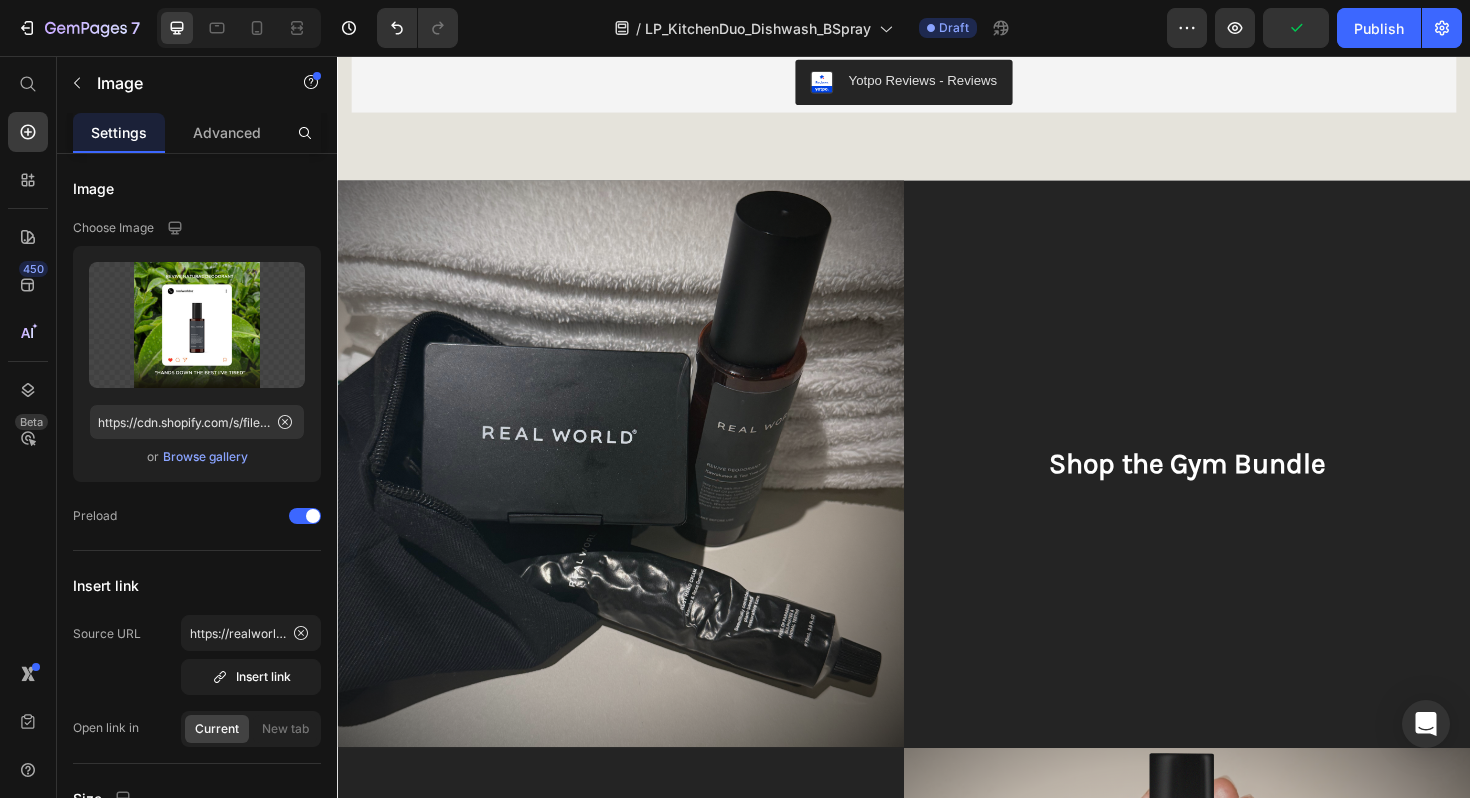 scroll, scrollTop: 1720, scrollLeft: 0, axis: vertical 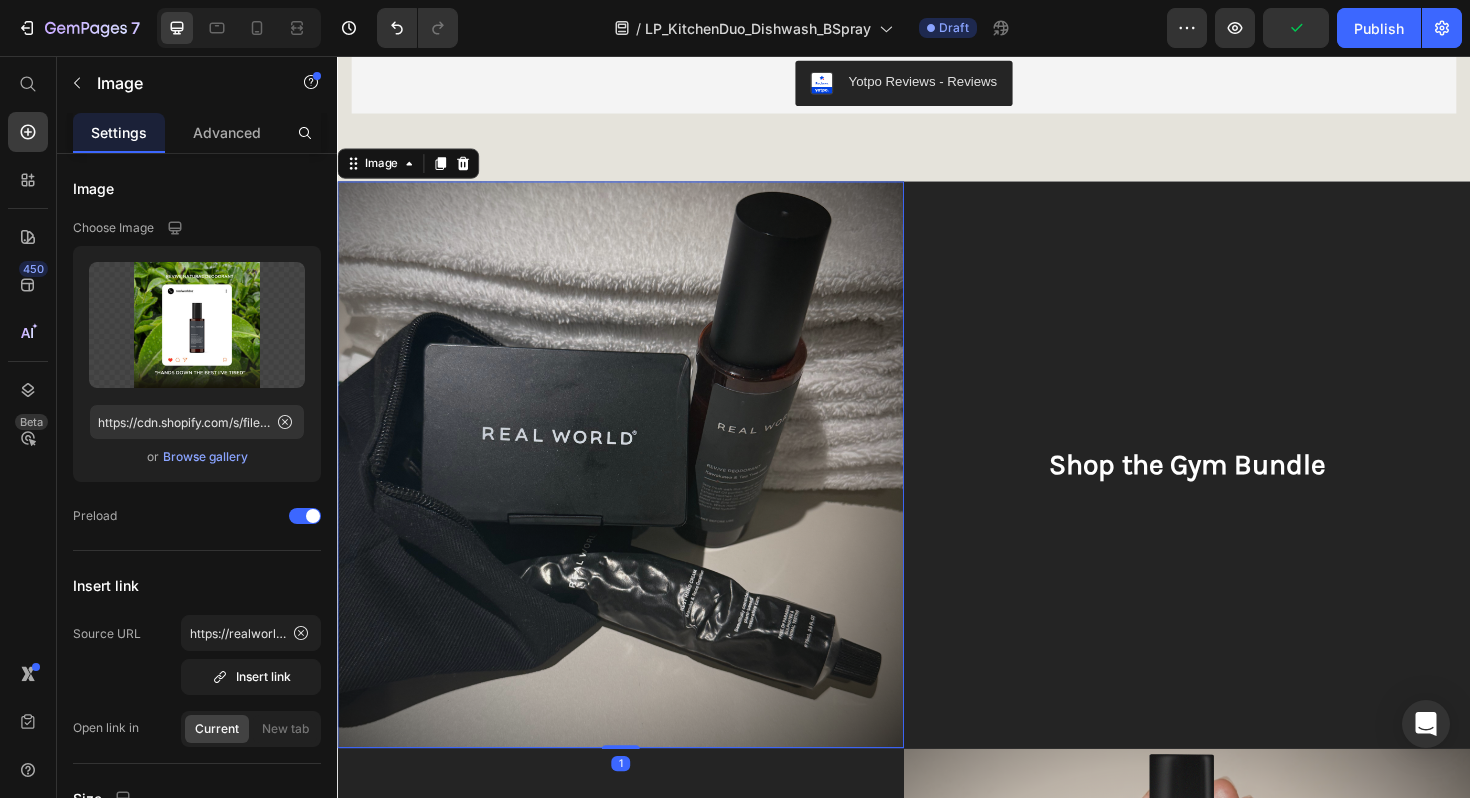 click at bounding box center (637, 489) 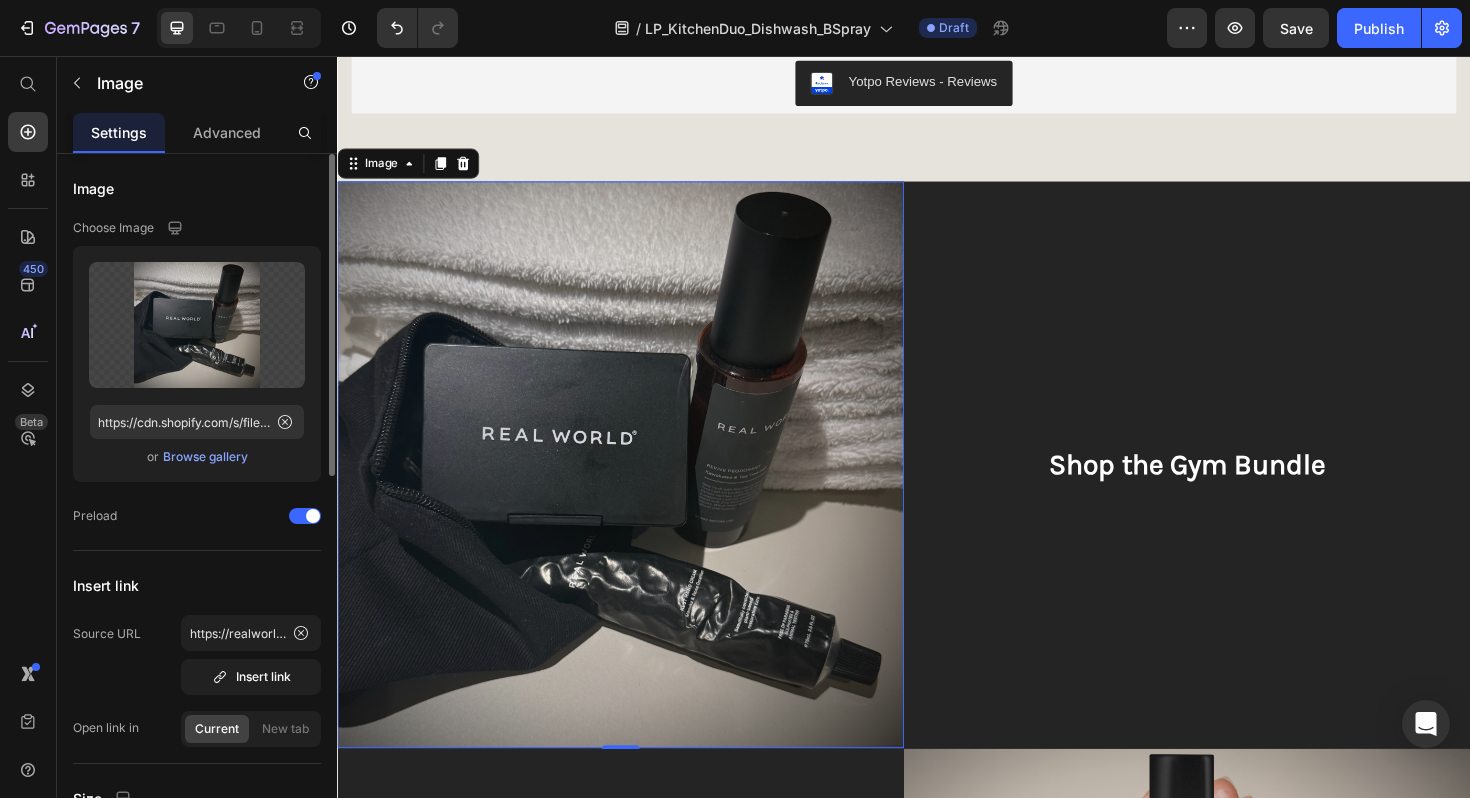click on "Browse gallery" at bounding box center [205, 457] 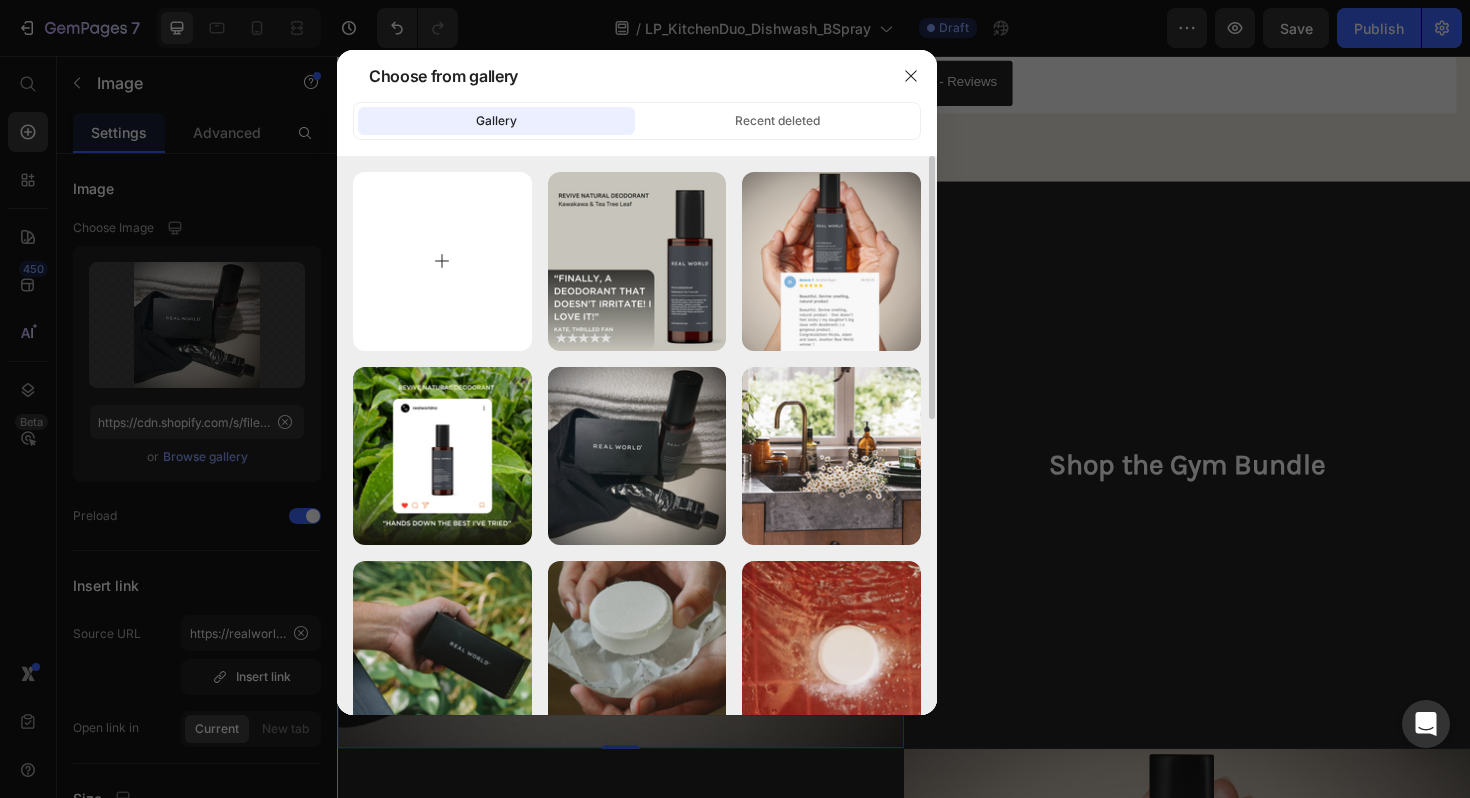 click at bounding box center [442, 261] 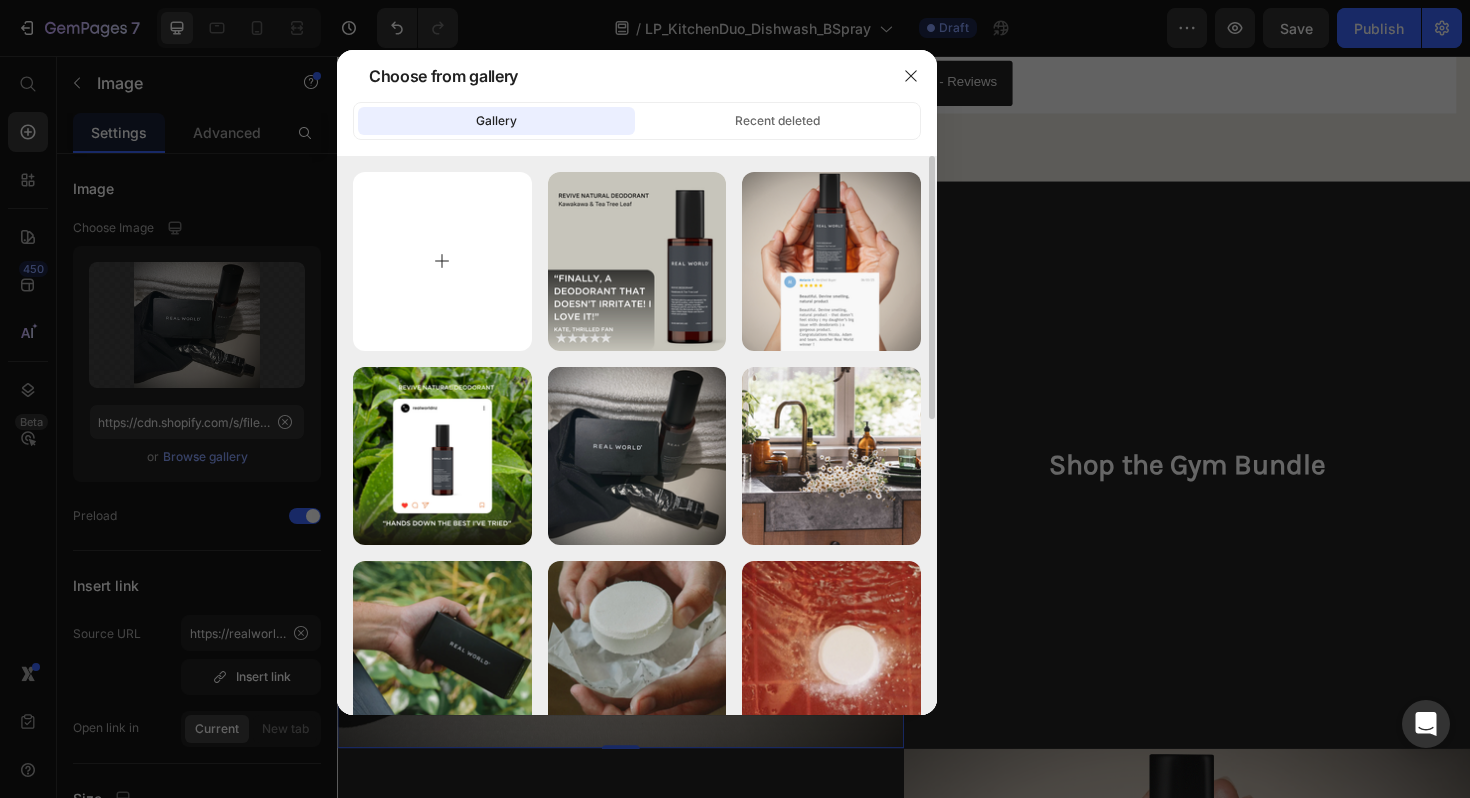click at bounding box center [442, 261] 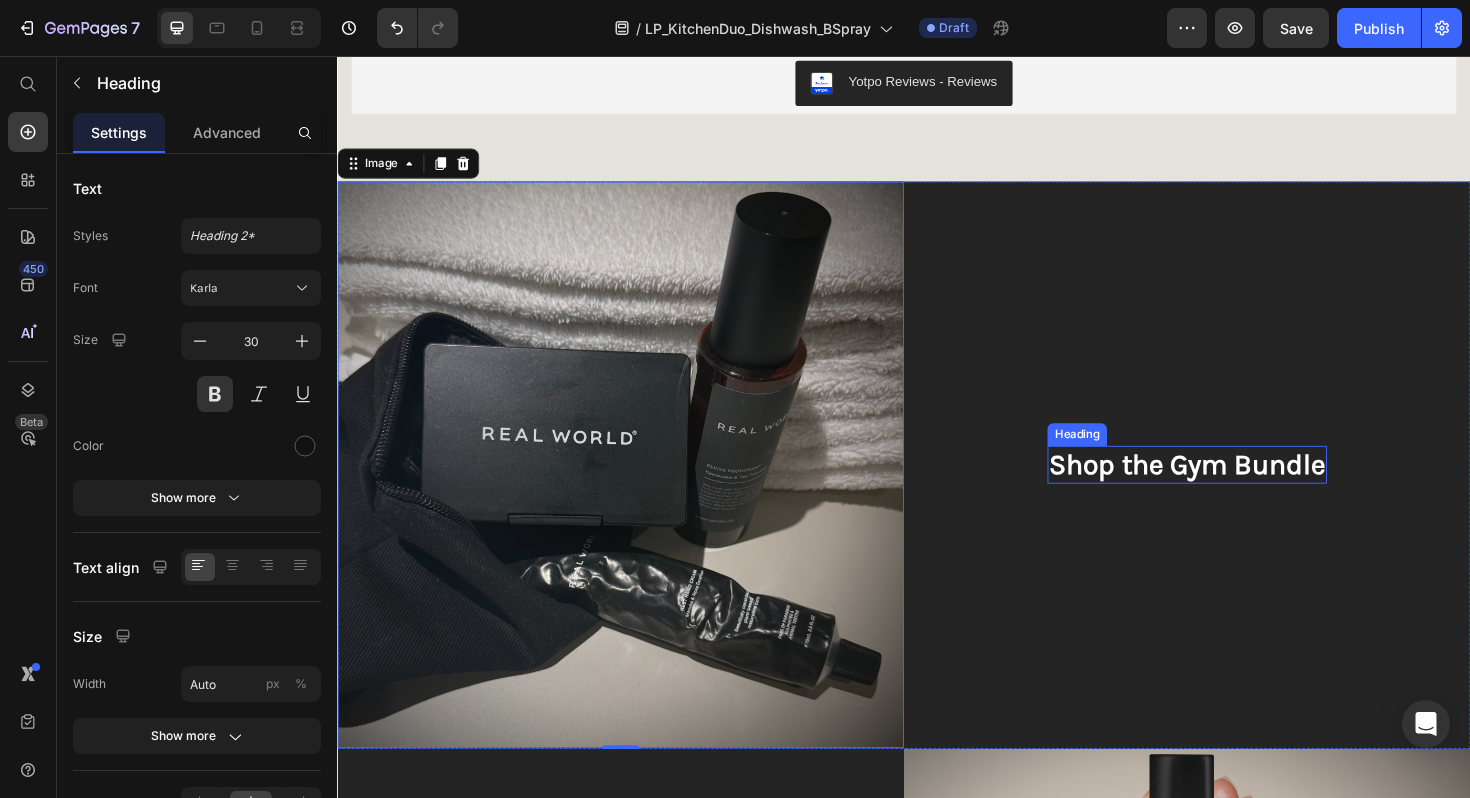 click on "Shop the Gym Bundle" at bounding box center (1237, 489) 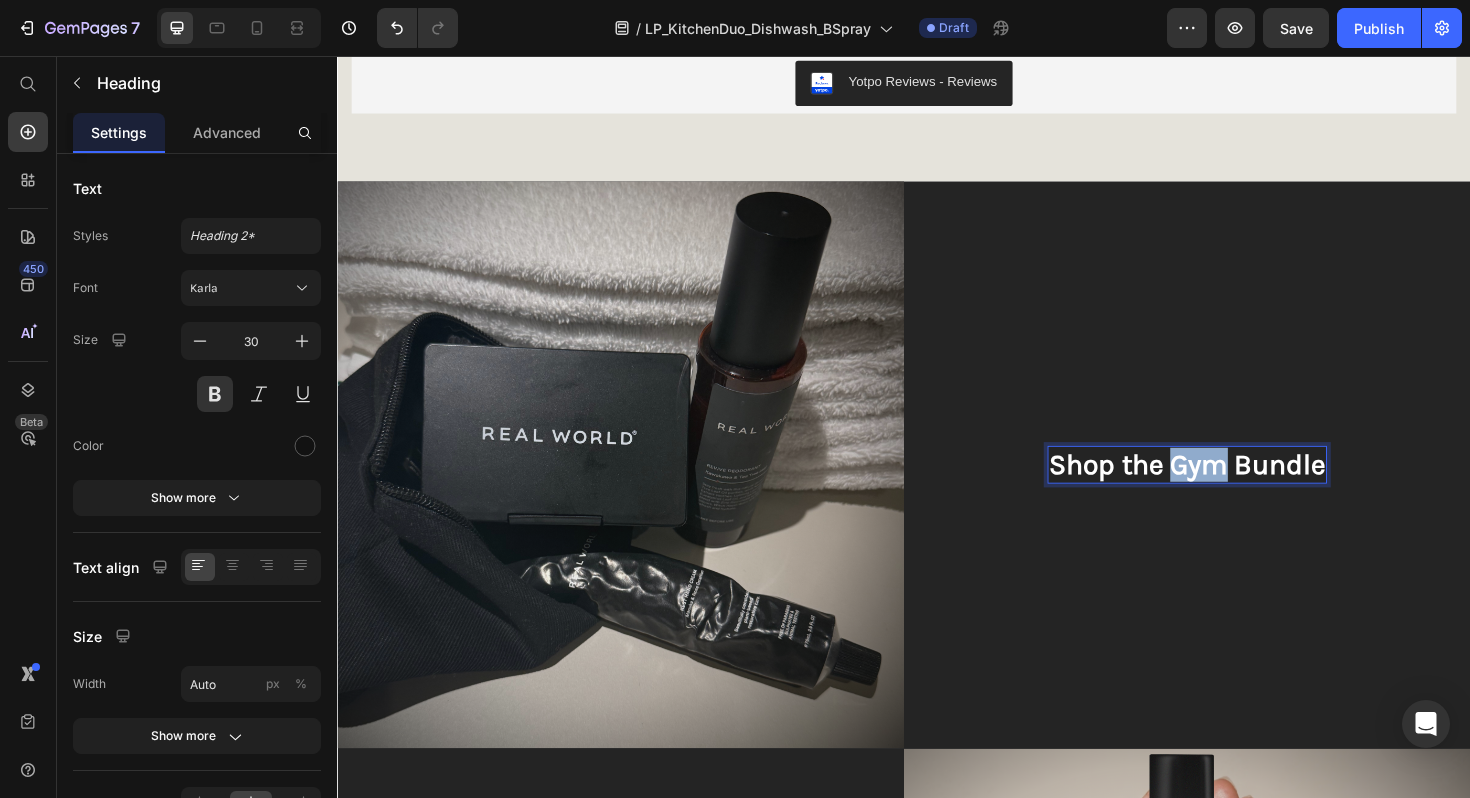 click on "Shop the Gym Bundle" at bounding box center (1237, 489) 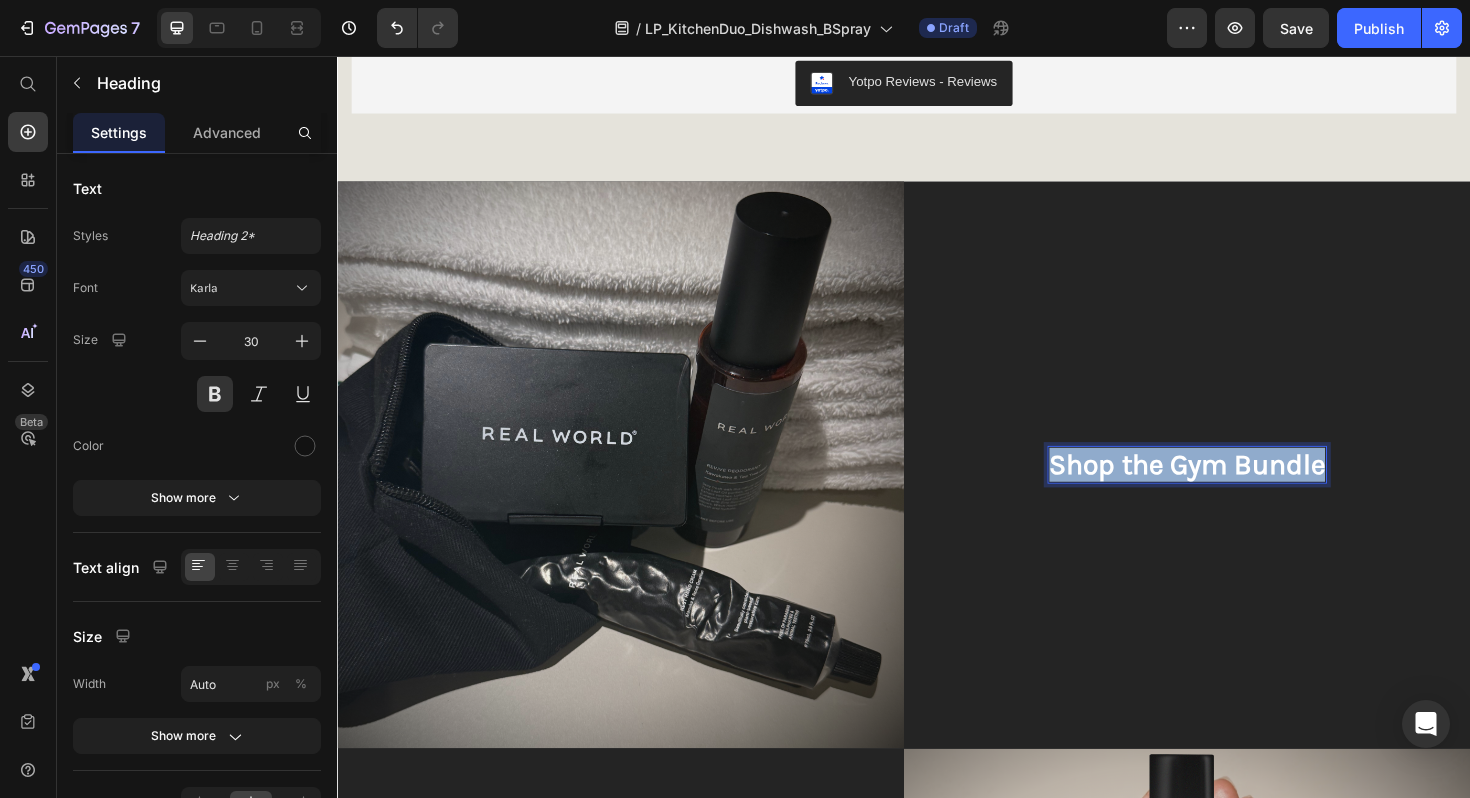click on "Shop the Gym Bundle" at bounding box center [1237, 489] 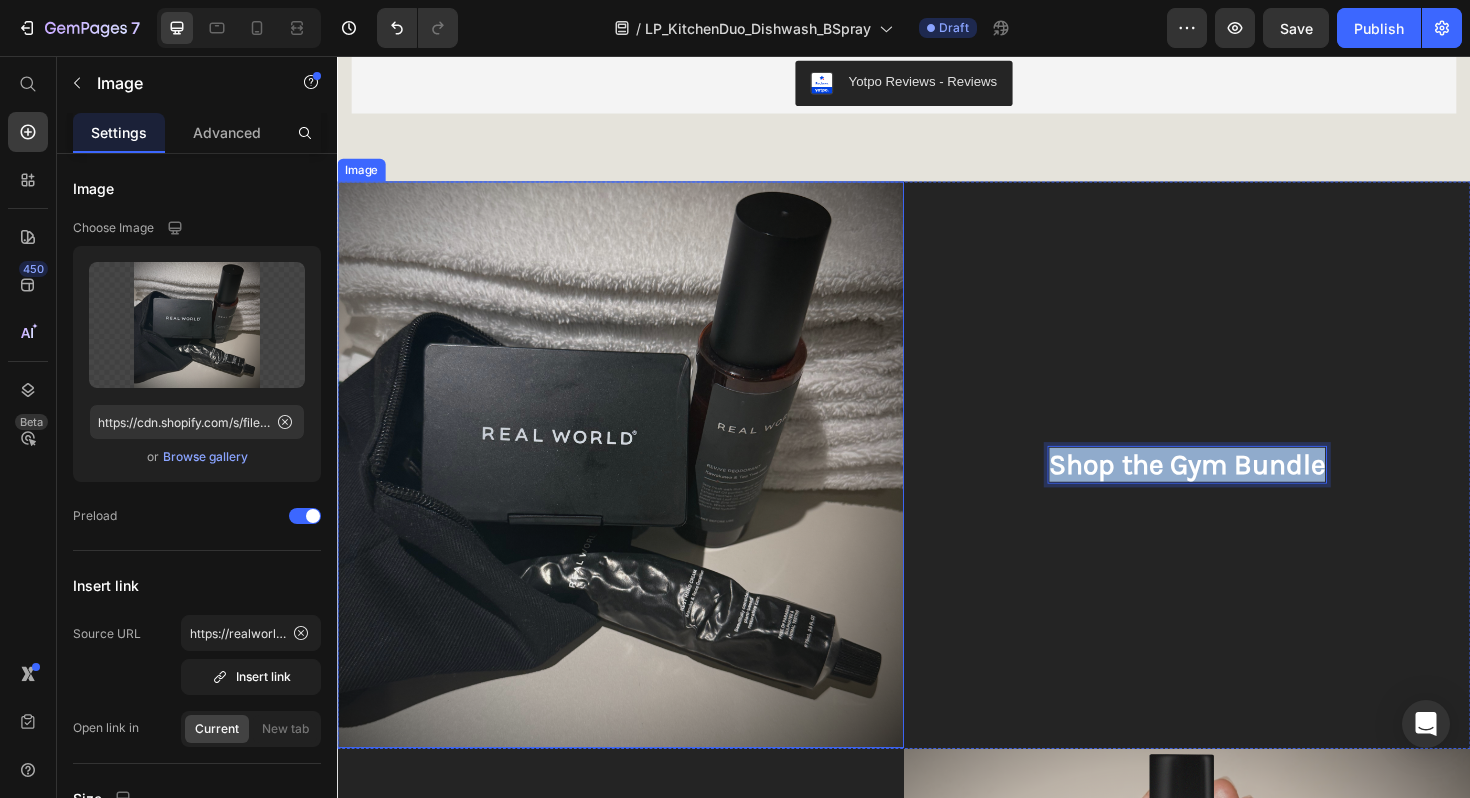 click at bounding box center [637, 489] 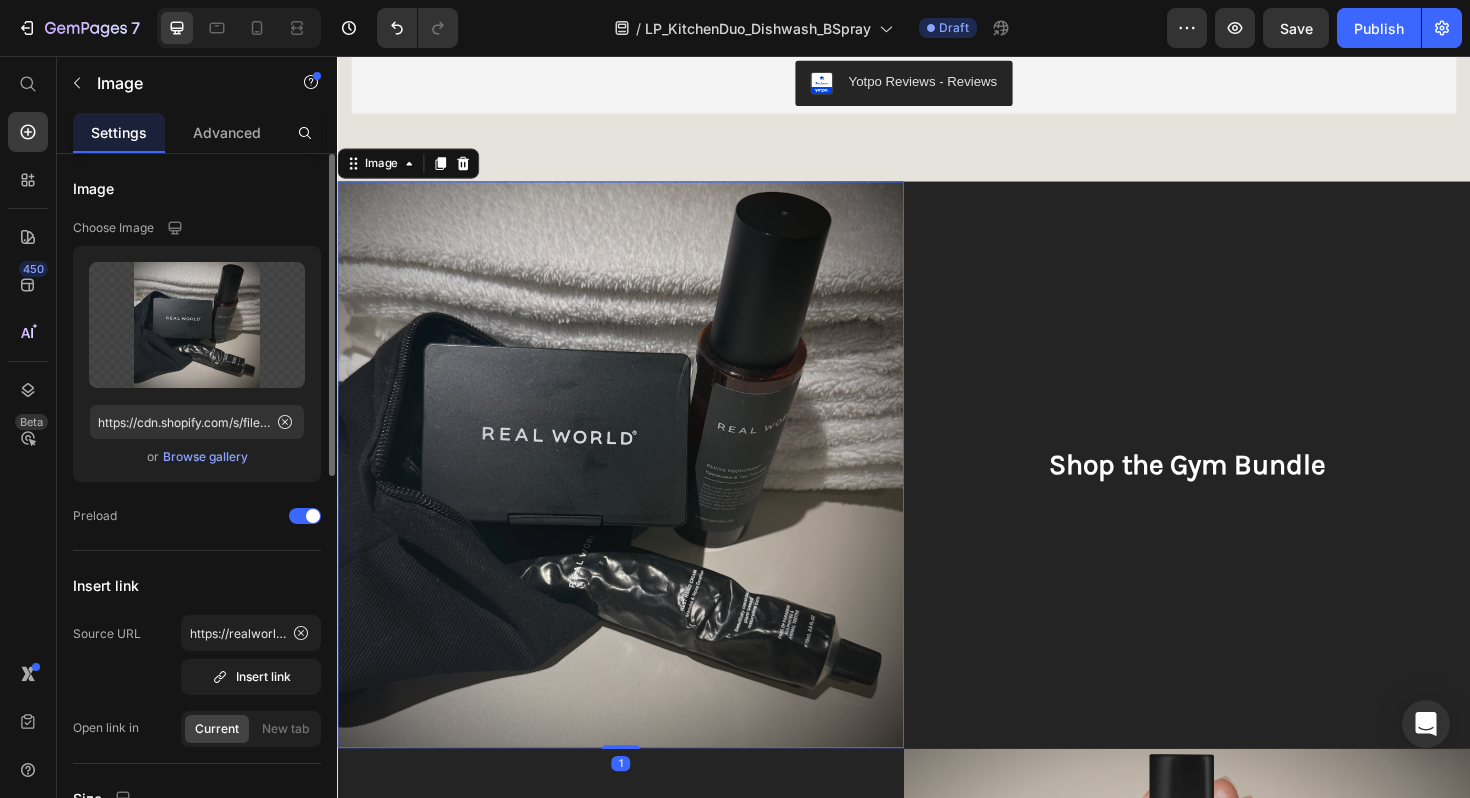 click on "Browse gallery" at bounding box center [205, 457] 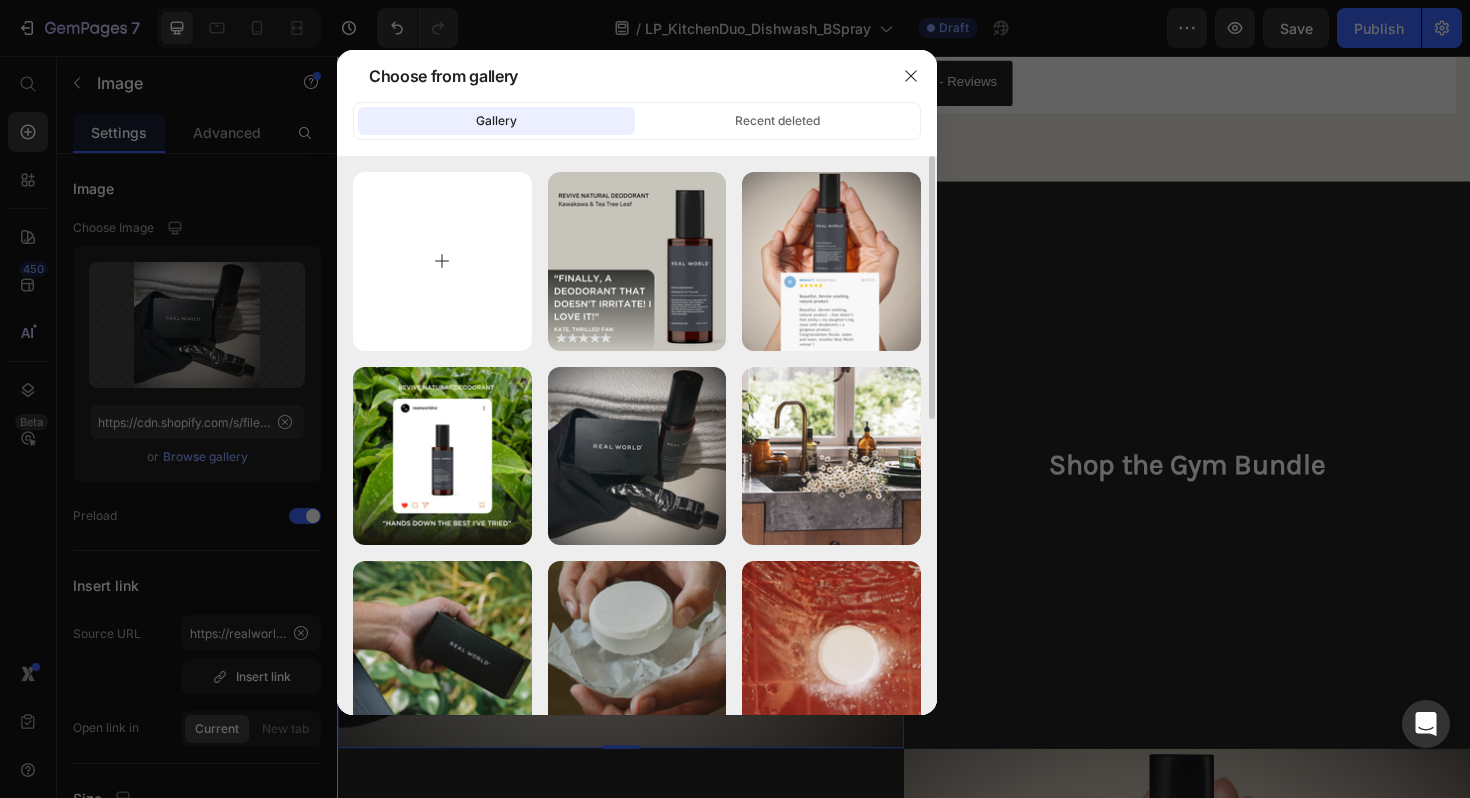 click at bounding box center [442, 261] 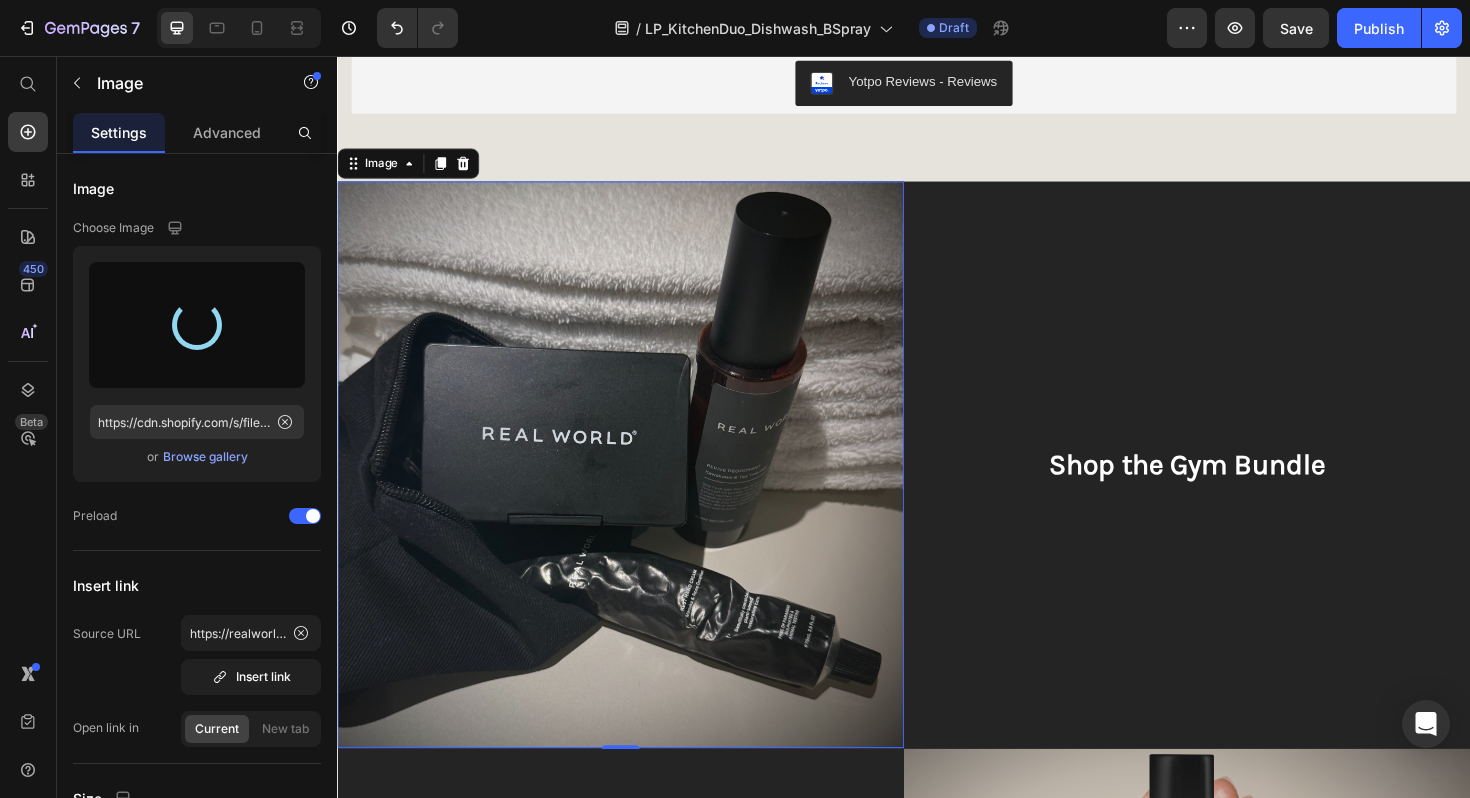 type on "https://cdn.shopify.com/s/files/1/0593/1506/0924/files/gempages_573891662921597774-d05f2b2d-51d4-46f9-a6e2-76451a5ededb.png" 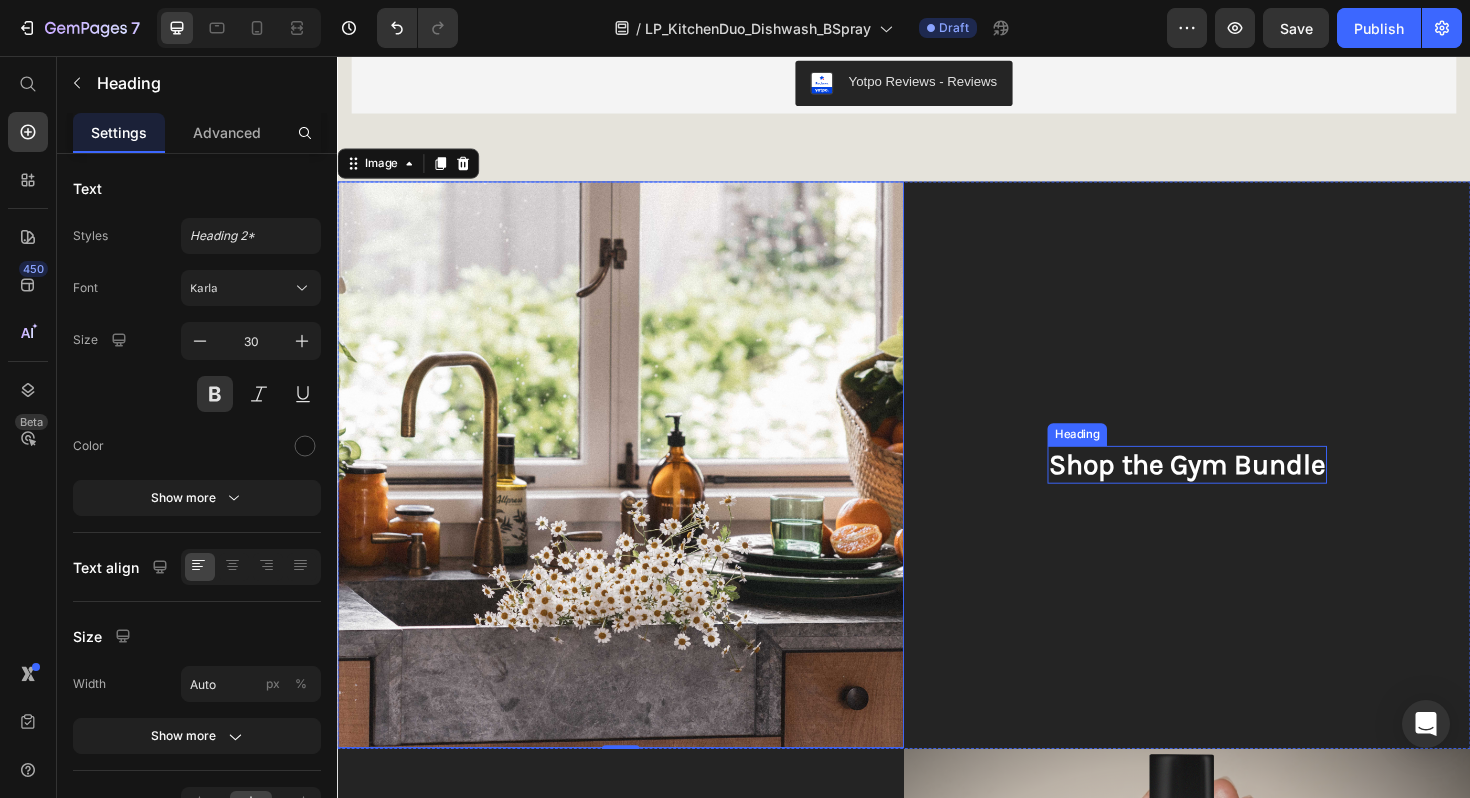 click on "Shop the Gym Bundle" at bounding box center (1237, 489) 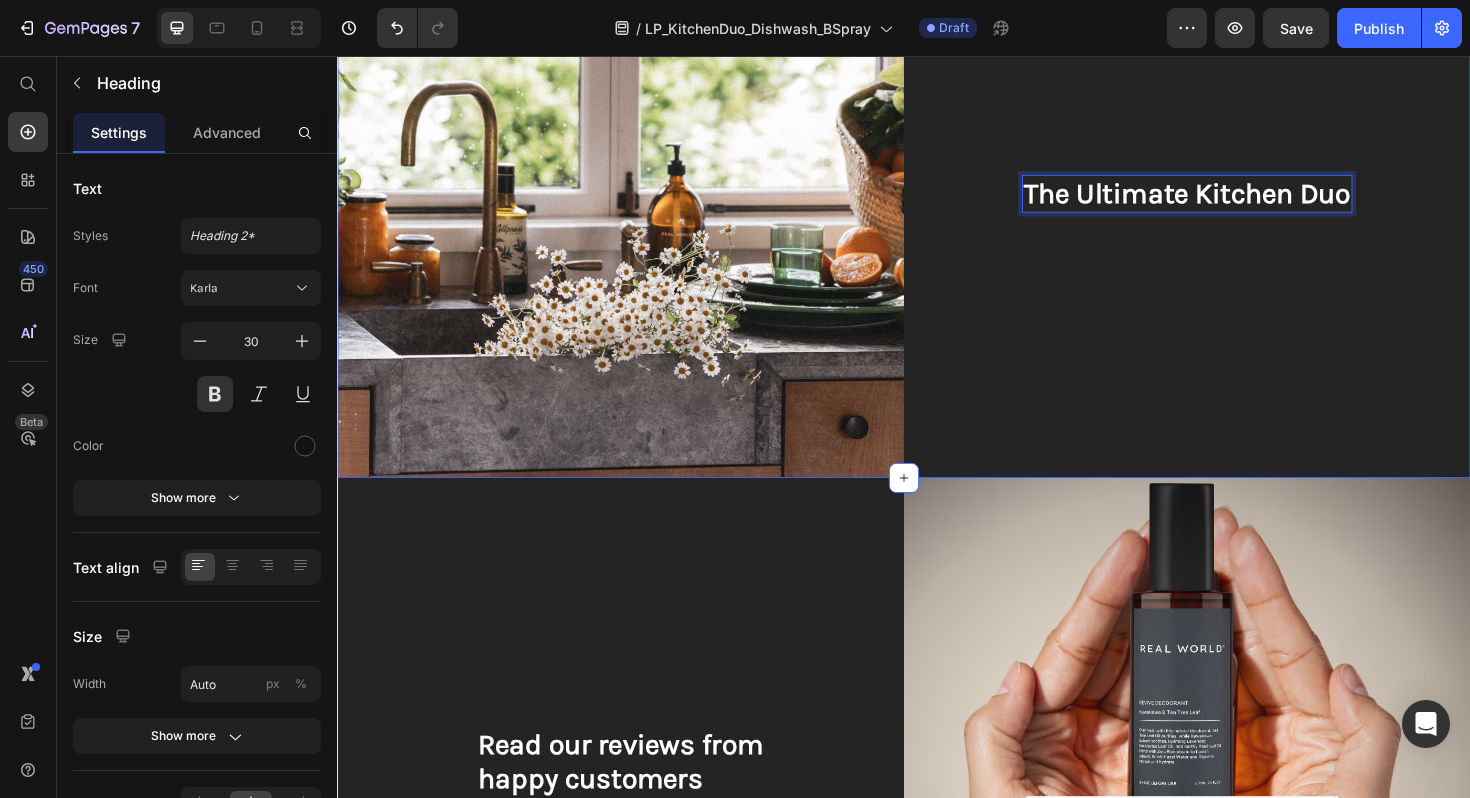 scroll, scrollTop: 2182, scrollLeft: 0, axis: vertical 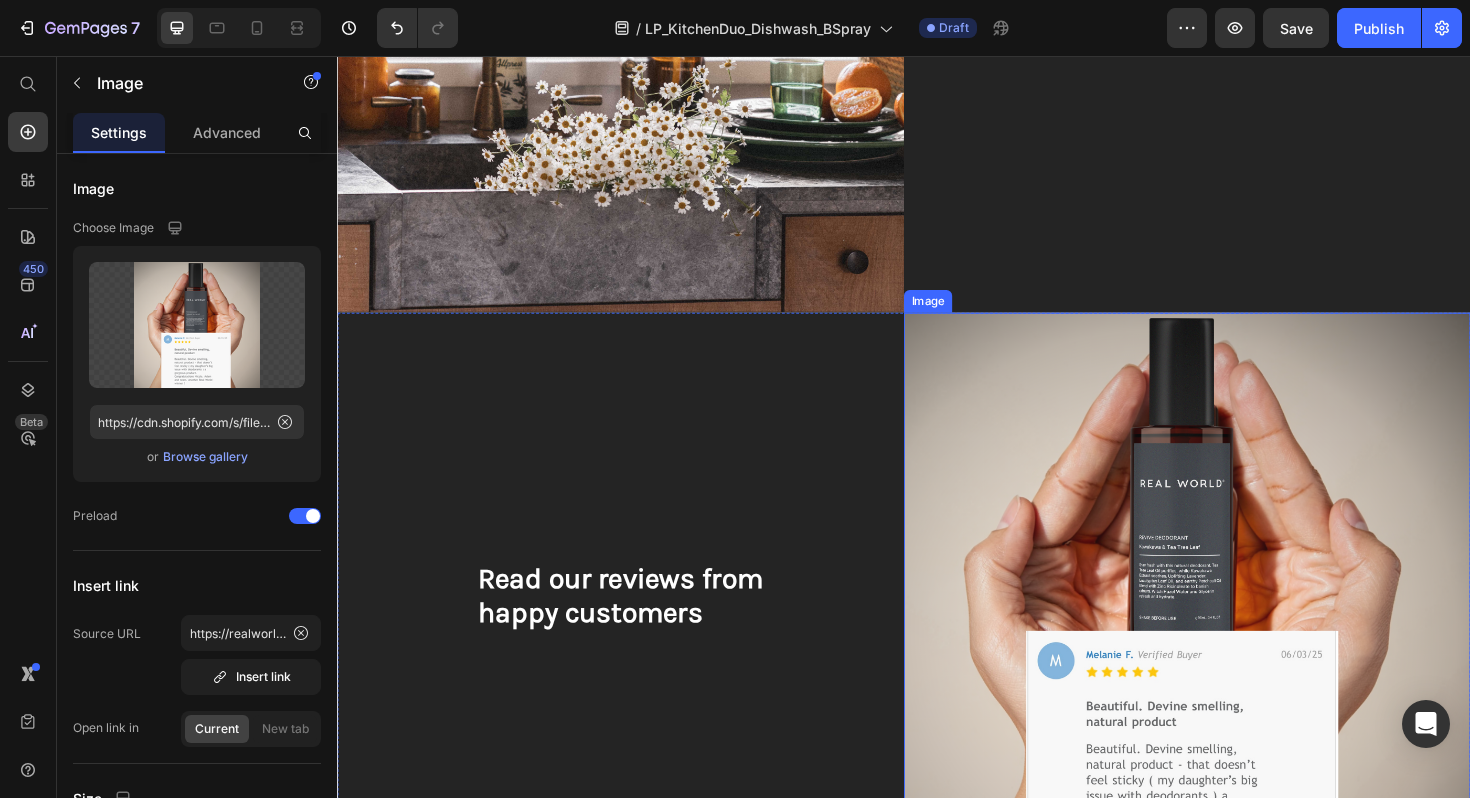 click at bounding box center [1237, 628] 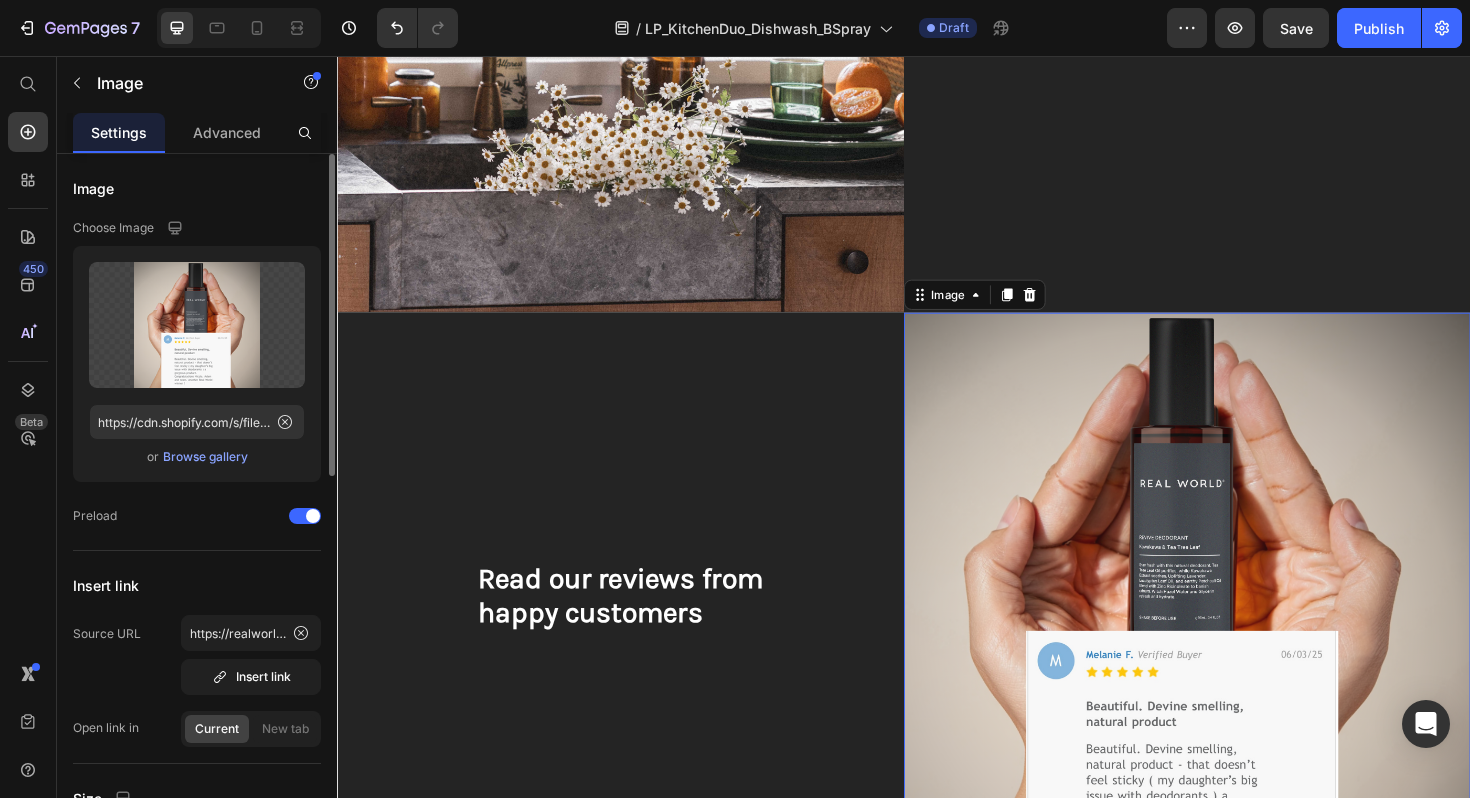 click on "Browse gallery" at bounding box center (205, 457) 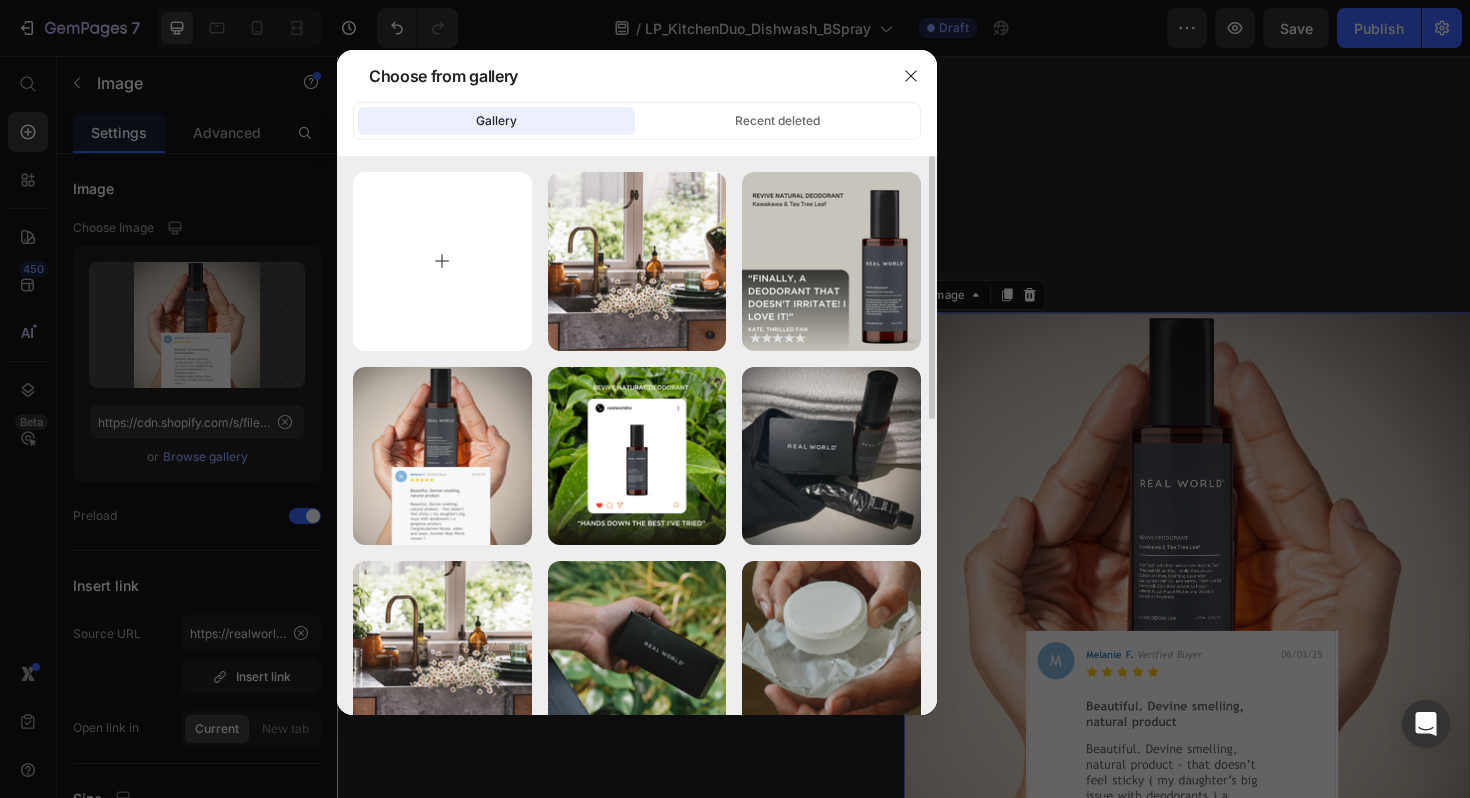click at bounding box center [442, 261] 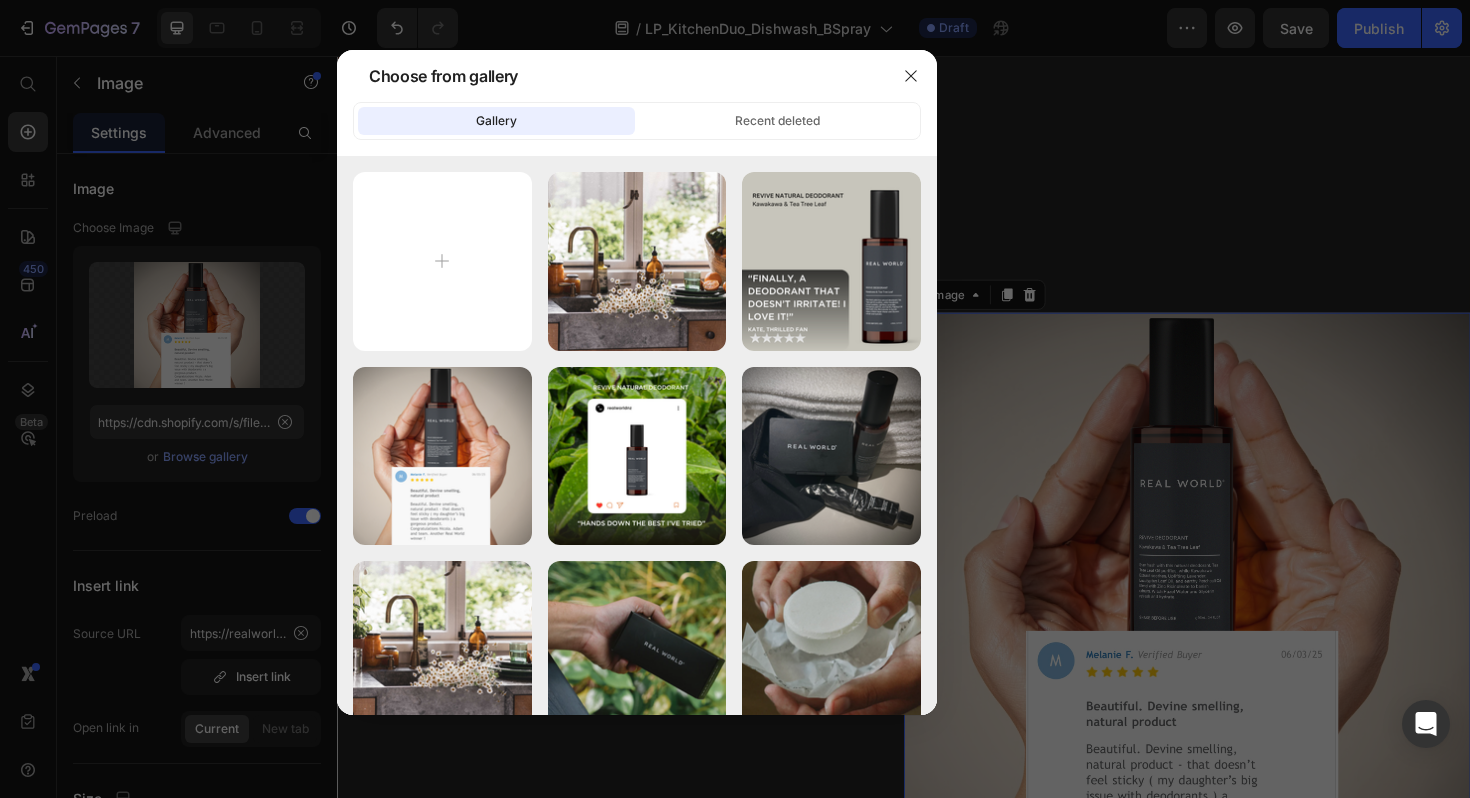 click at bounding box center [735, 399] 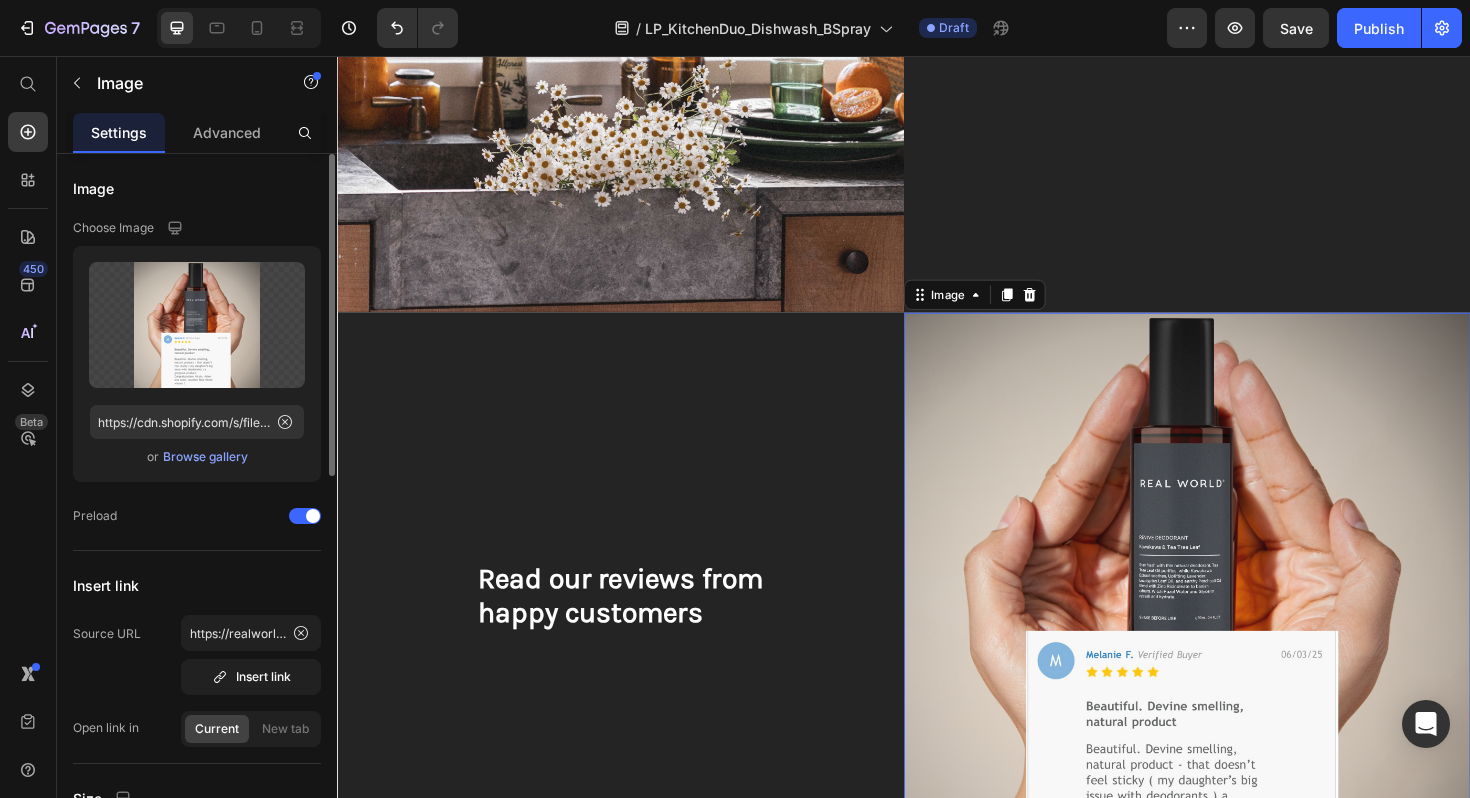 click on "Browse gallery" at bounding box center (205, 457) 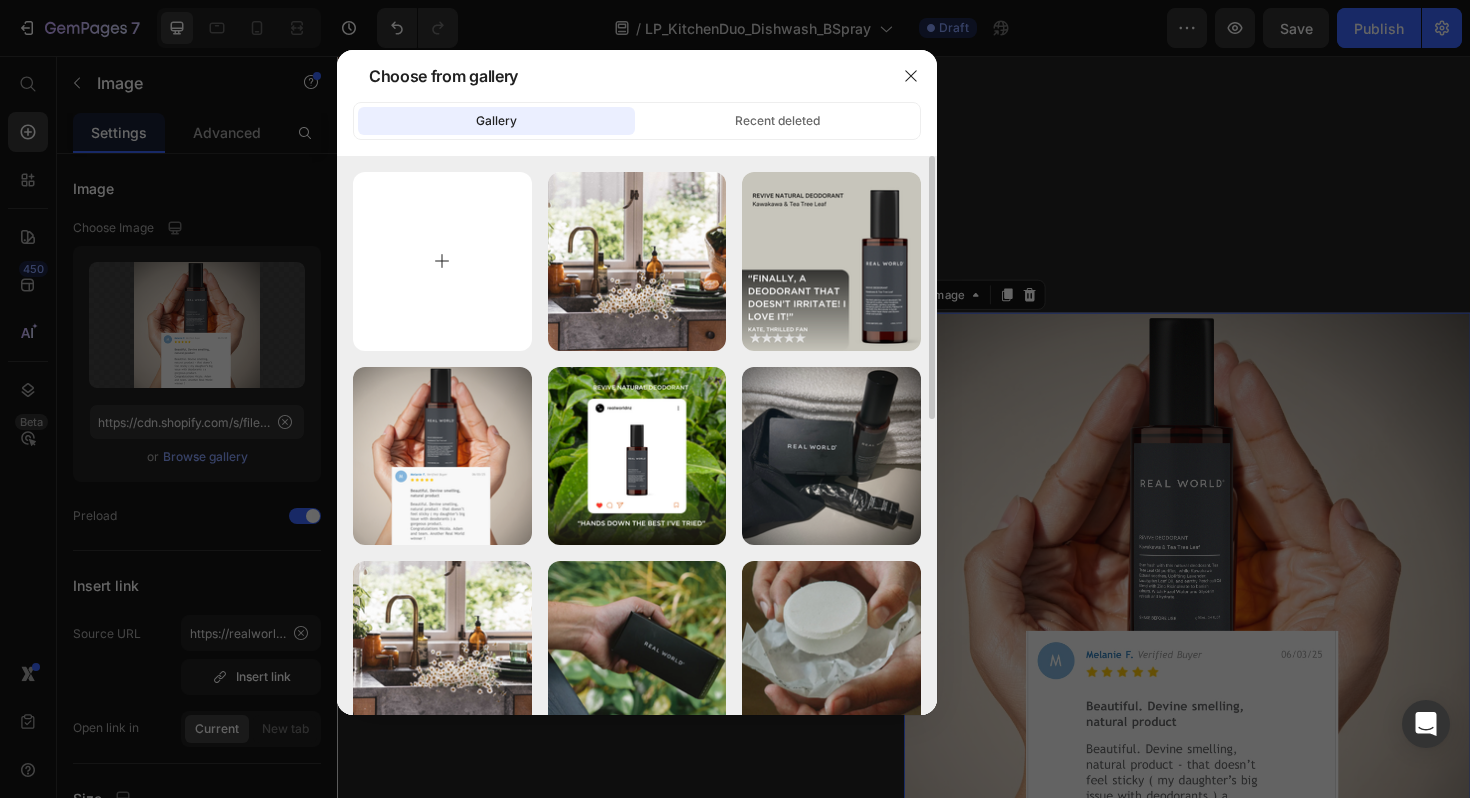 click at bounding box center (442, 261) 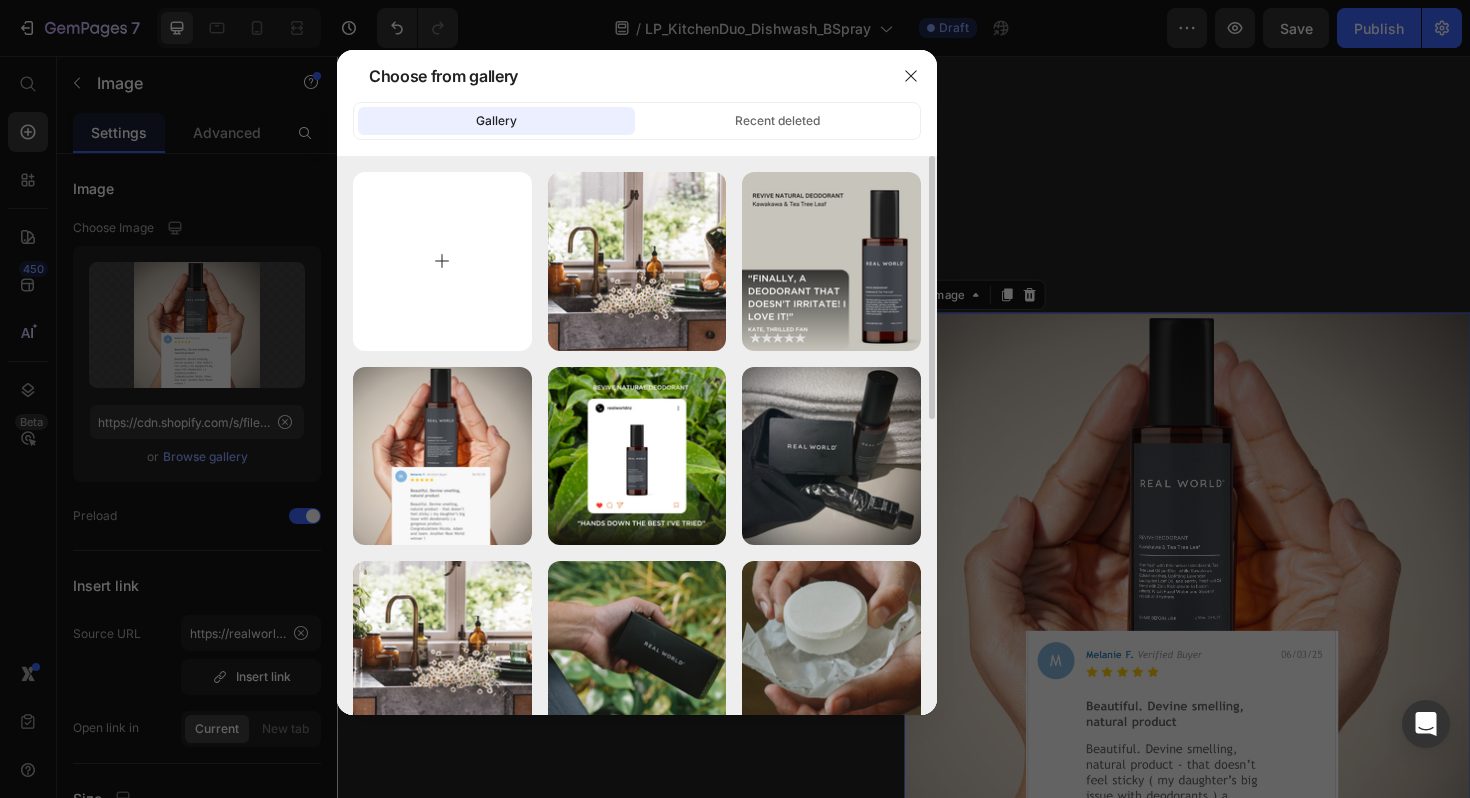 type on "C:\fakepath\Copy of Copy of THE BUNDLE (19).png" 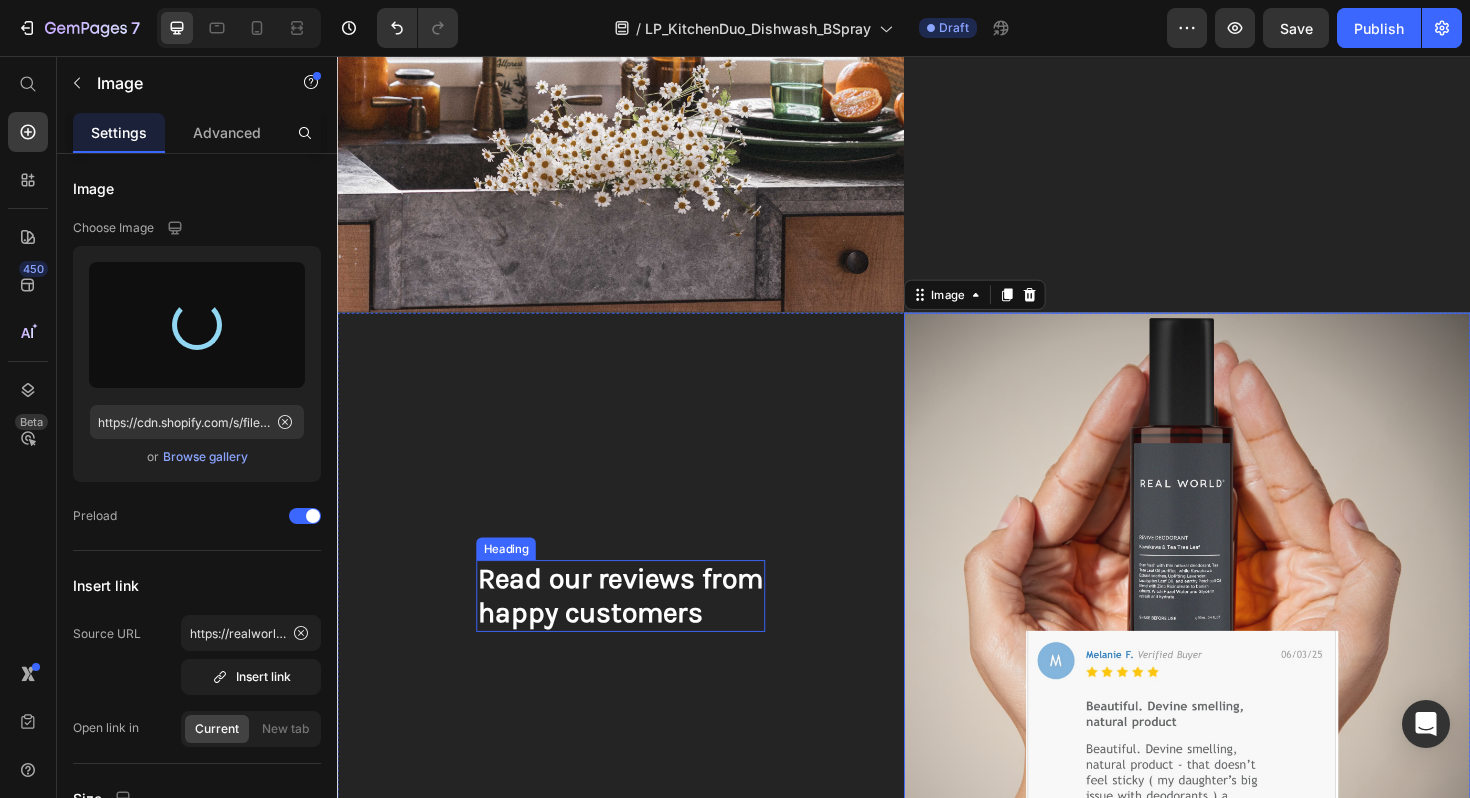 type on "https://cdn.shopify.com/s/files/1/0593/1506/0924/files/gempages_573891662921597774-9042e2da-7076-4a34-a247-a8c786b95491.png" 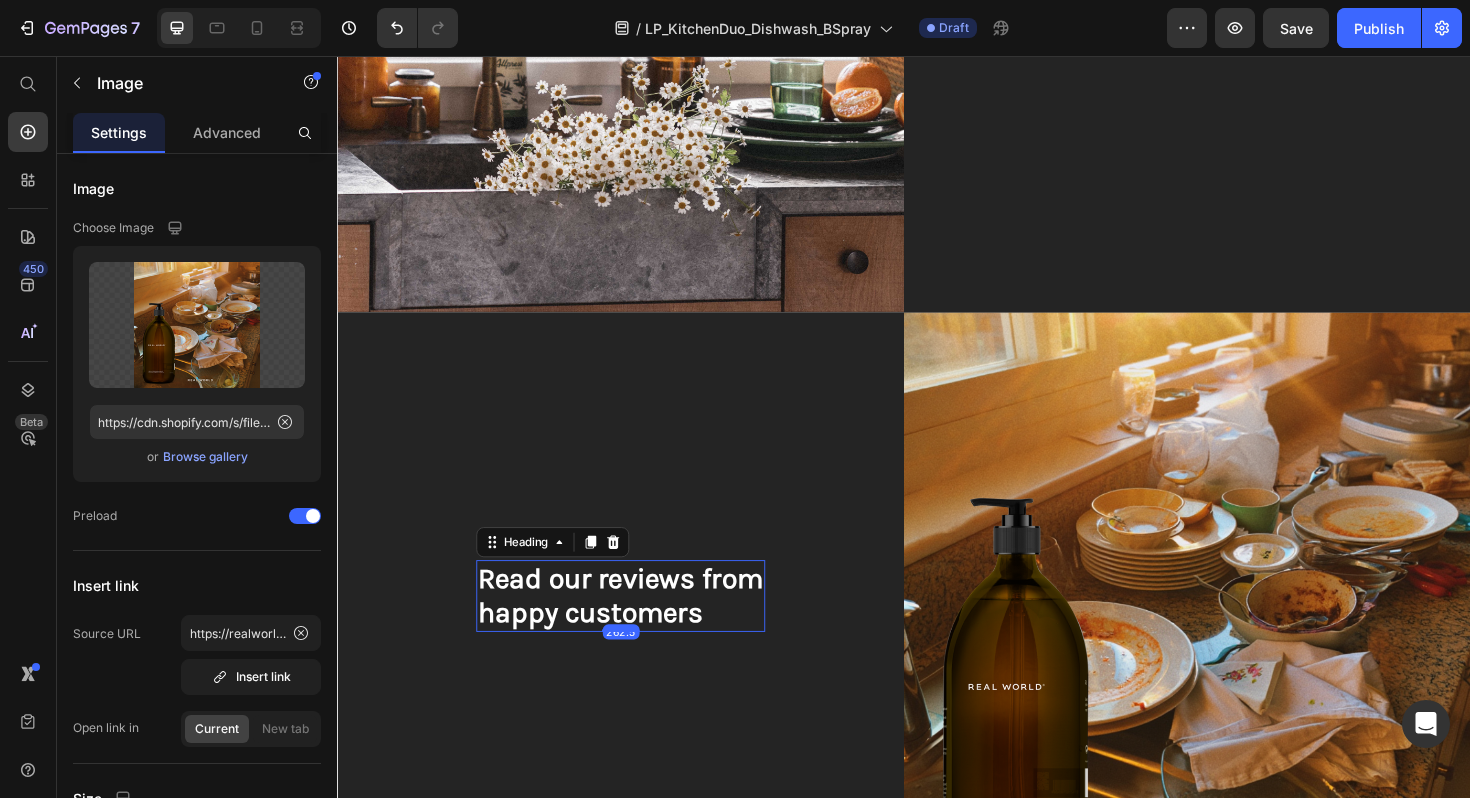 click on "happy customers" at bounding box center [605, 646] 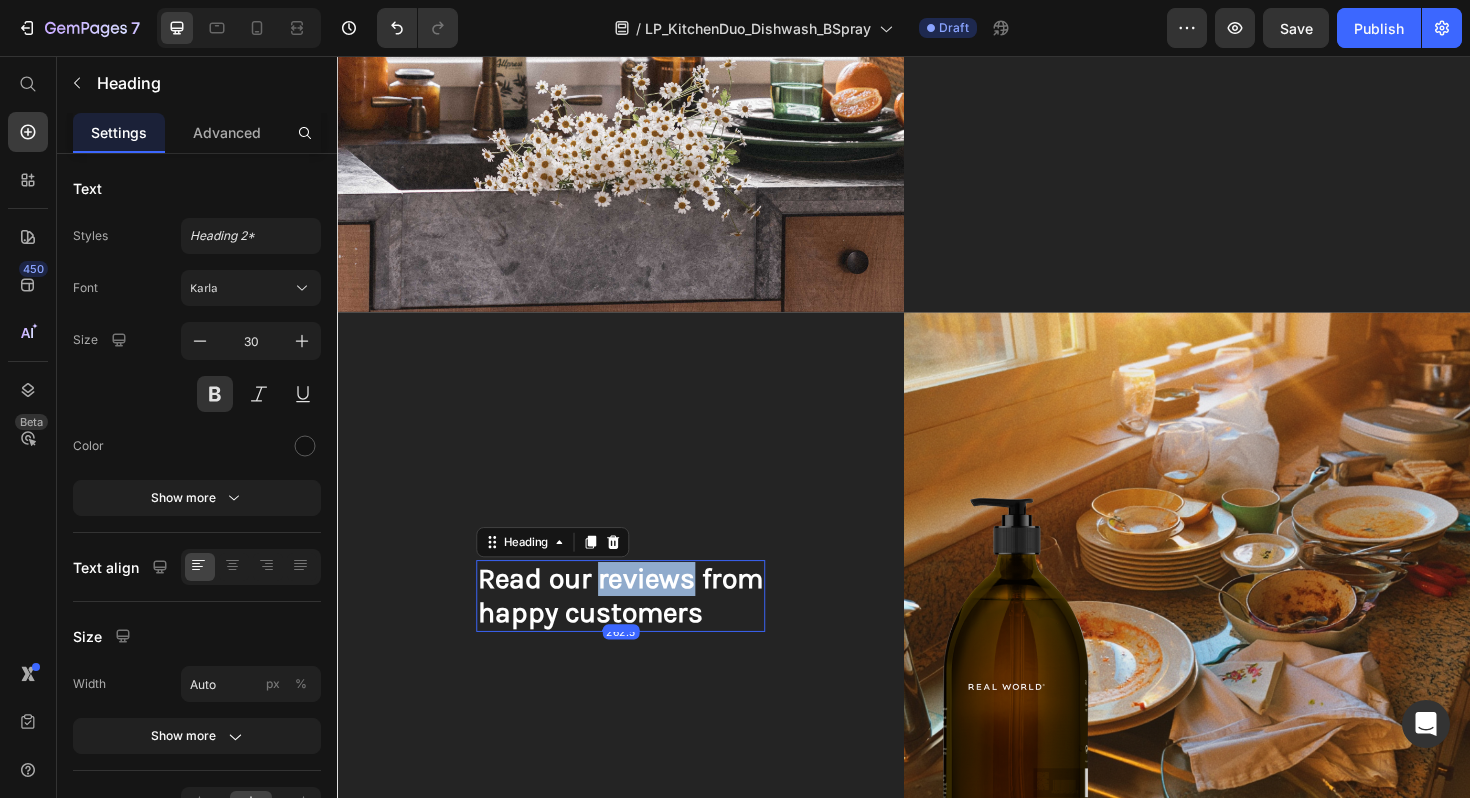 click on "Read our reviews from" at bounding box center [637, 610] 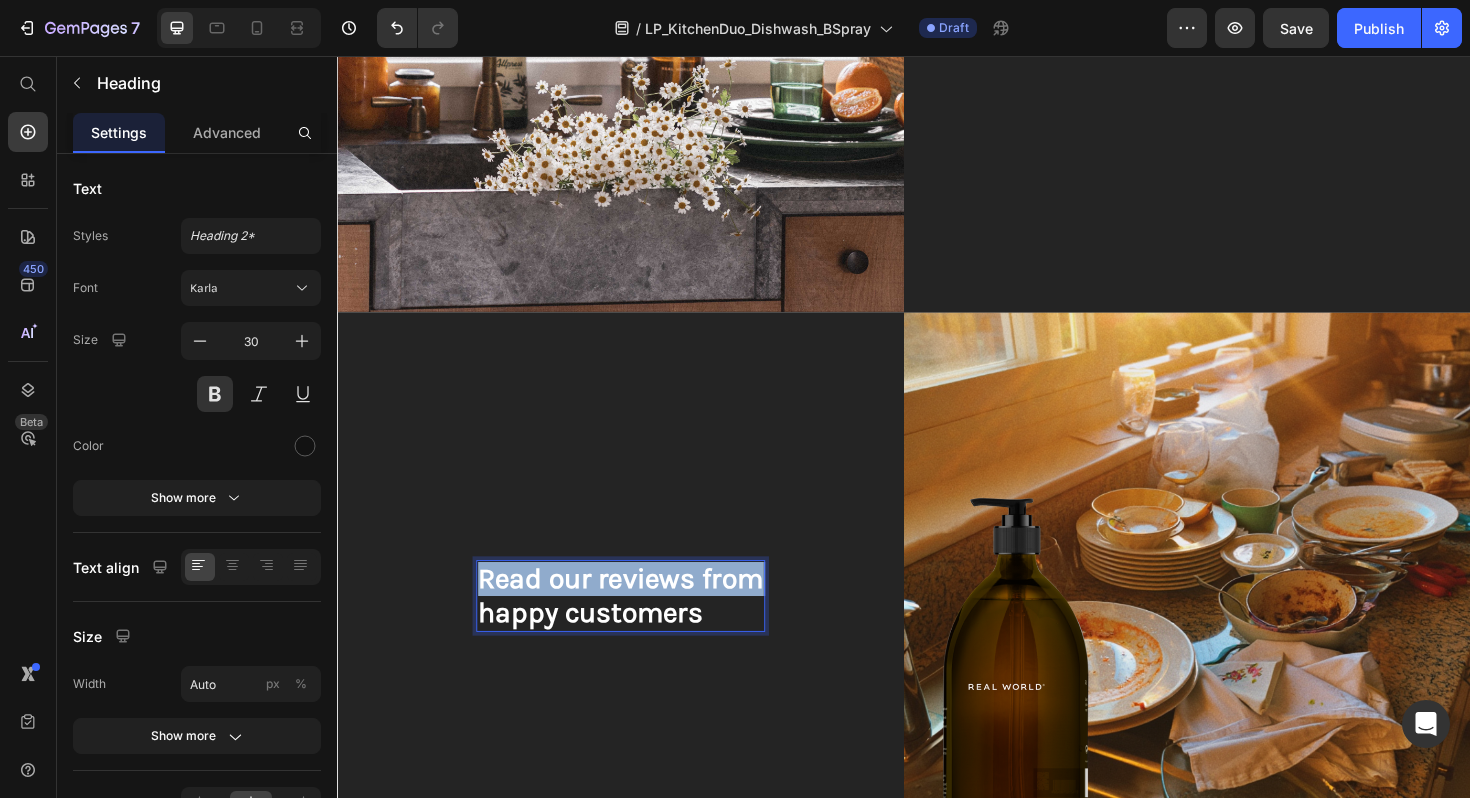 click on "Read our reviews from" at bounding box center (637, 610) 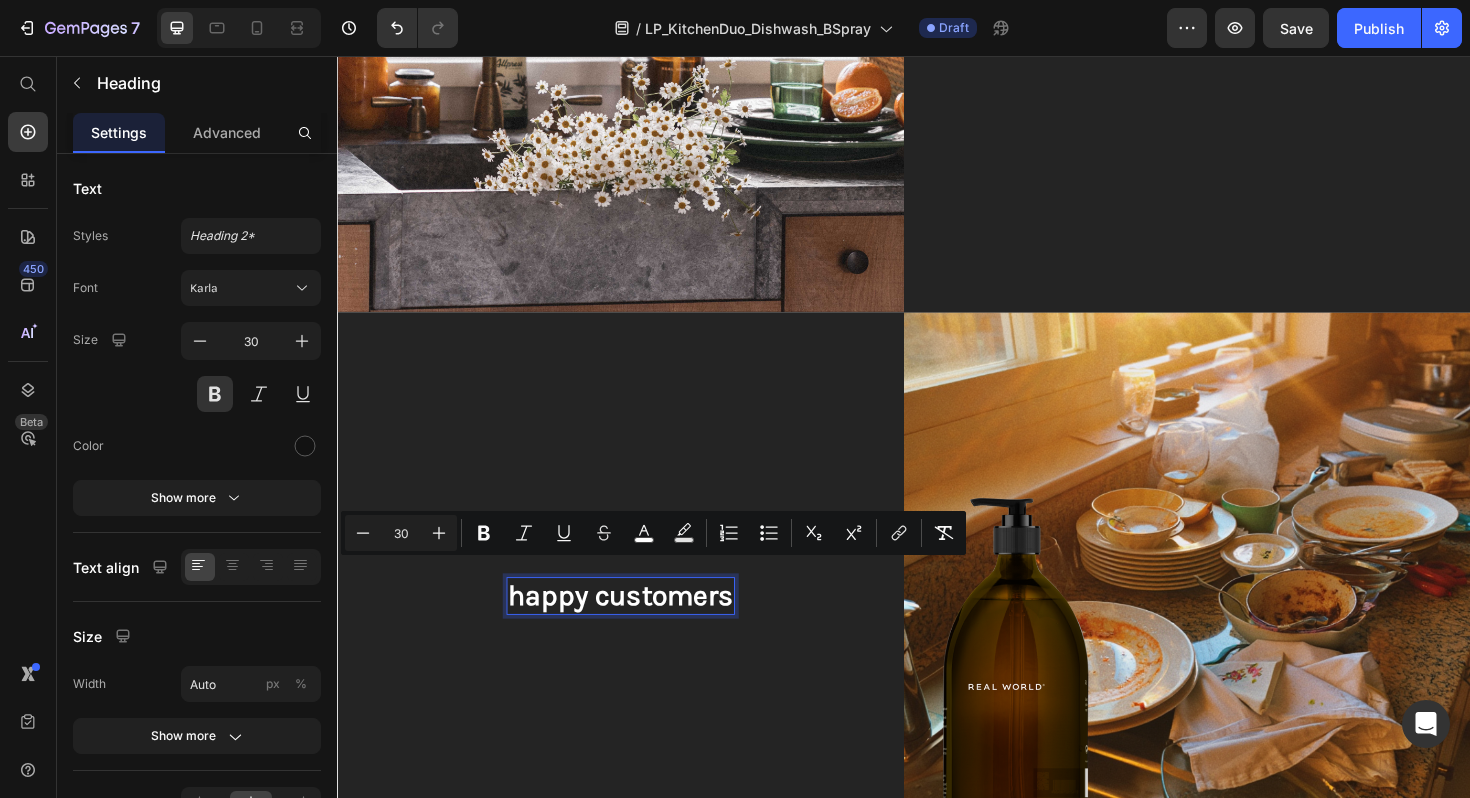 scroll, scrollTop: 2200, scrollLeft: 0, axis: vertical 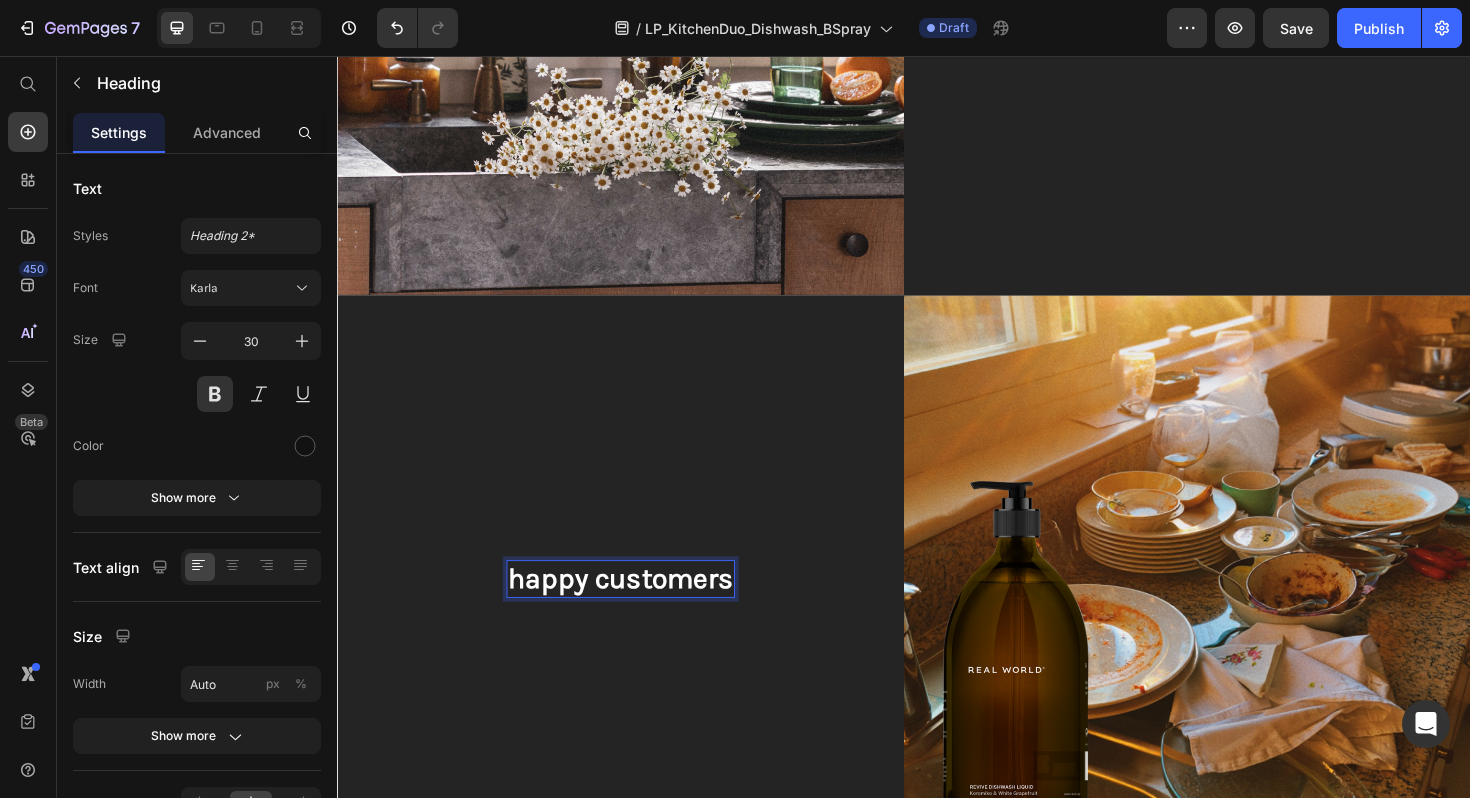 click on "happy customers" at bounding box center [637, 610] 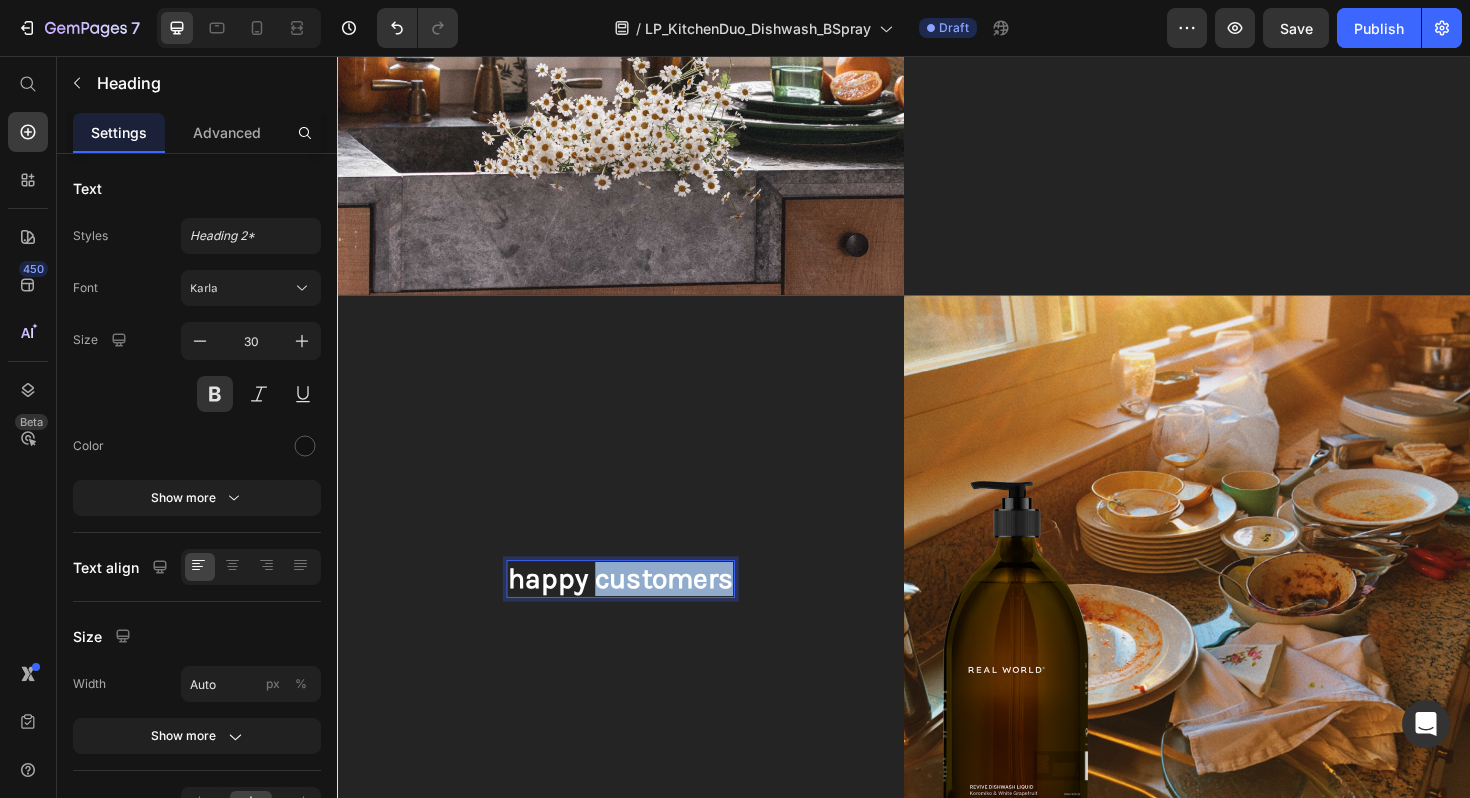 click on "happy customers" at bounding box center (637, 610) 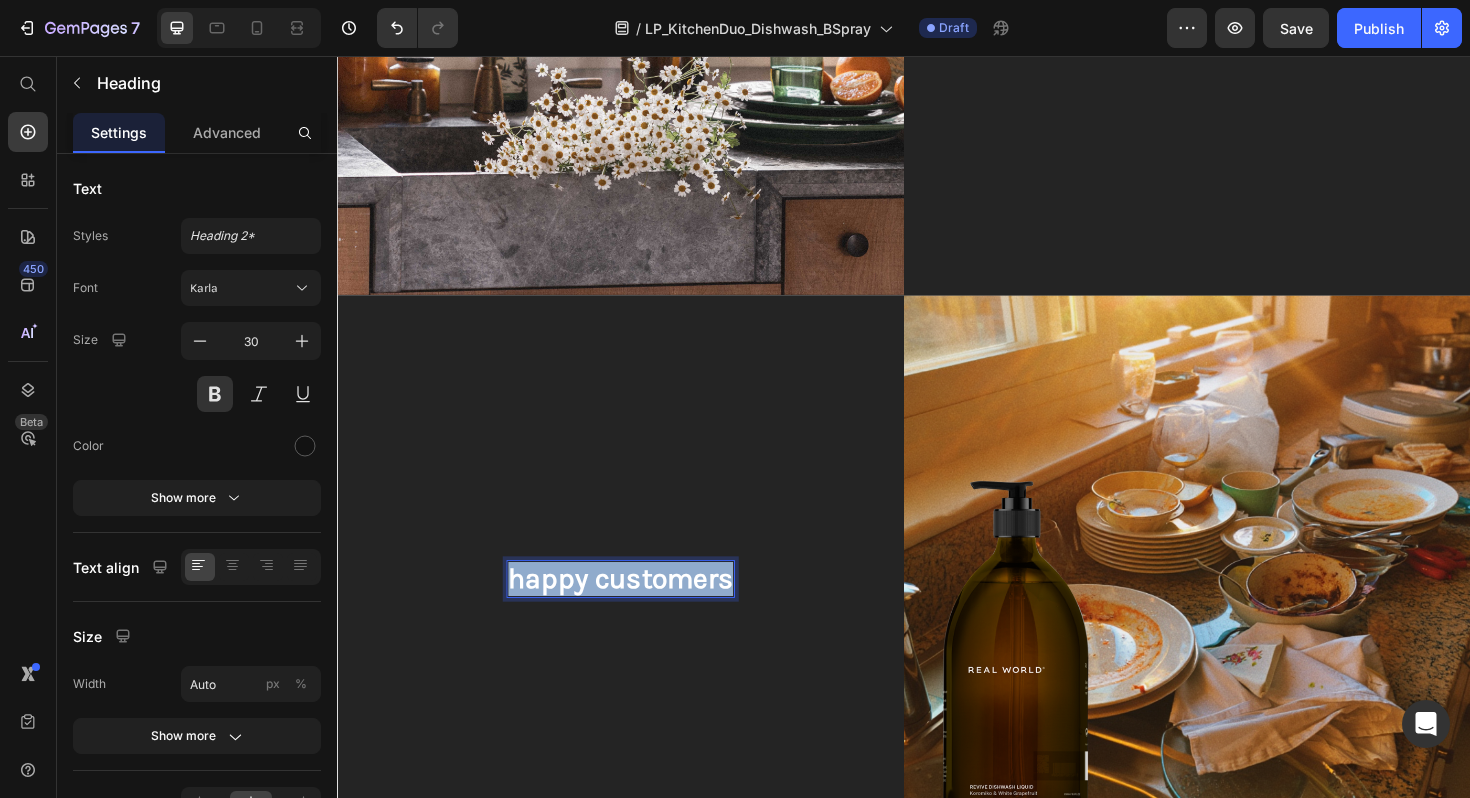 click on "happy customers" at bounding box center [637, 610] 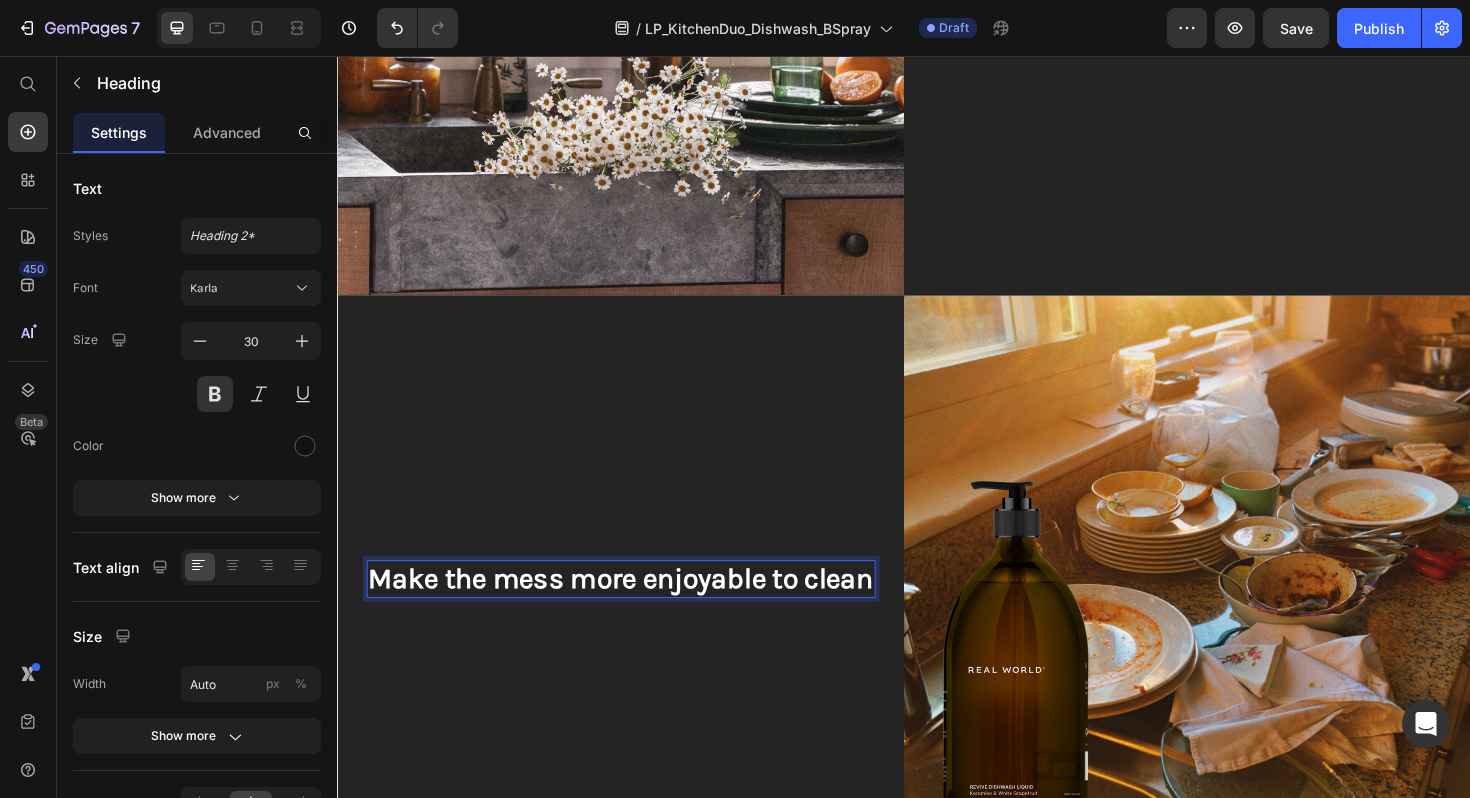 scroll, scrollTop: 2182, scrollLeft: 0, axis: vertical 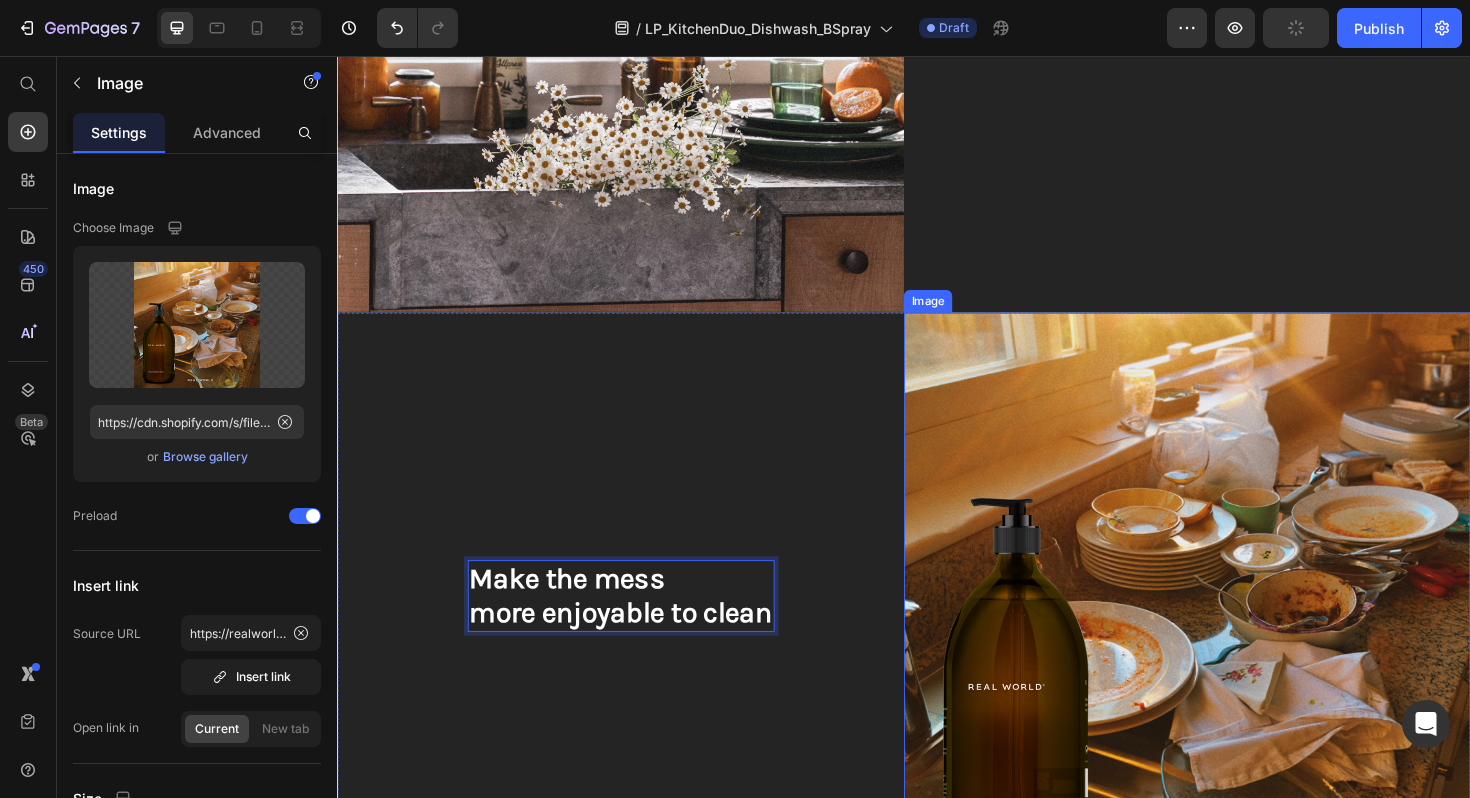 click at bounding box center (1237, 628) 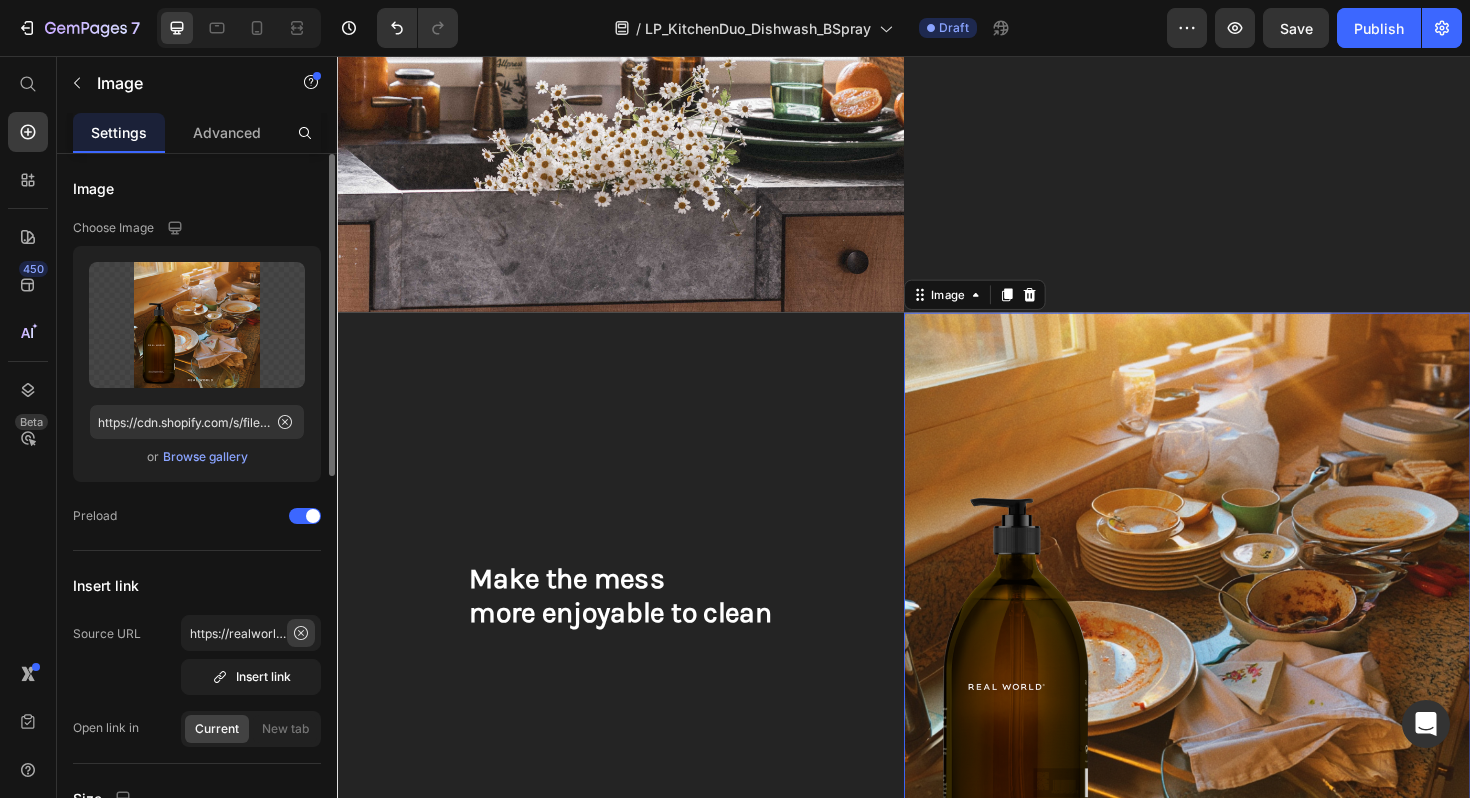 click 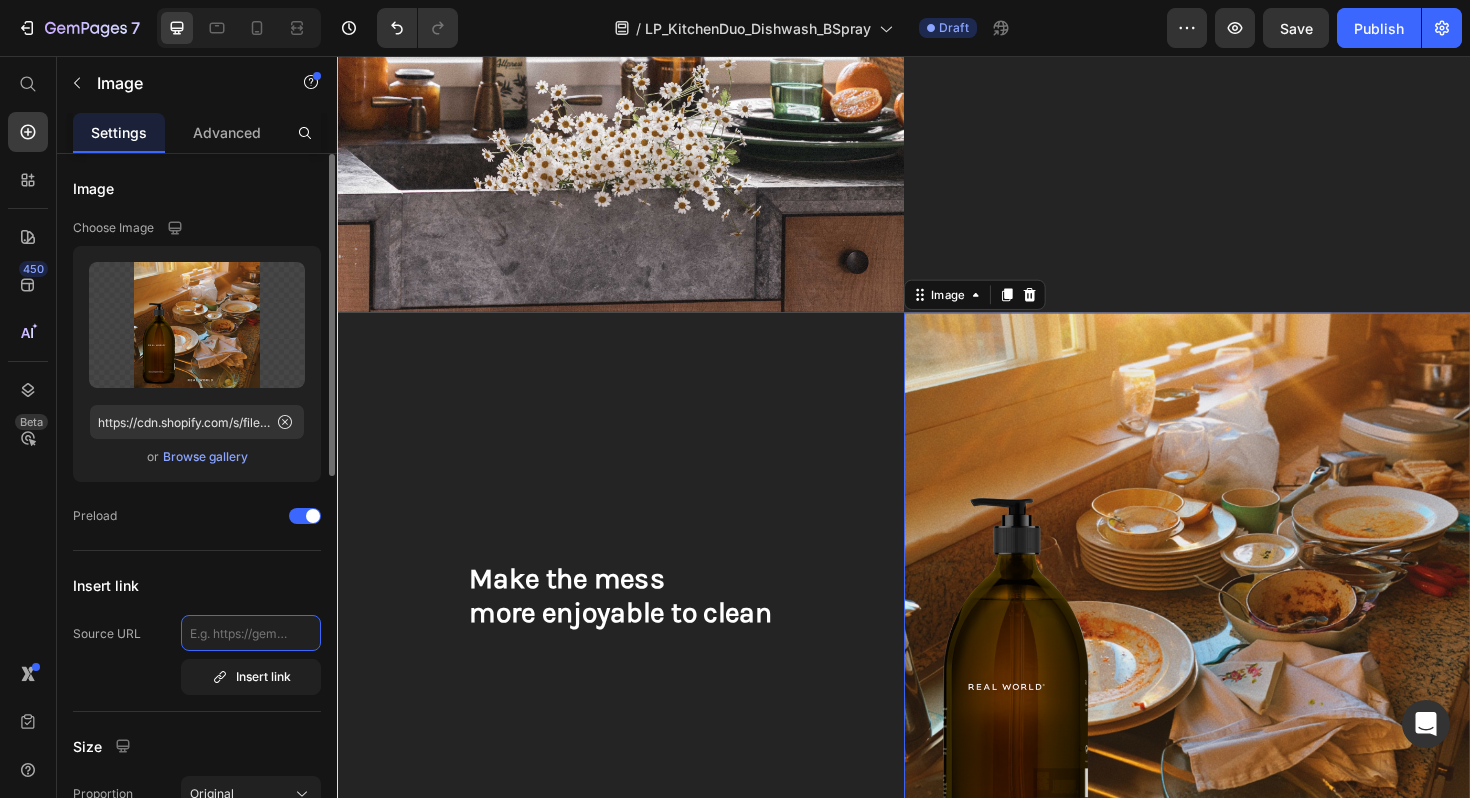 scroll, scrollTop: 0, scrollLeft: 0, axis: both 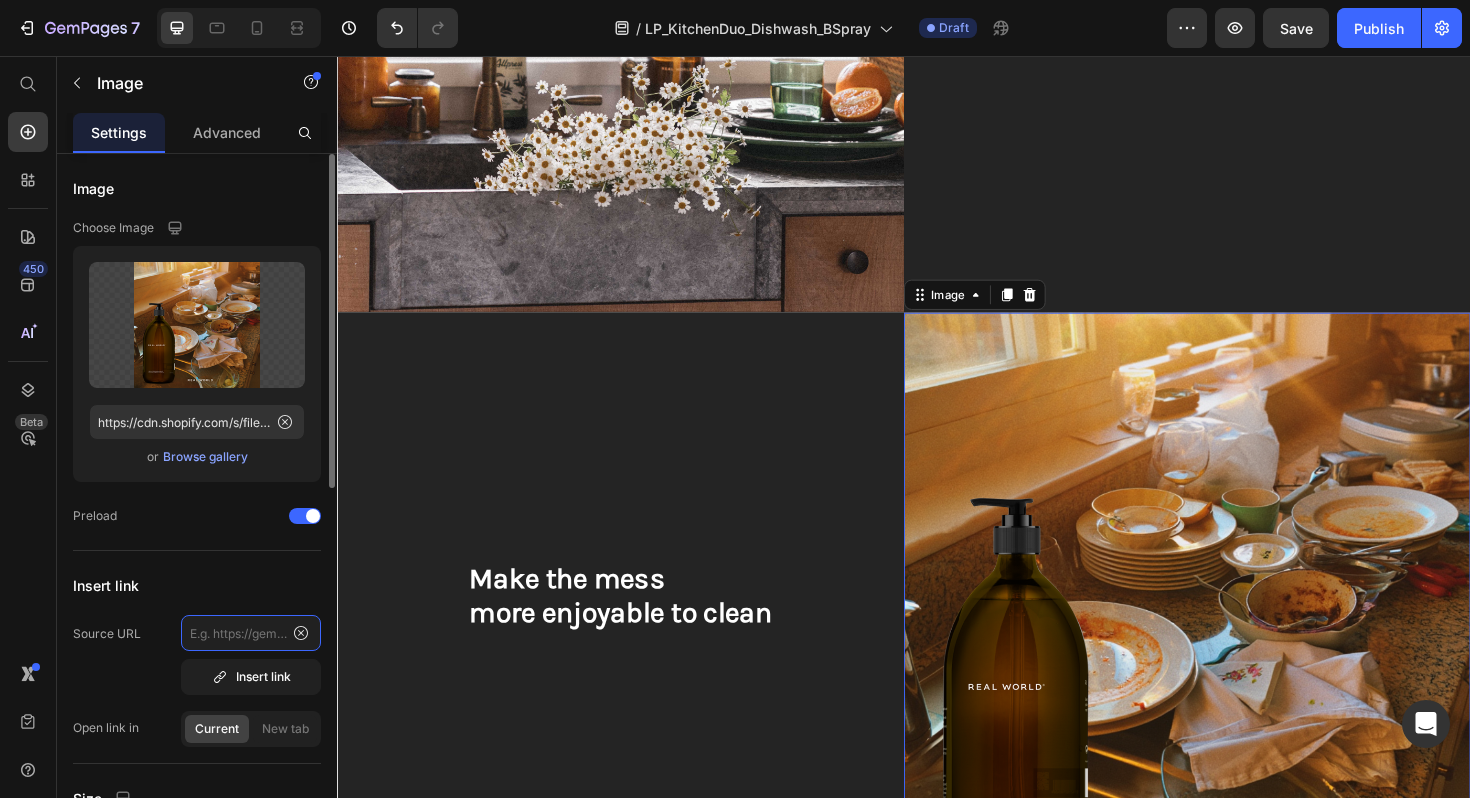 type on "https://realworldnz.com/collections/bench-spray/products/koromiko-white-grapefruit-bench-spray-refill-bundle" 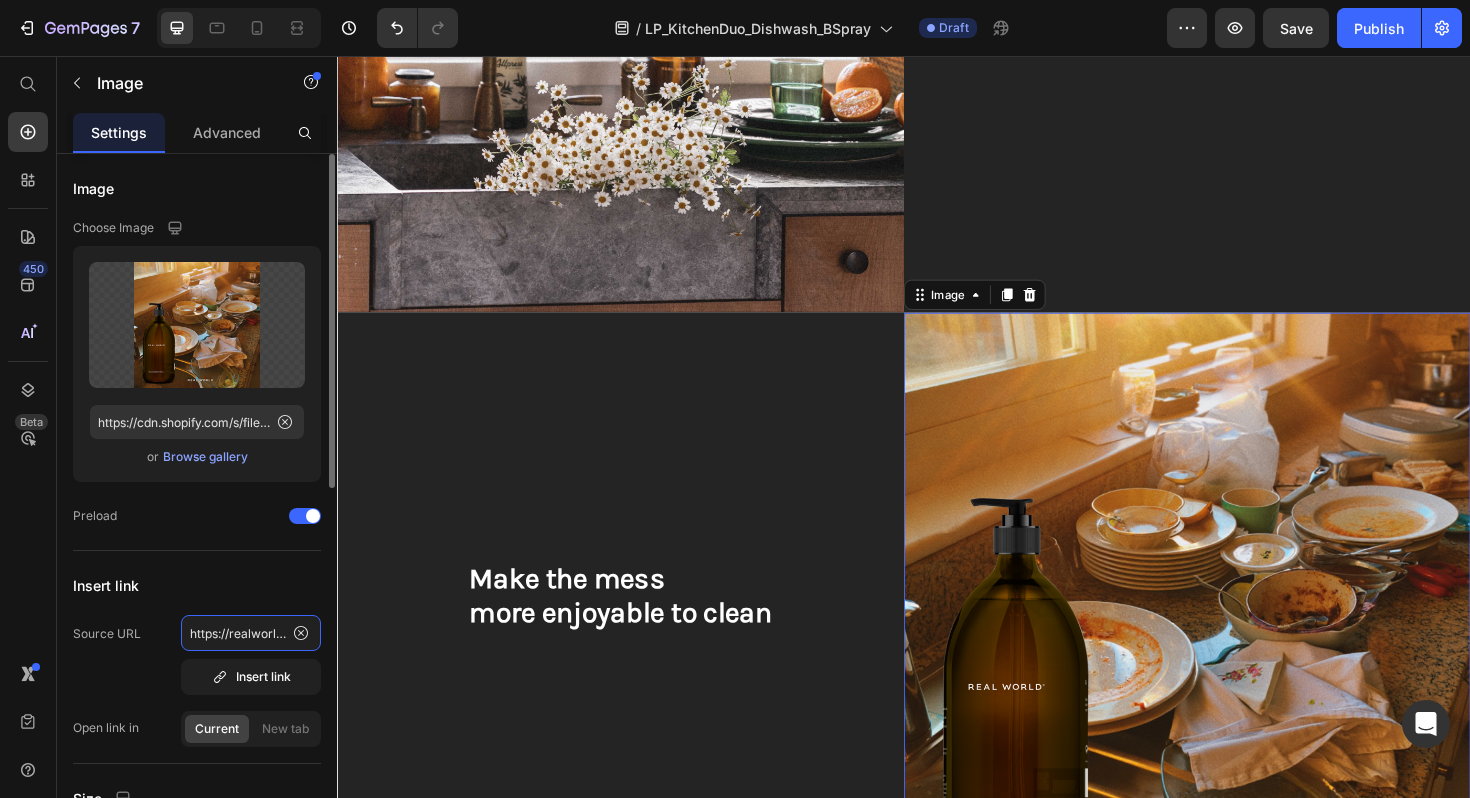 scroll, scrollTop: 0, scrollLeft: 538, axis: horizontal 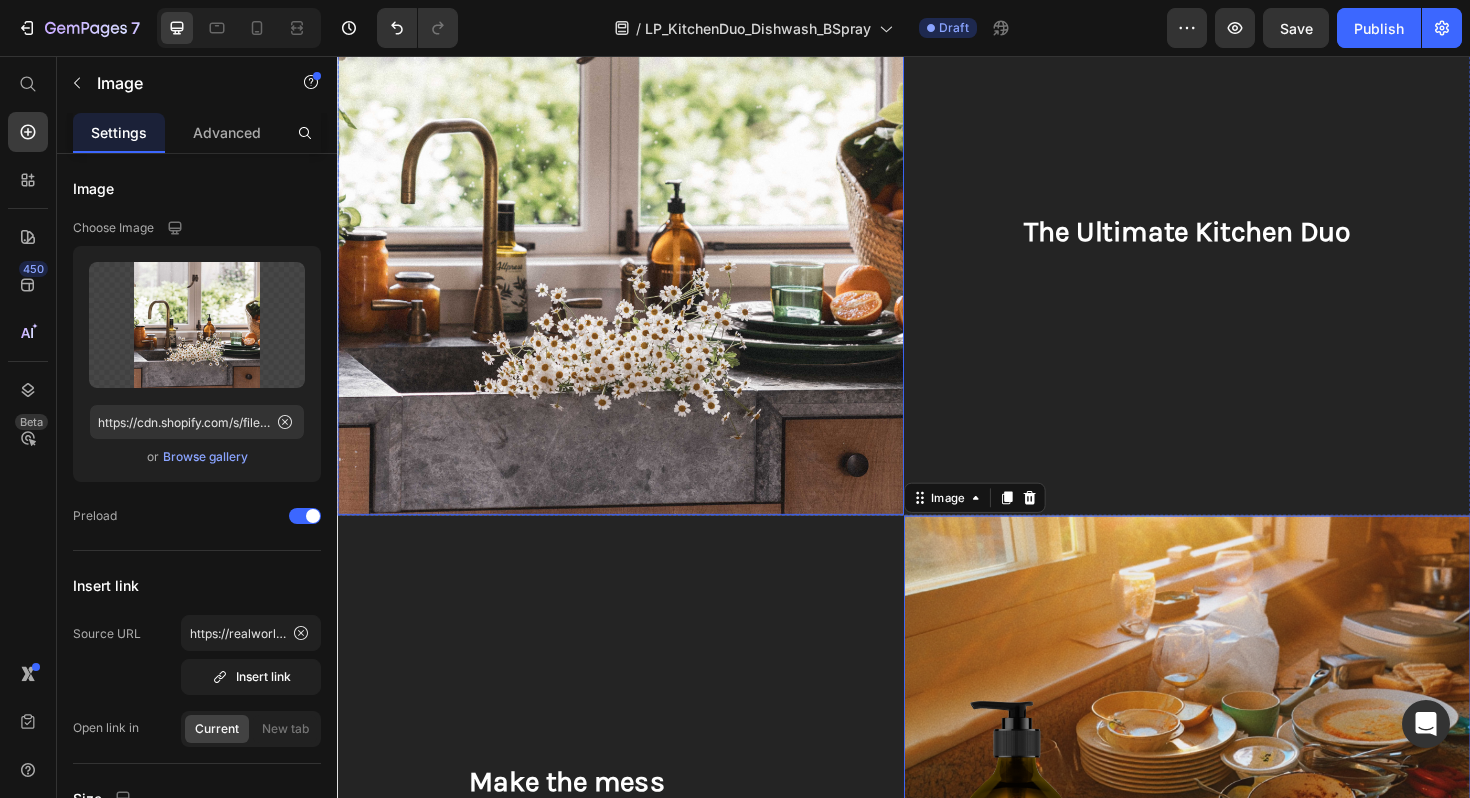 click at bounding box center [637, 242] 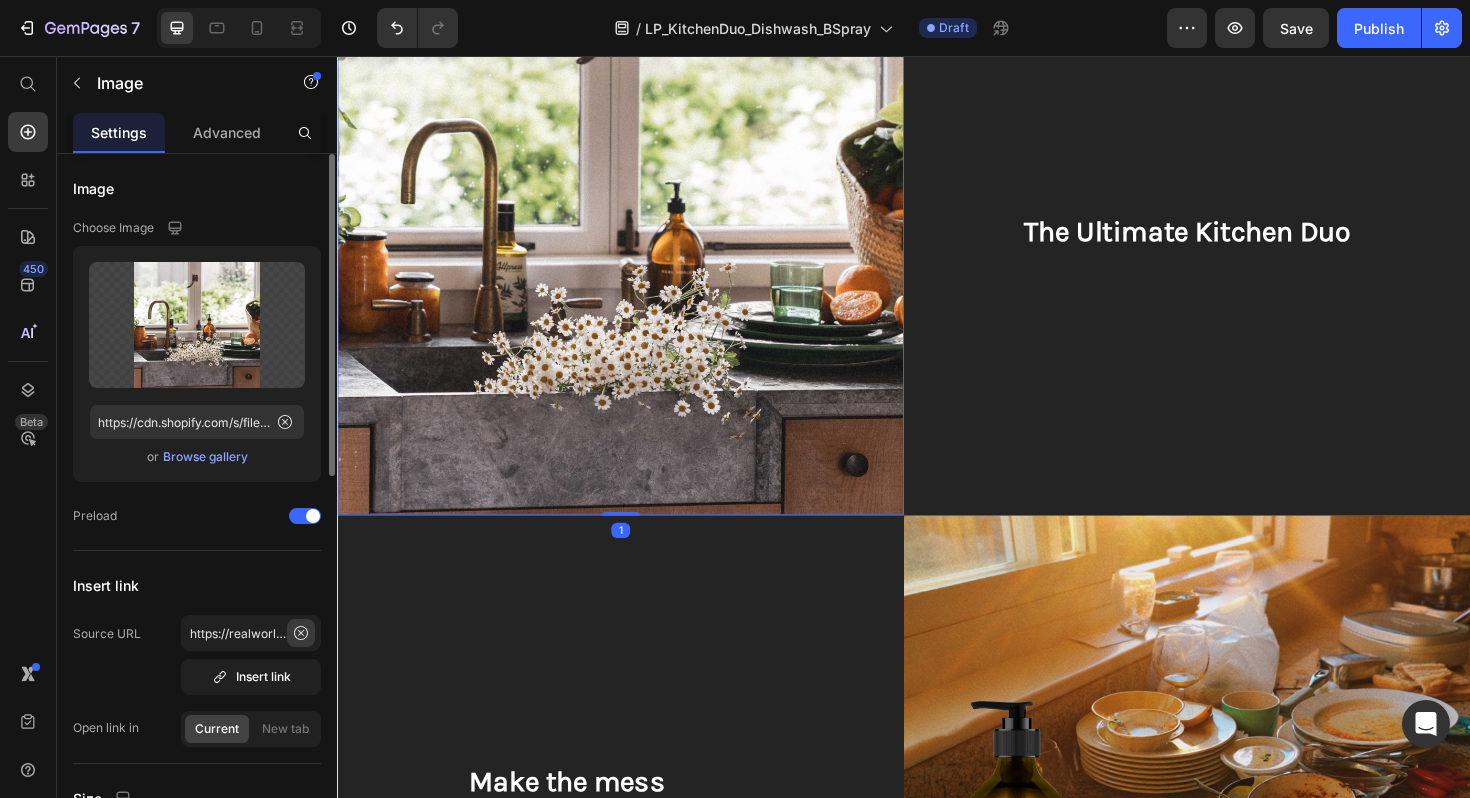 click 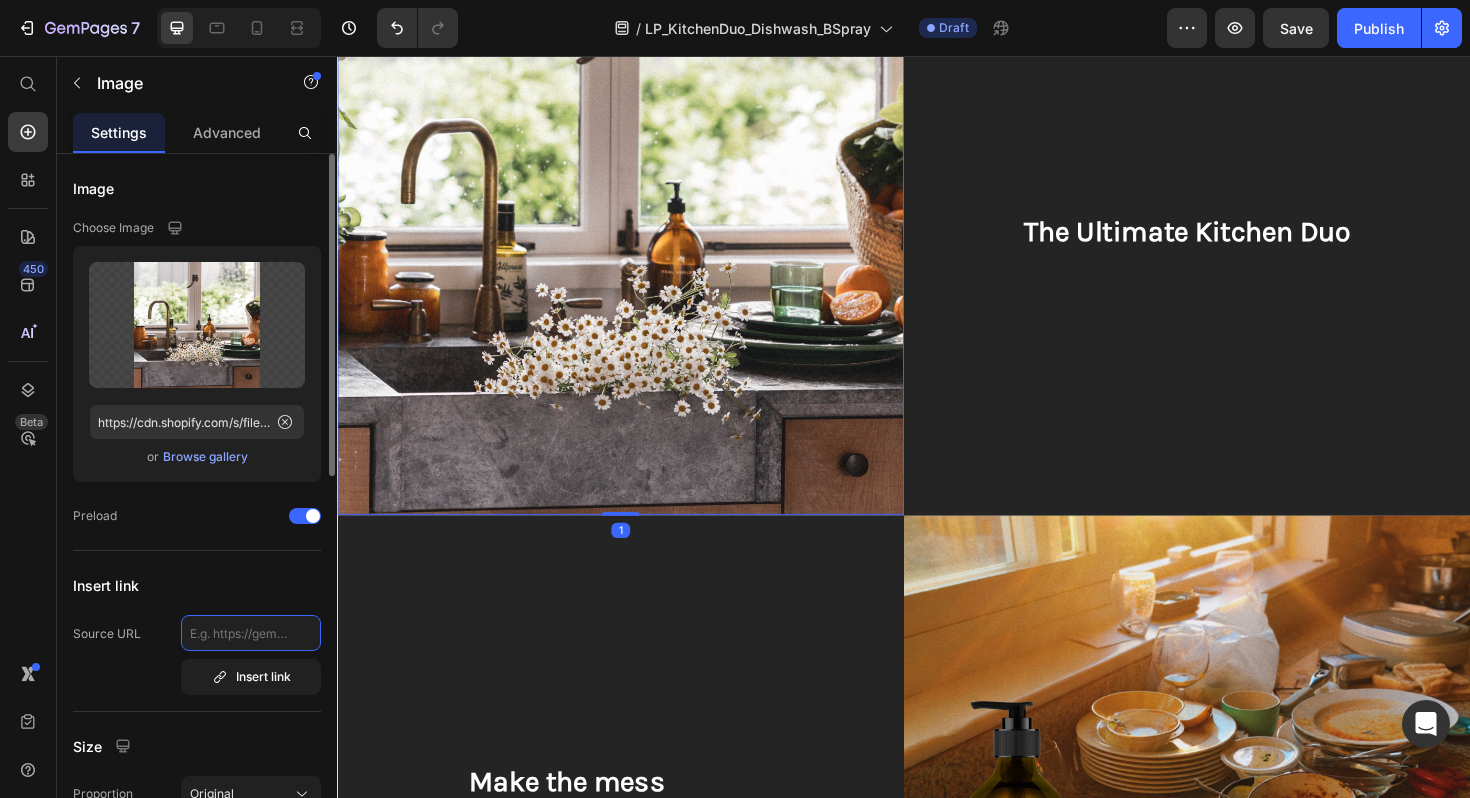 scroll, scrollTop: 0, scrollLeft: 0, axis: both 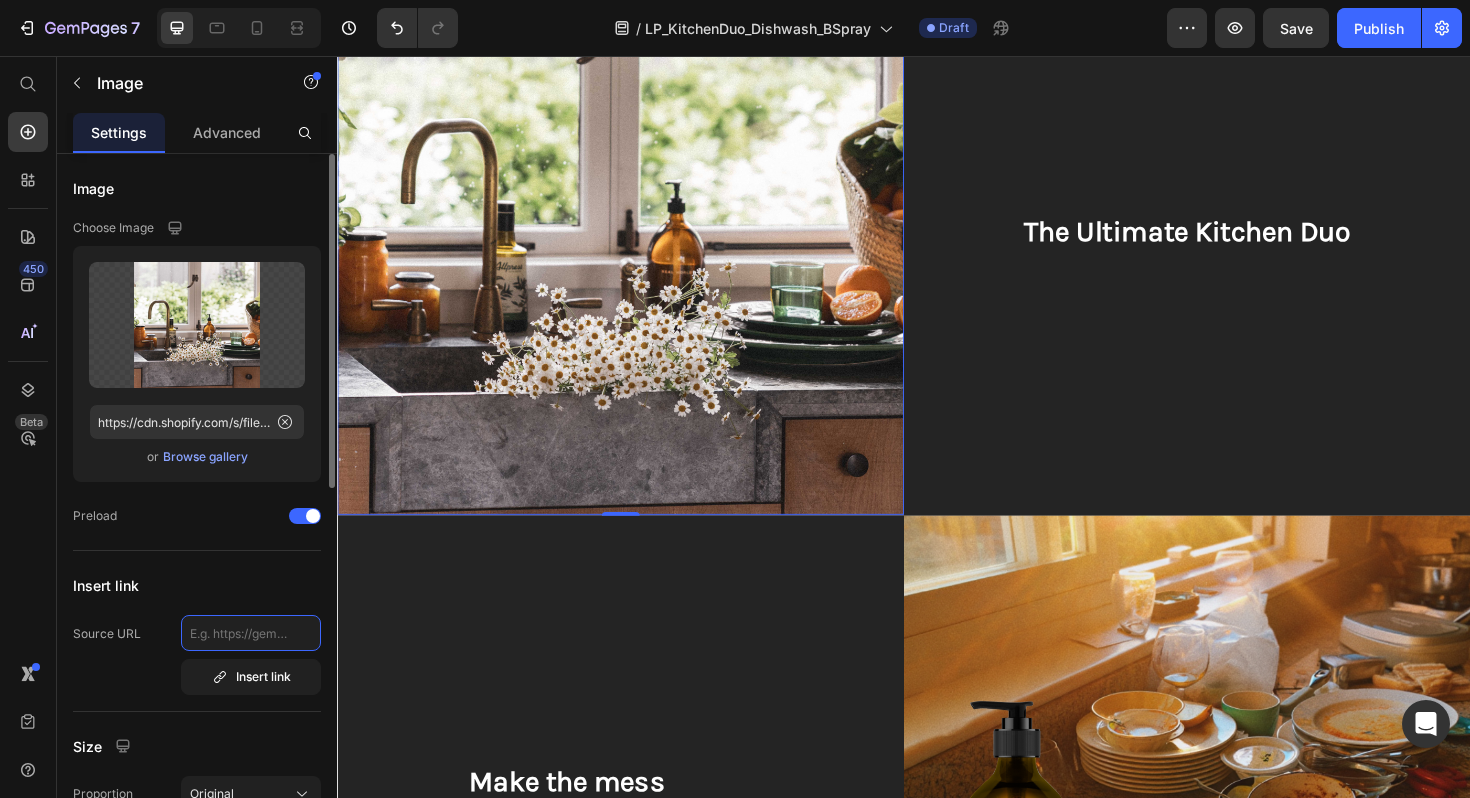 paste on "https://realworldnz.com/collections/bench-spray/products/koromiko-white-grapefruit-bench-spray-refill-bundle" 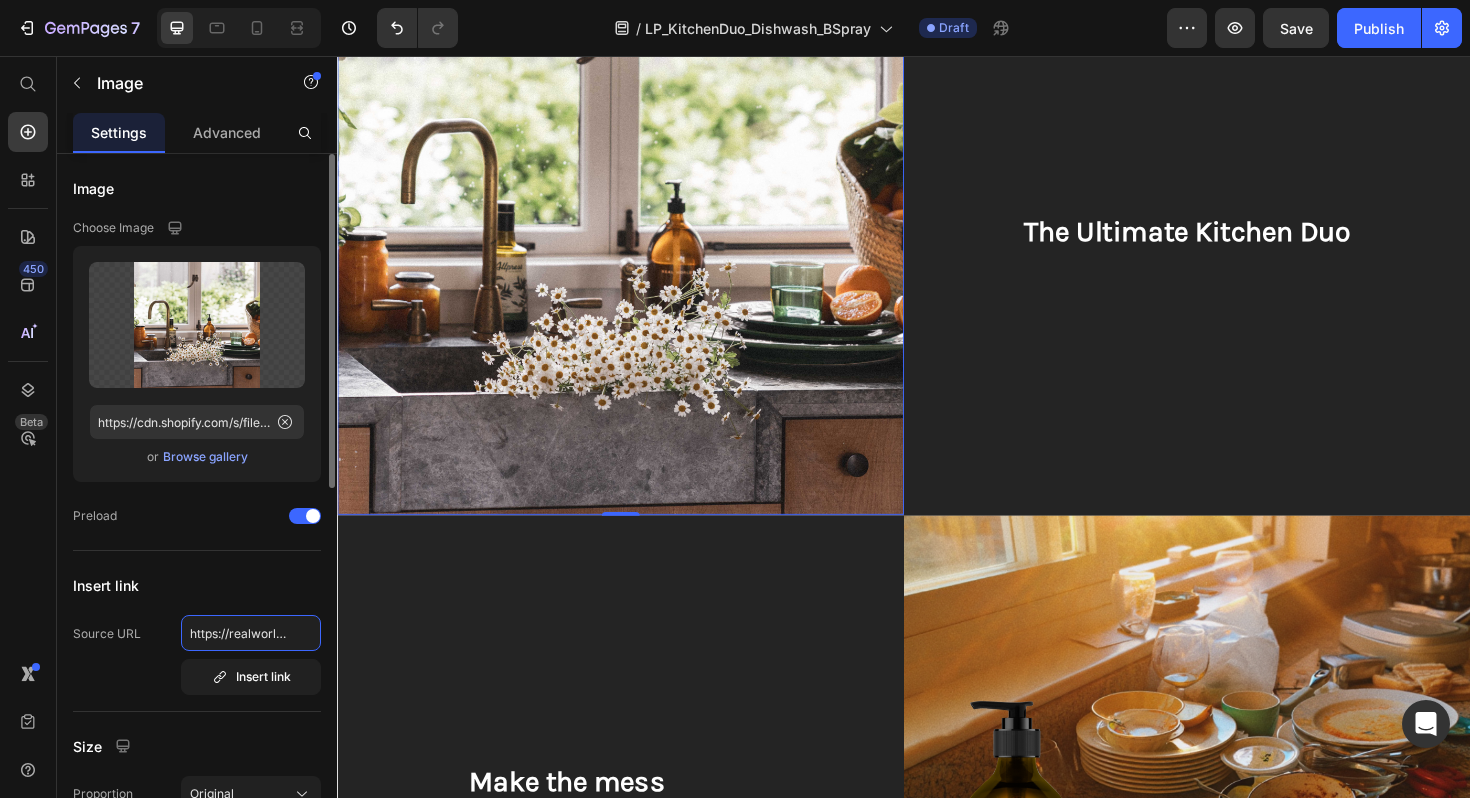 scroll, scrollTop: 0, scrollLeft: 538, axis: horizontal 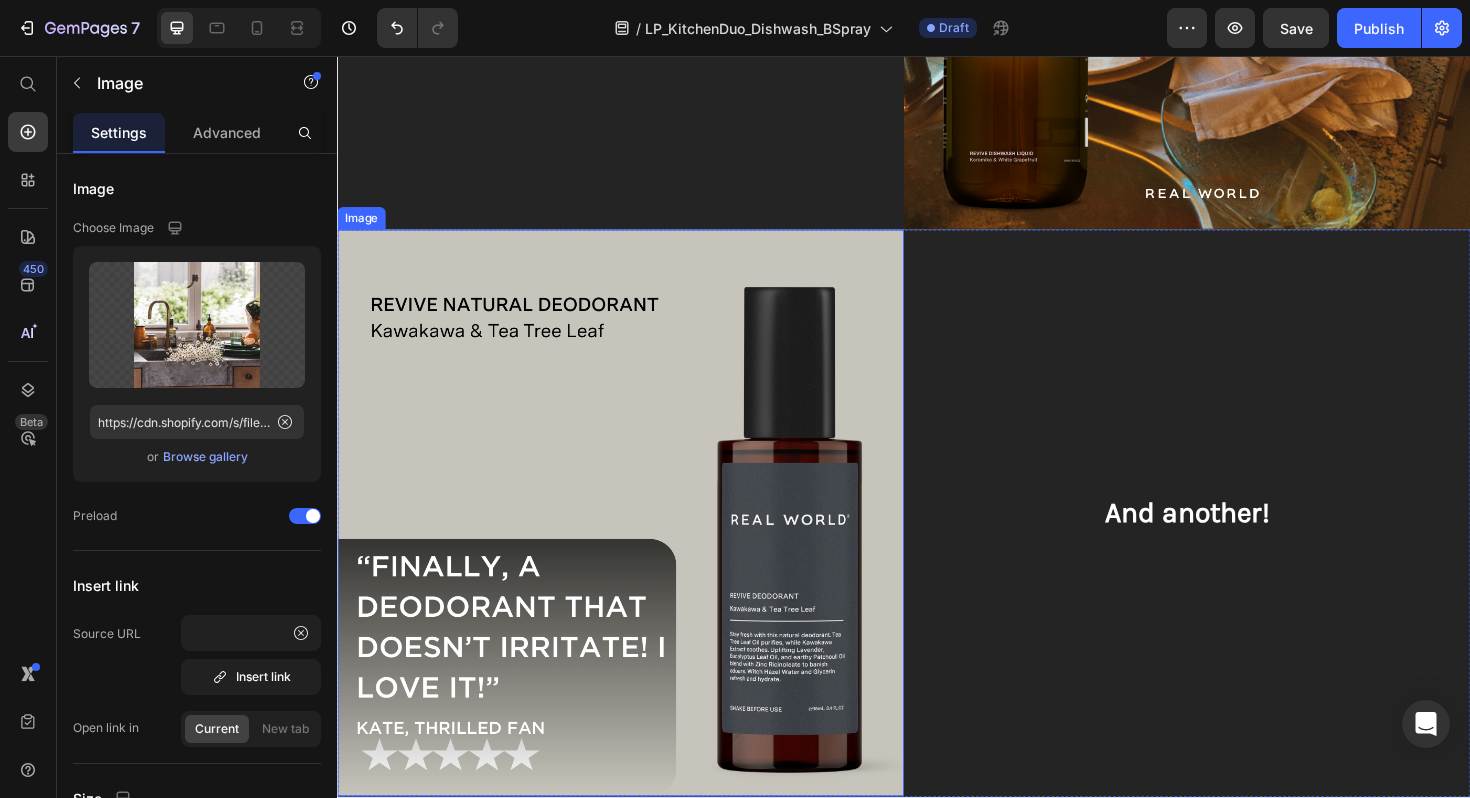 click at bounding box center (637, 540) 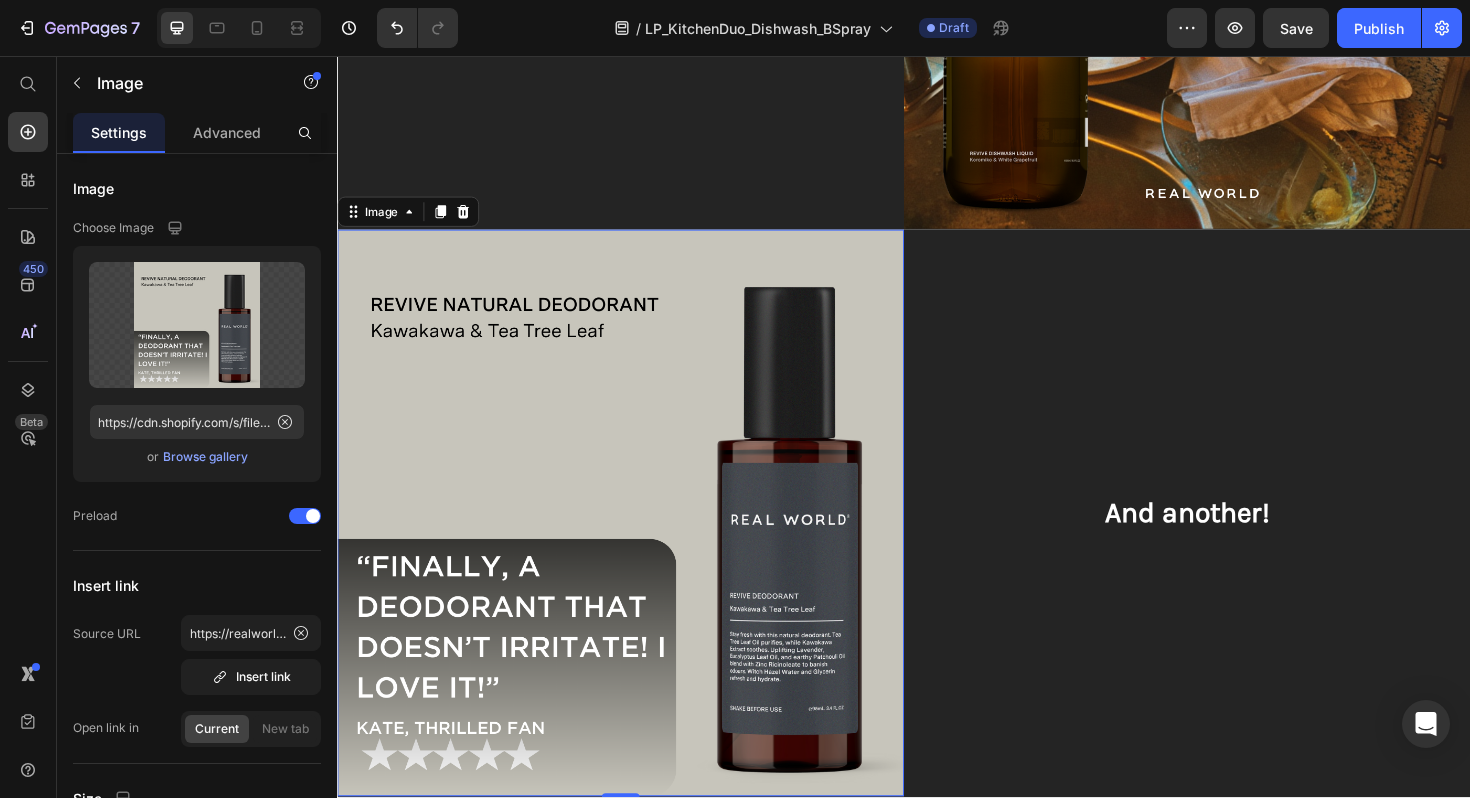 click at bounding box center (637, 540) 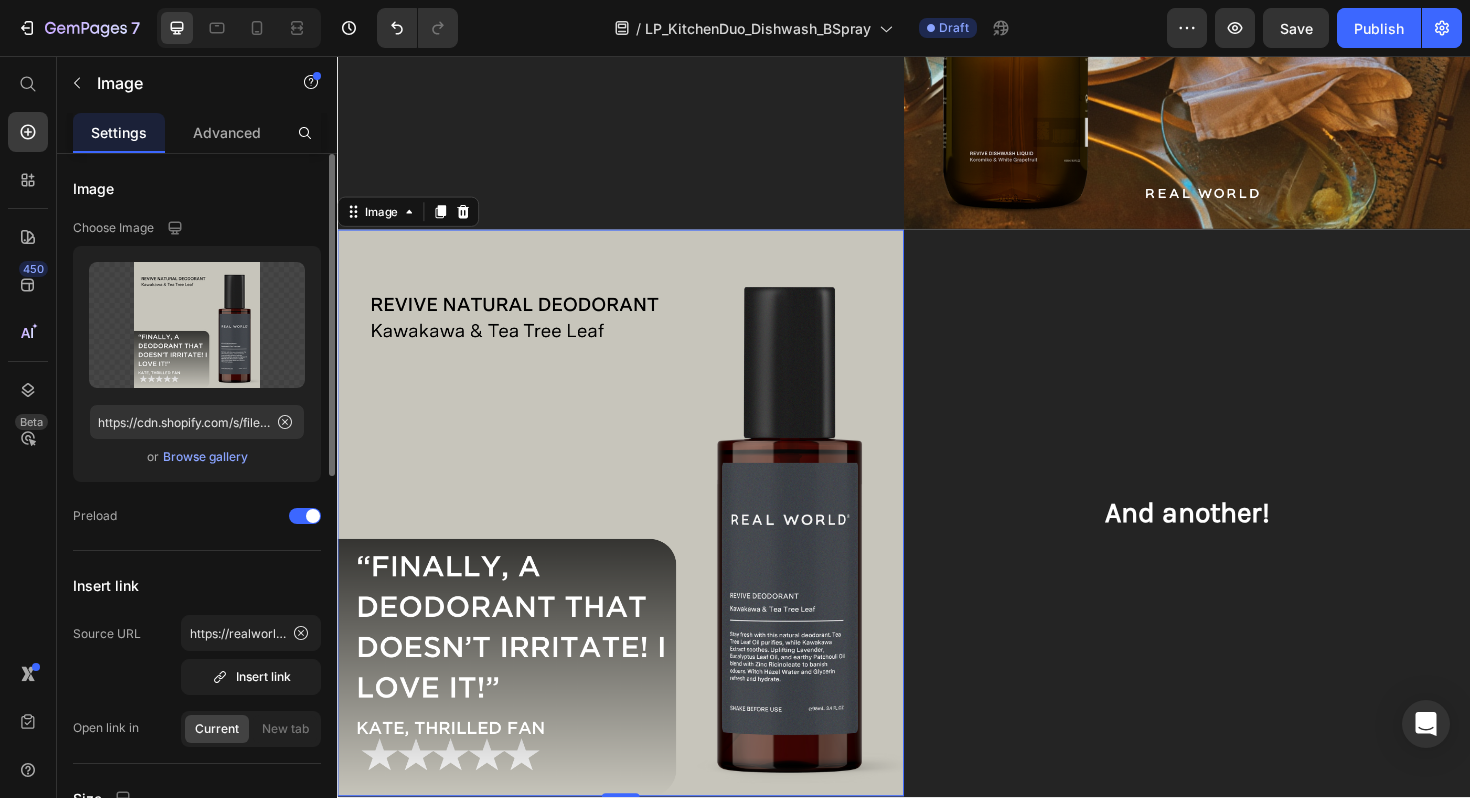 click on "Browse gallery" at bounding box center (205, 457) 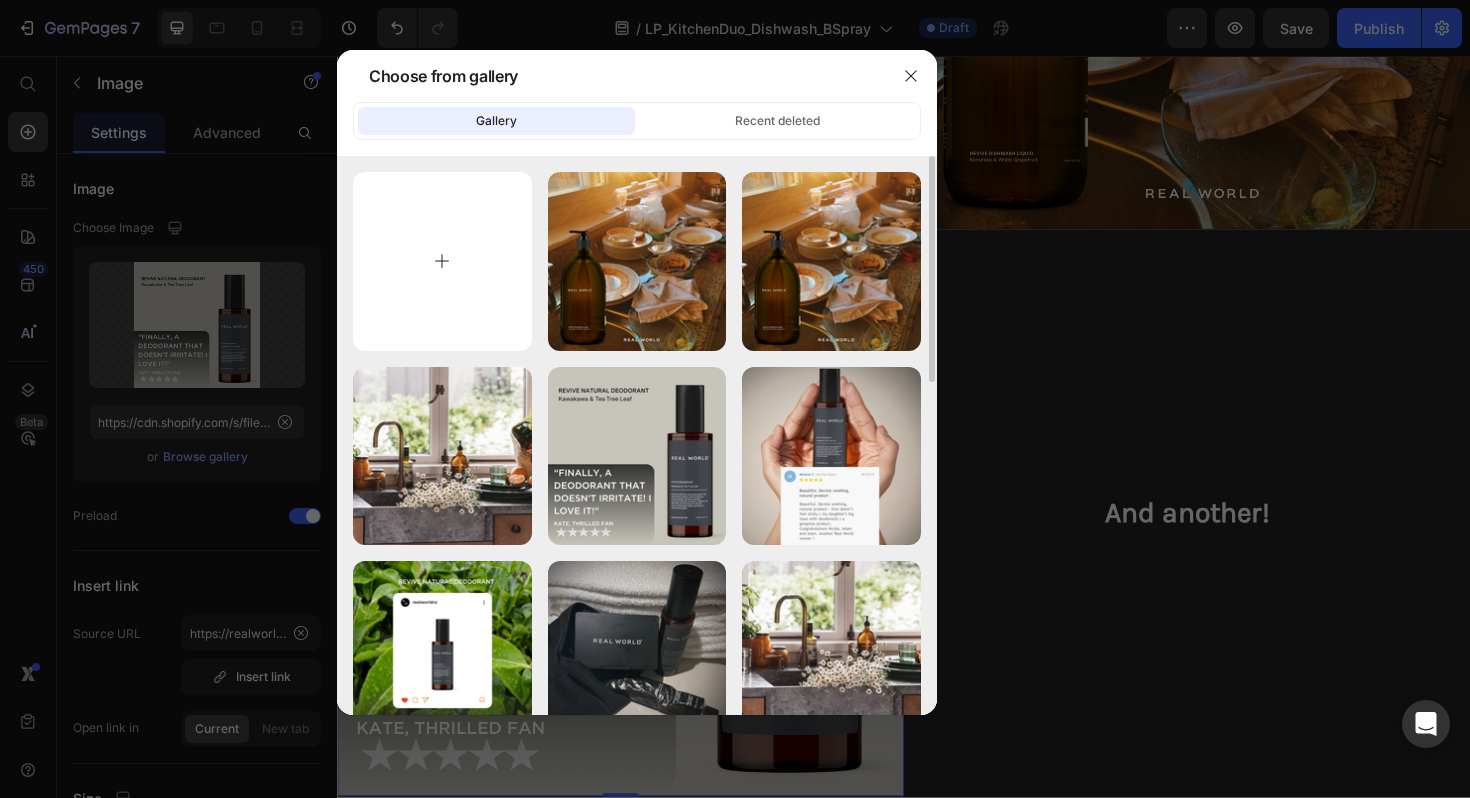 click at bounding box center (442, 261) 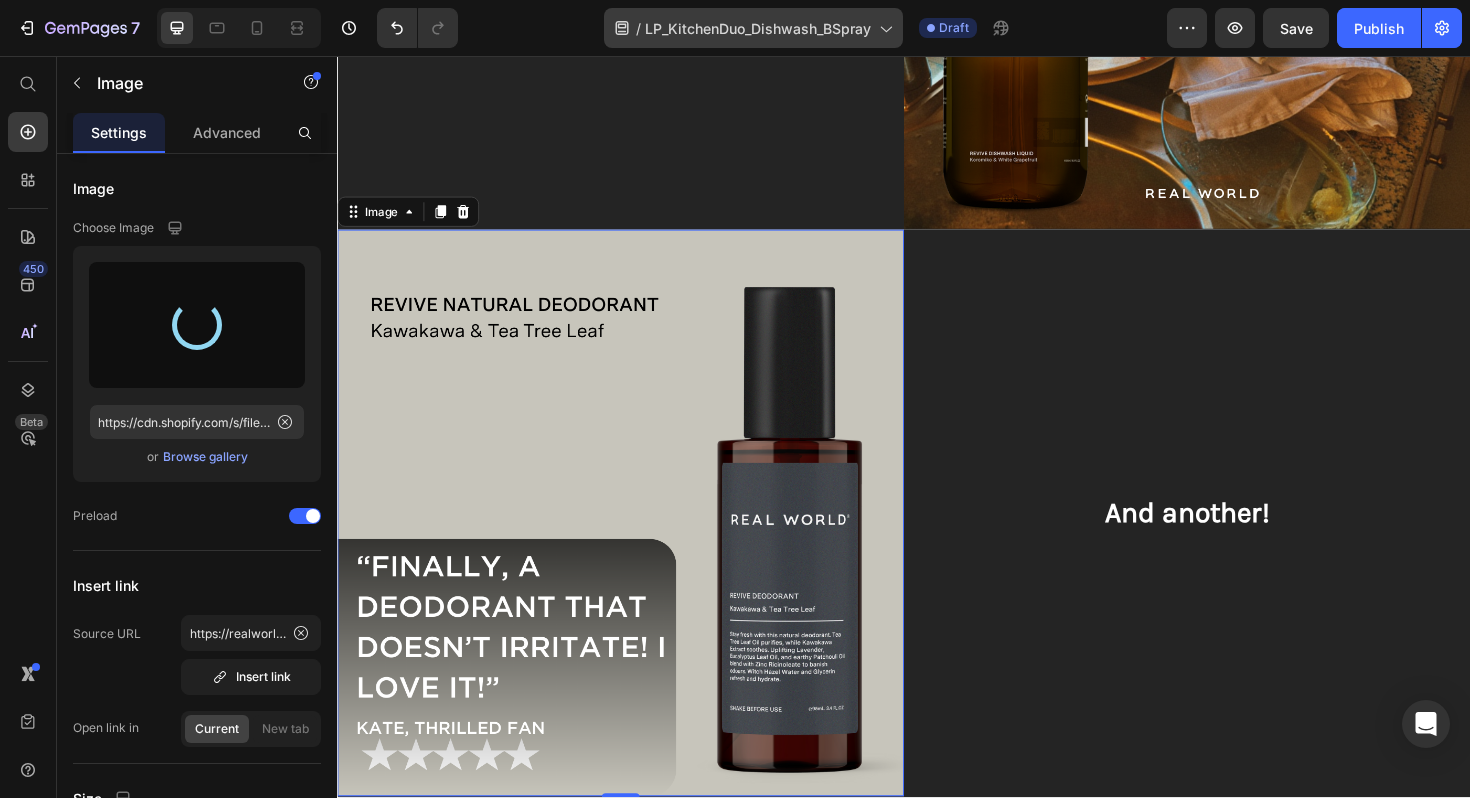 type on "https://cdn.shopify.com/s/files/1/0593/1506/0924/files/gempages_573891662921597774-0c60a9c6-2fc1-4fde-98b5-6721f0327365.png" 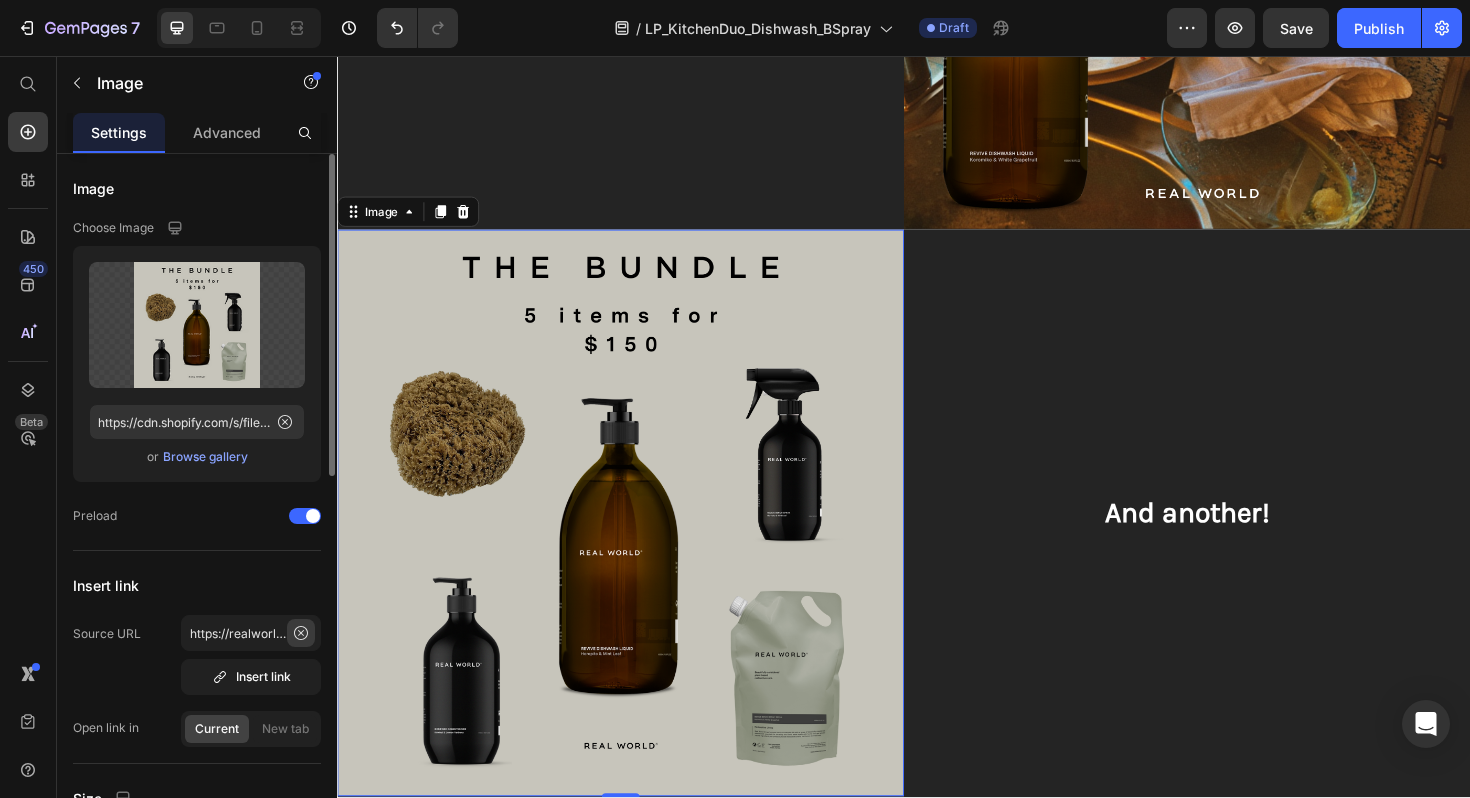 click 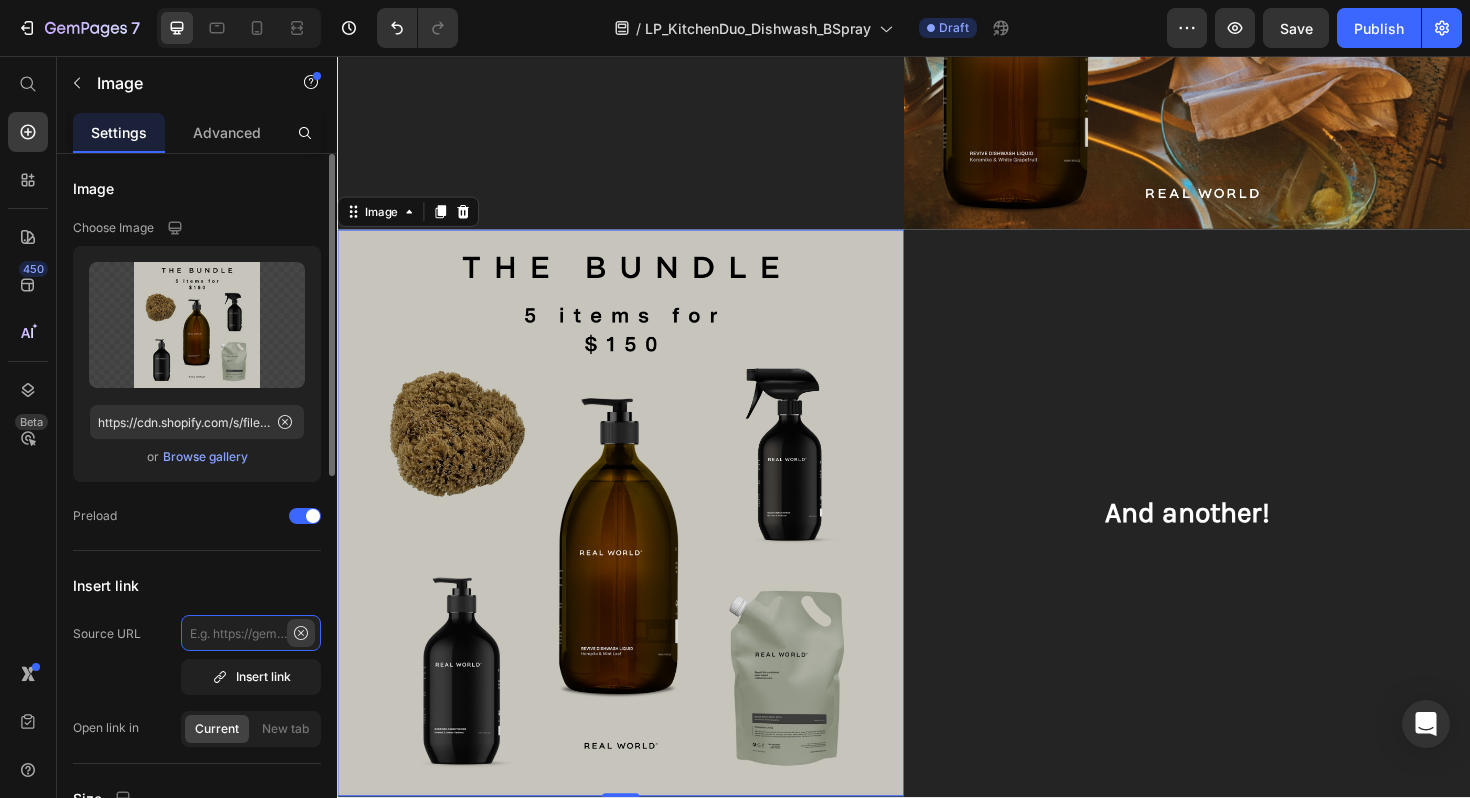 scroll, scrollTop: 0, scrollLeft: 0, axis: both 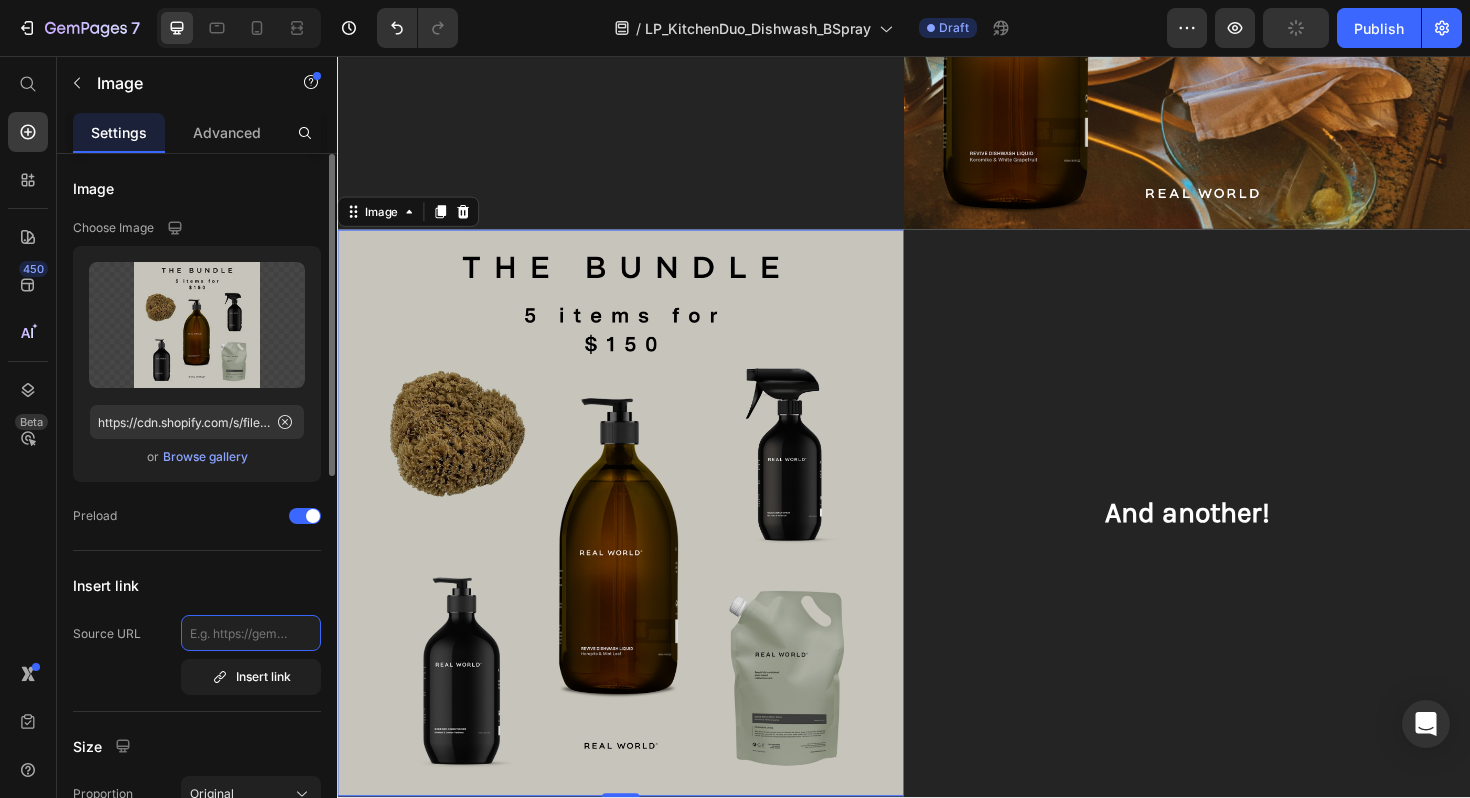 click 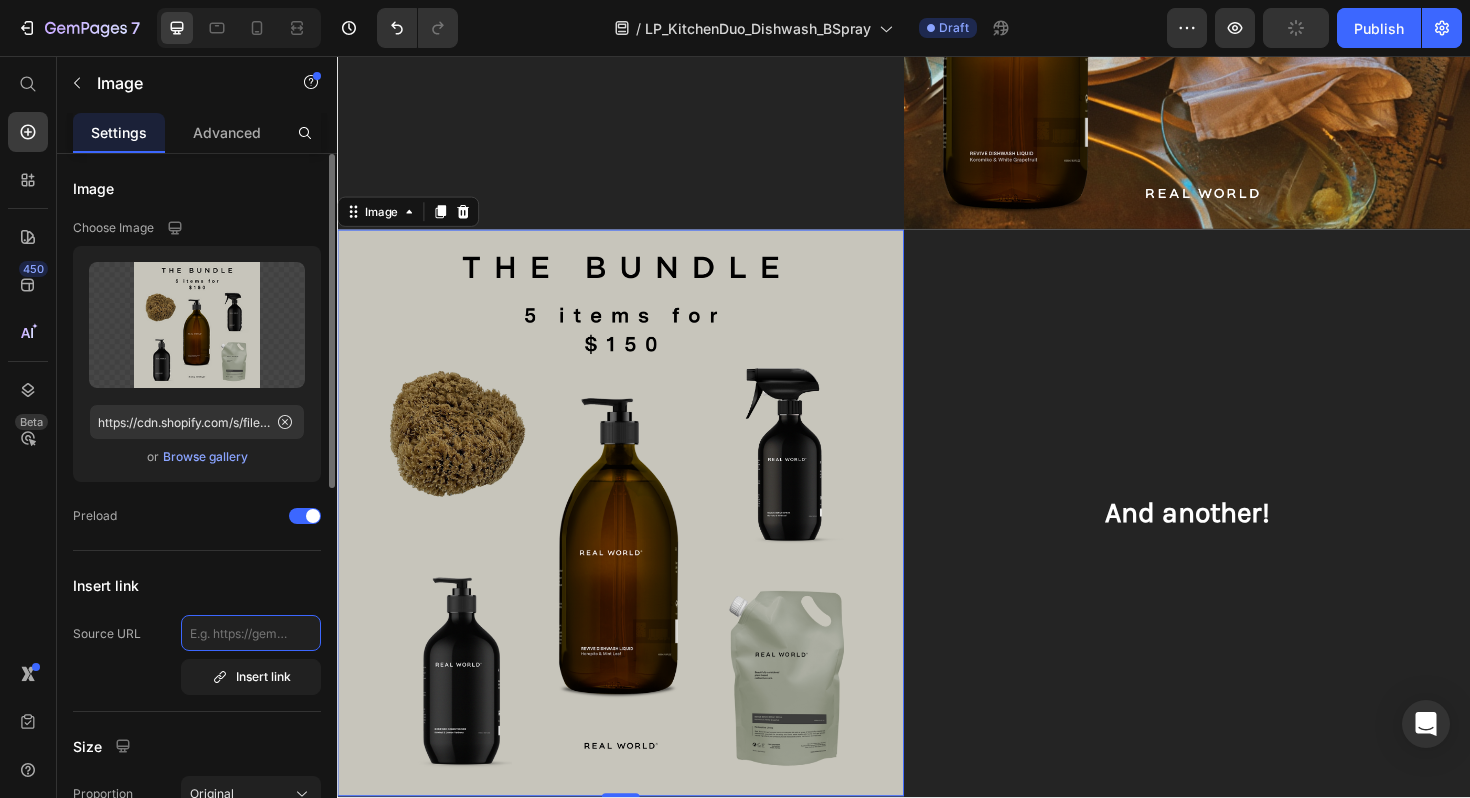 paste on "https://realworldnz.com/collections/curated-bundles/products/gym-bundle" 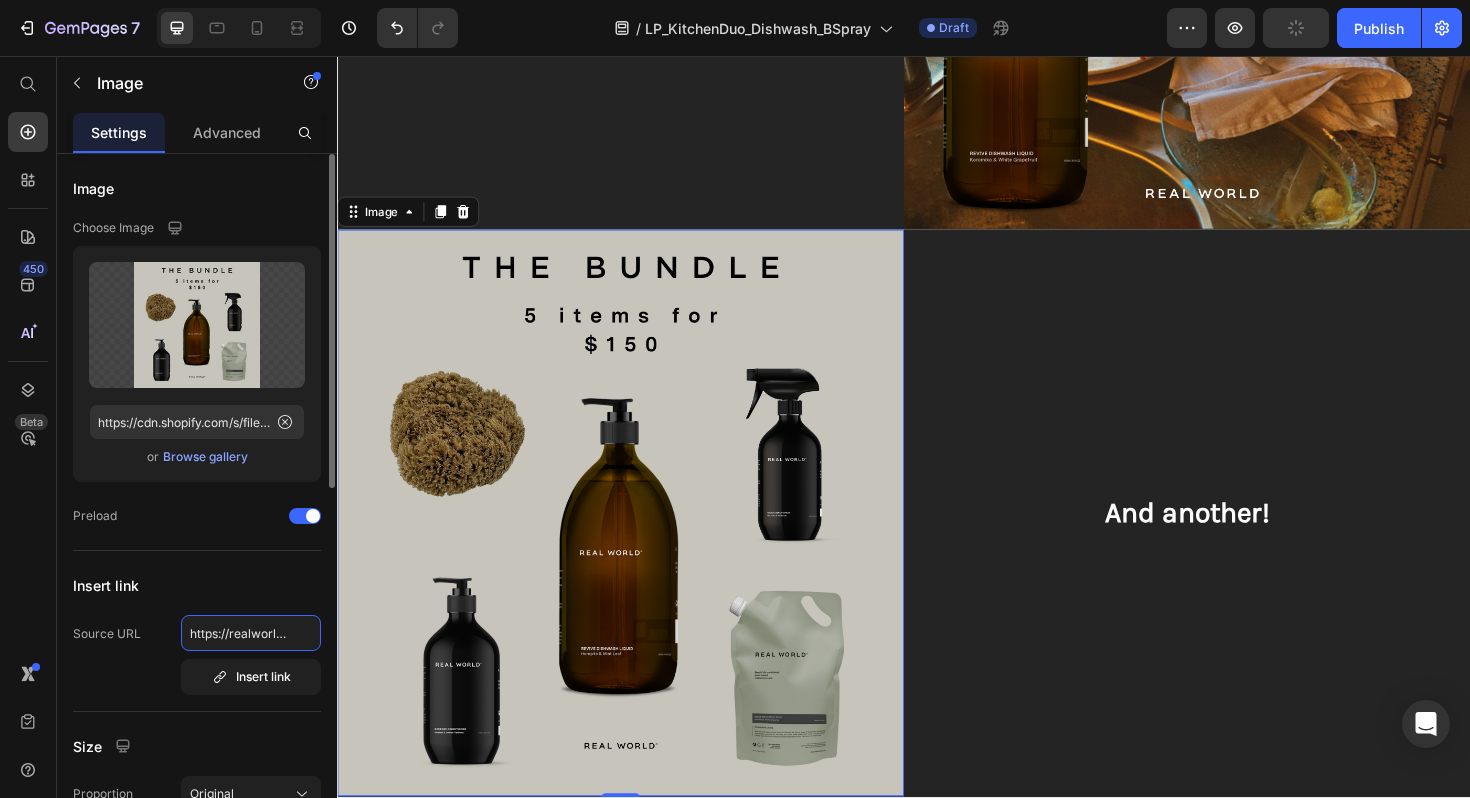 scroll, scrollTop: 0, scrollLeft: 328, axis: horizontal 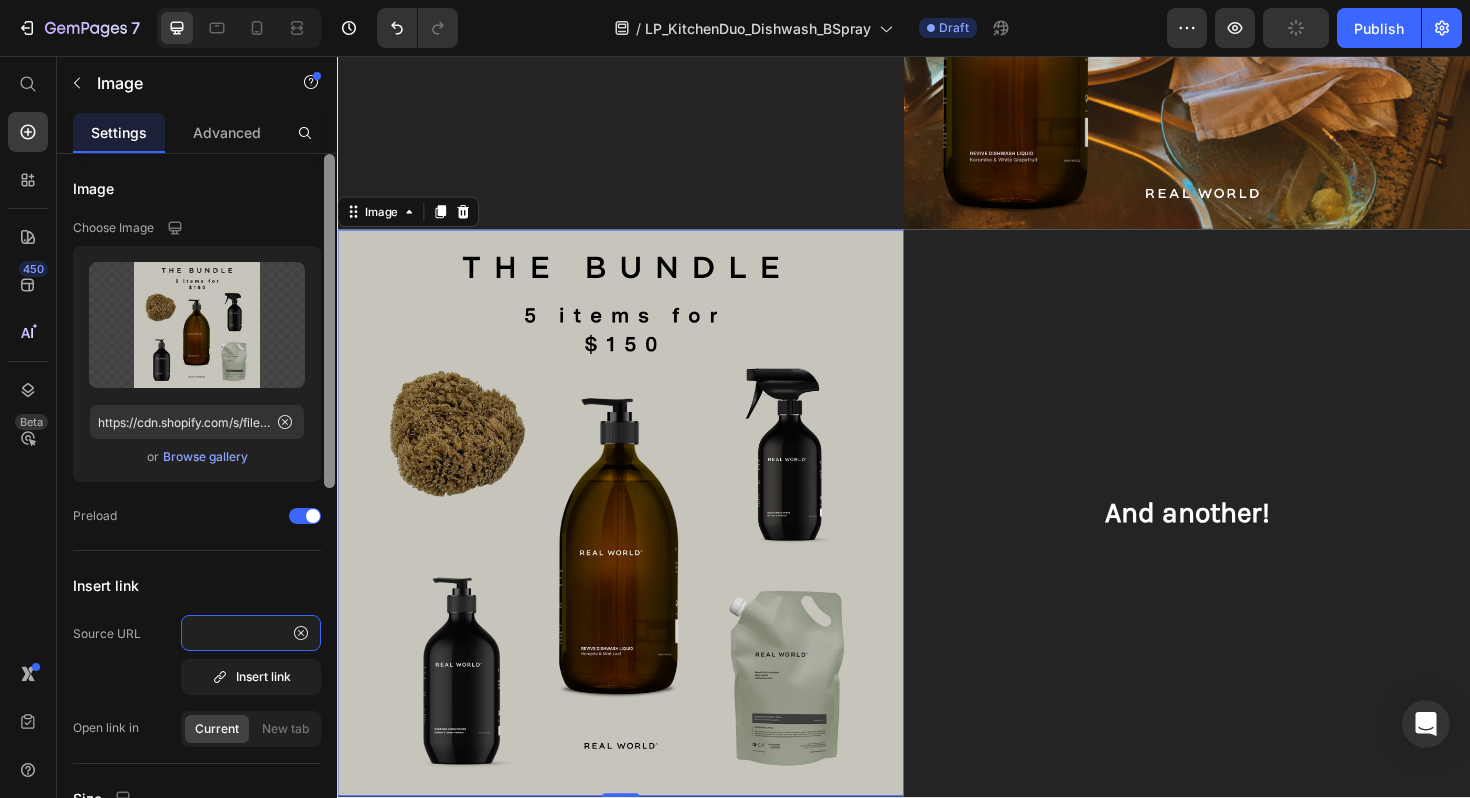 type 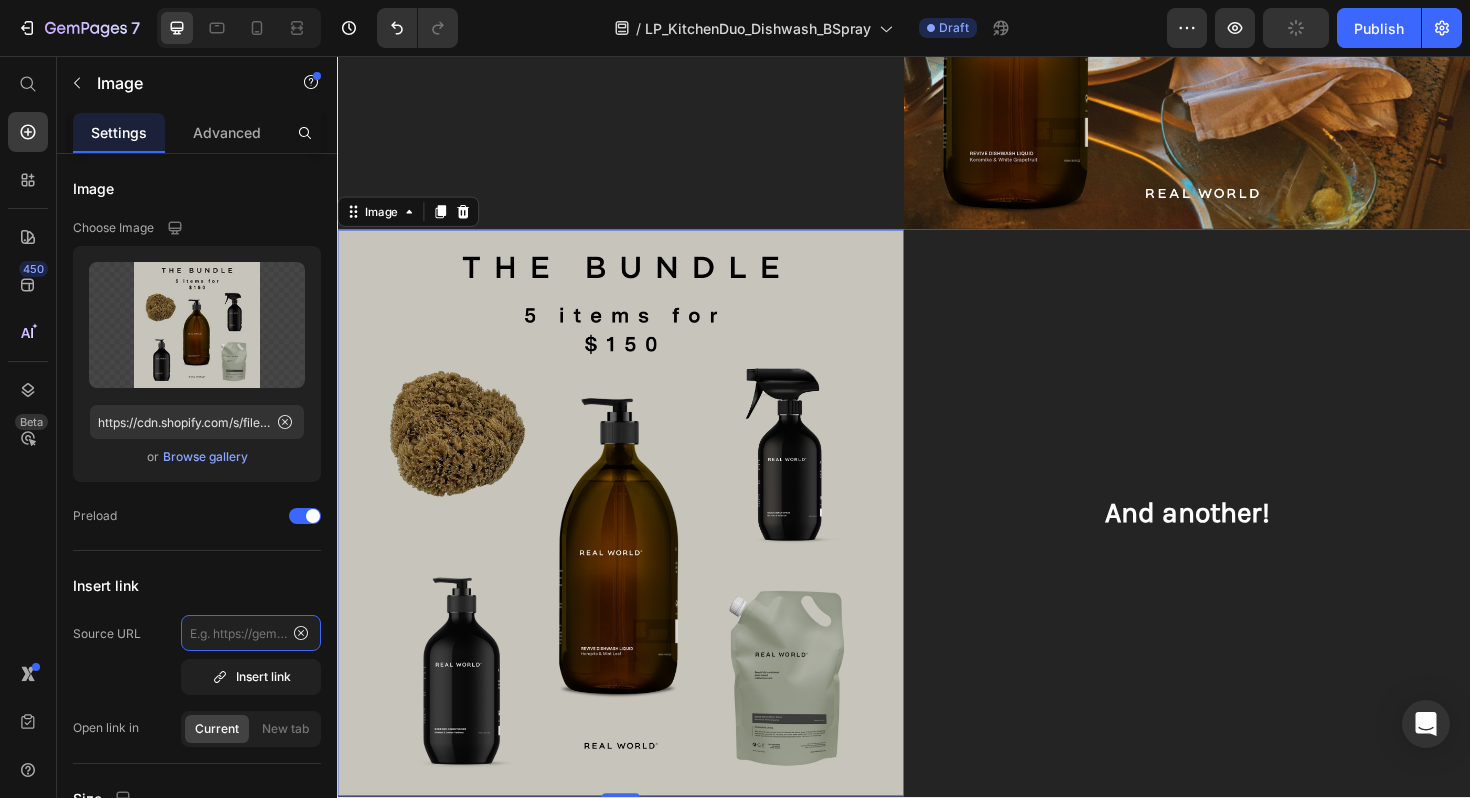 scroll, scrollTop: 0, scrollLeft: 0, axis: both 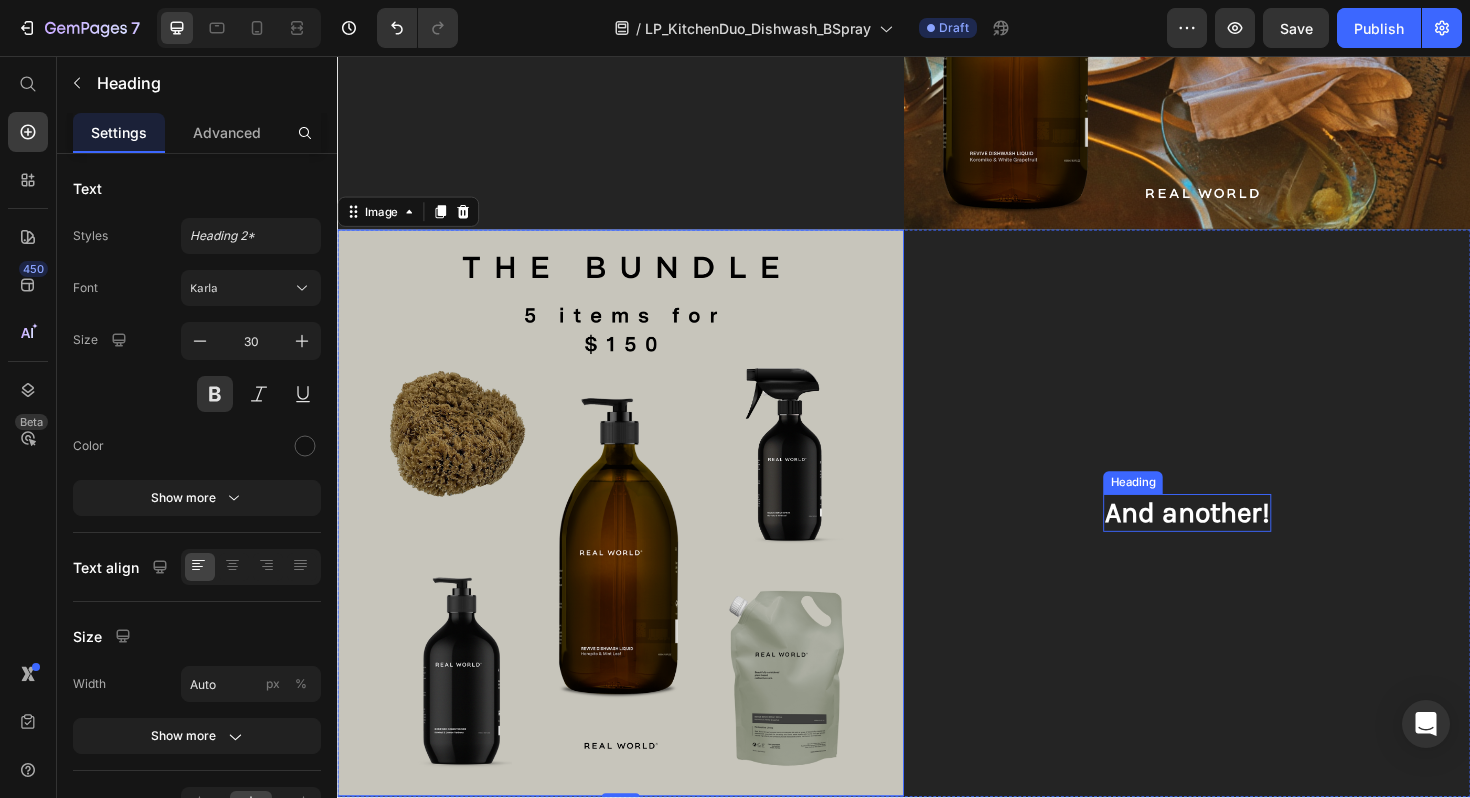 click on "And another!" at bounding box center (1237, 540) 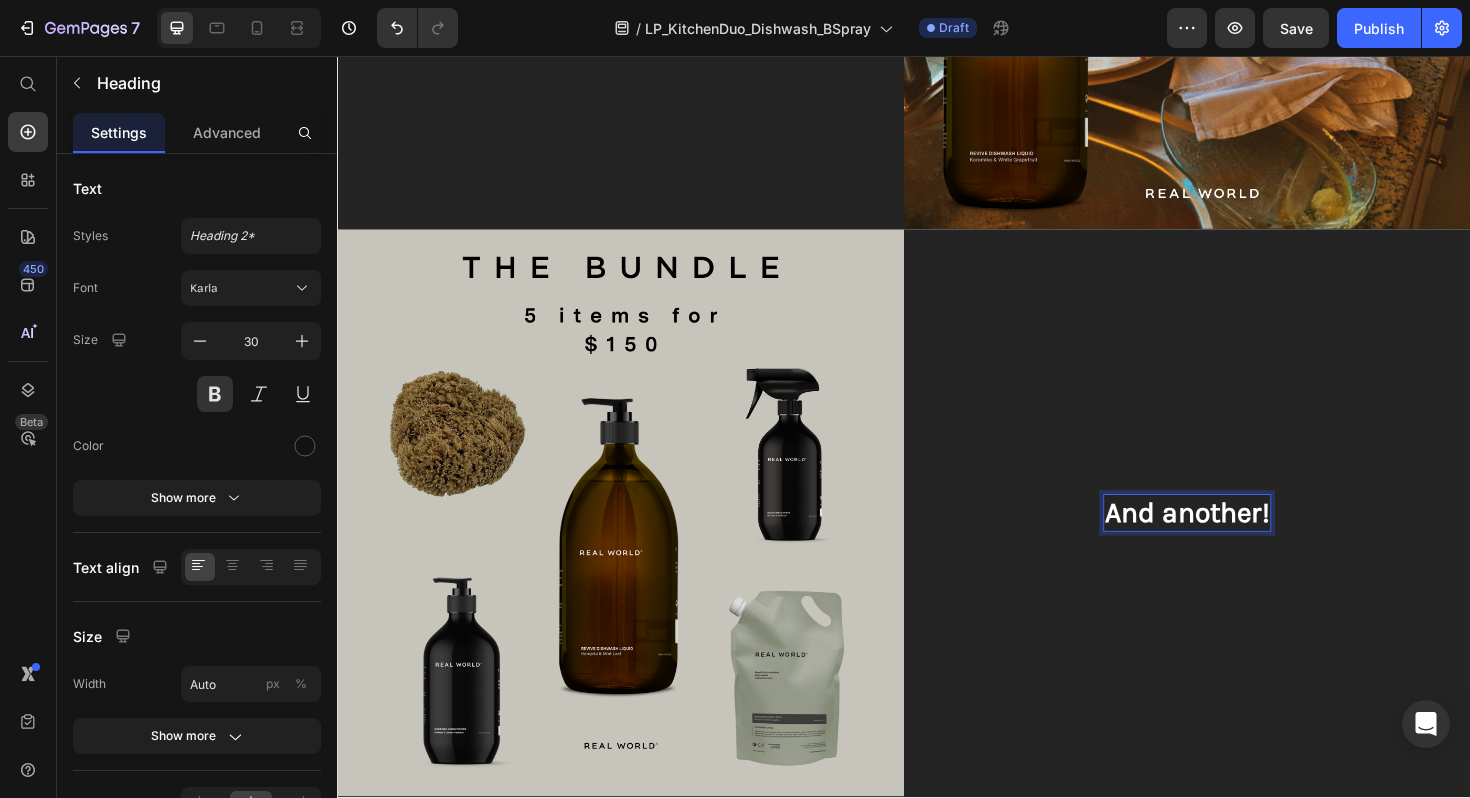 click on "And another!" at bounding box center (1237, 540) 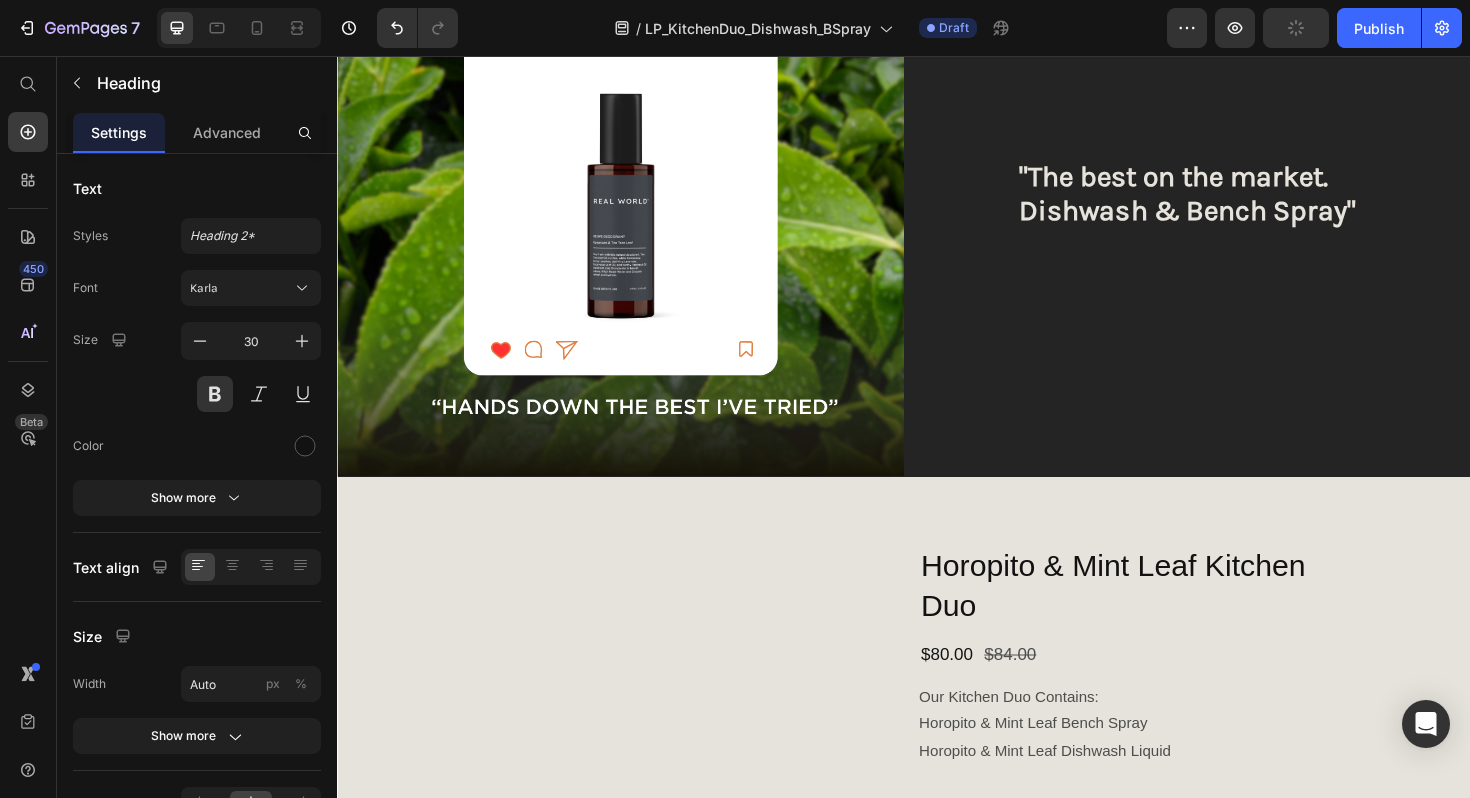 scroll, scrollTop: 0, scrollLeft: 0, axis: both 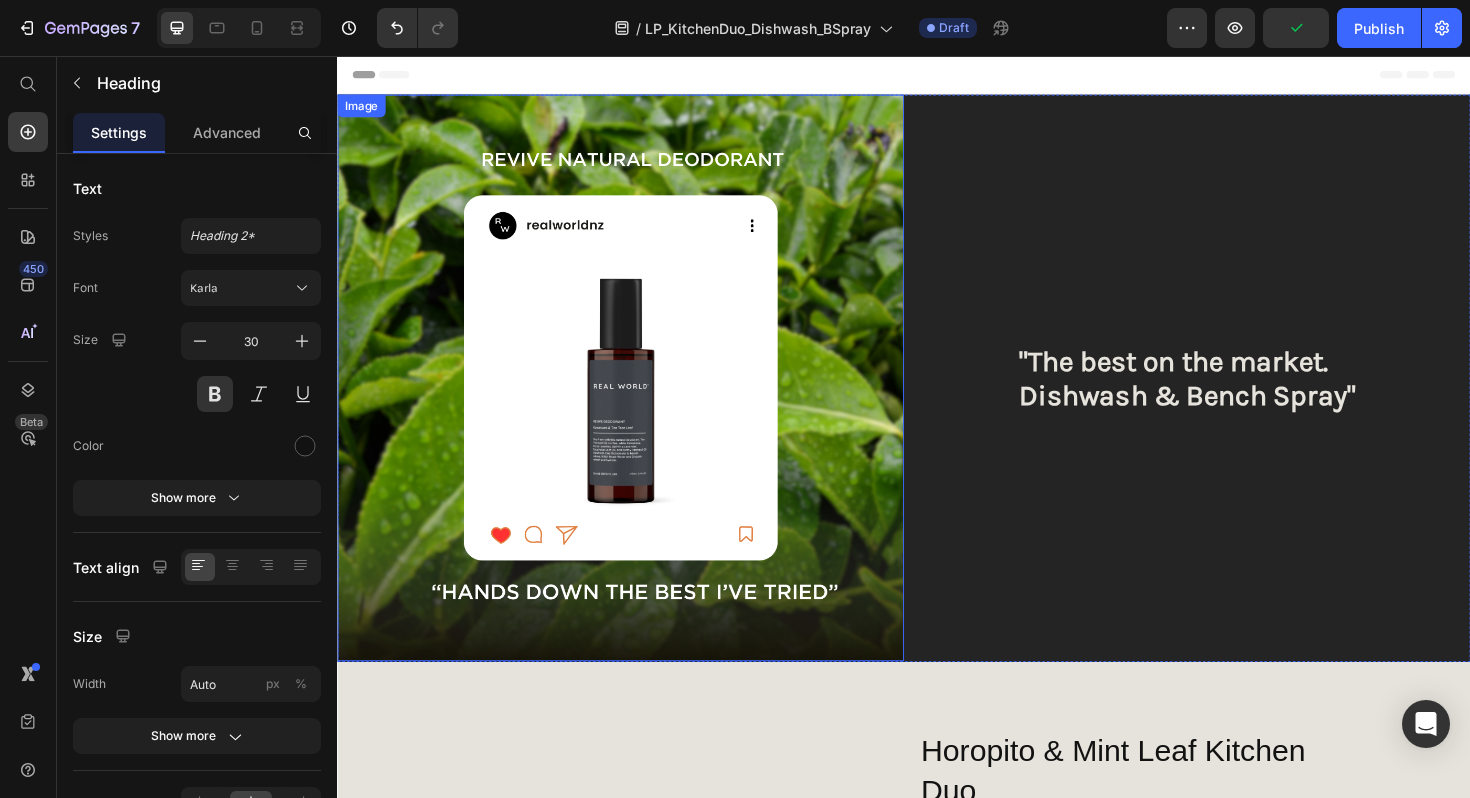 click at bounding box center (637, 397) 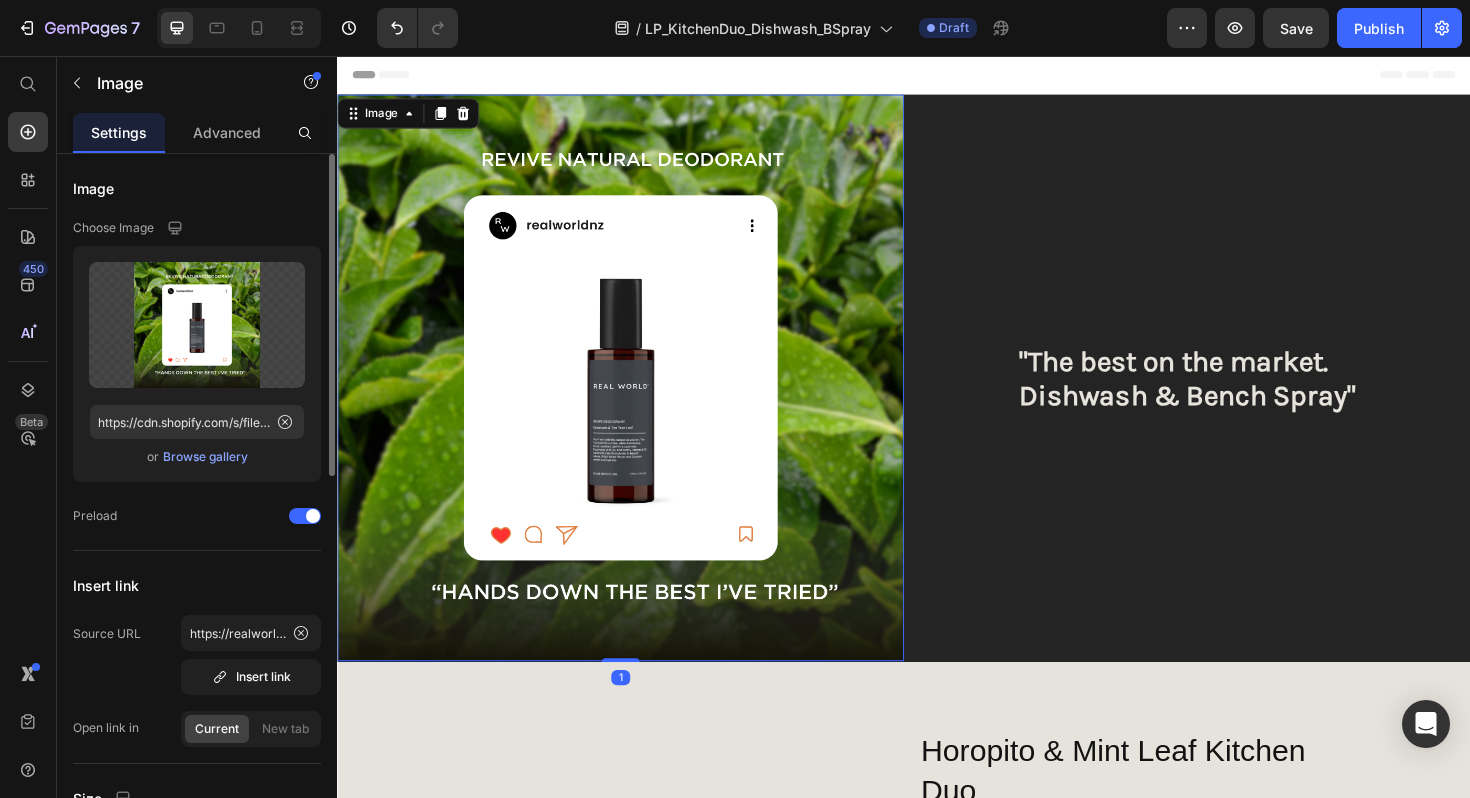 click on "Browse gallery" at bounding box center (205, 457) 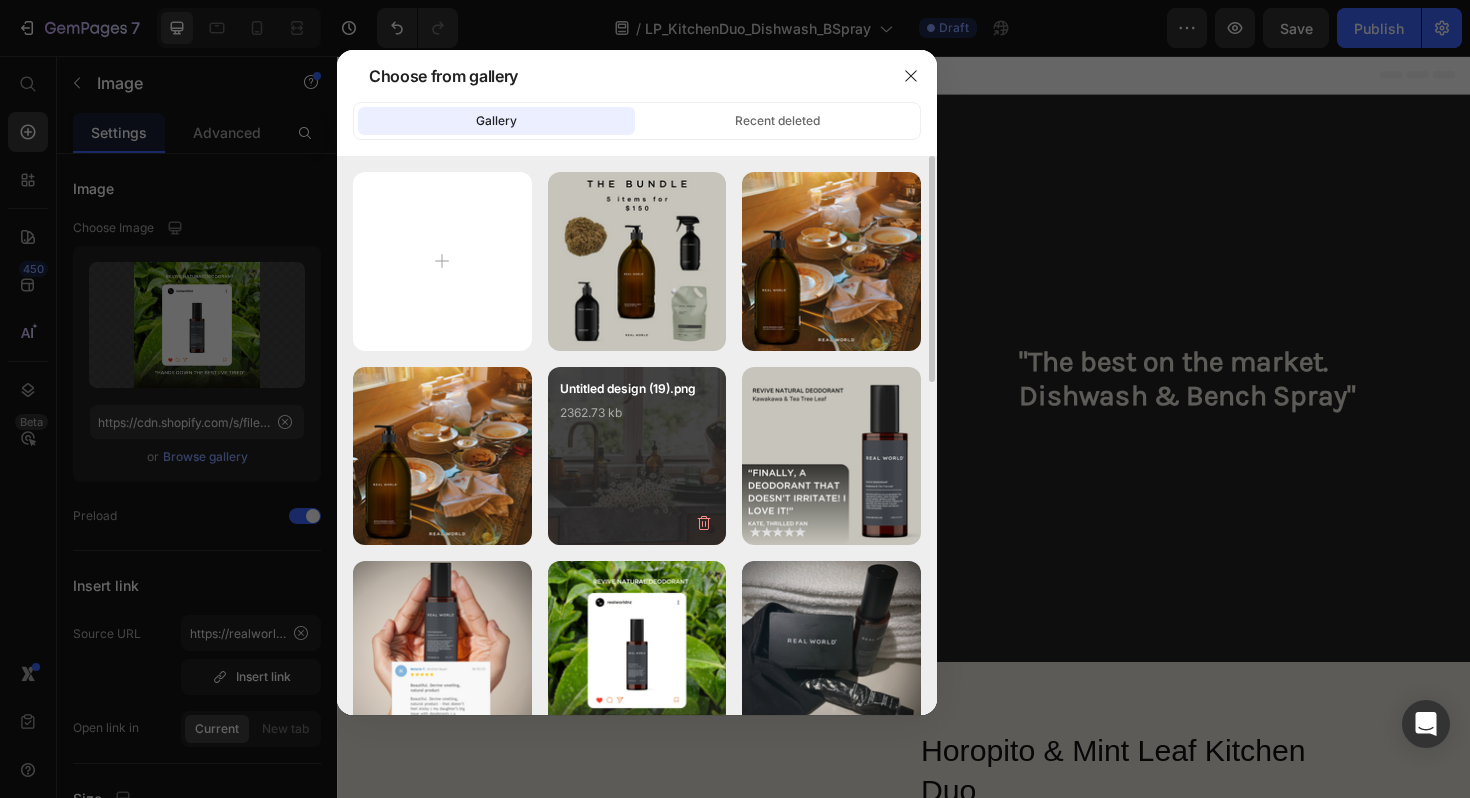 click on "2362.73 kb" at bounding box center [637, 413] 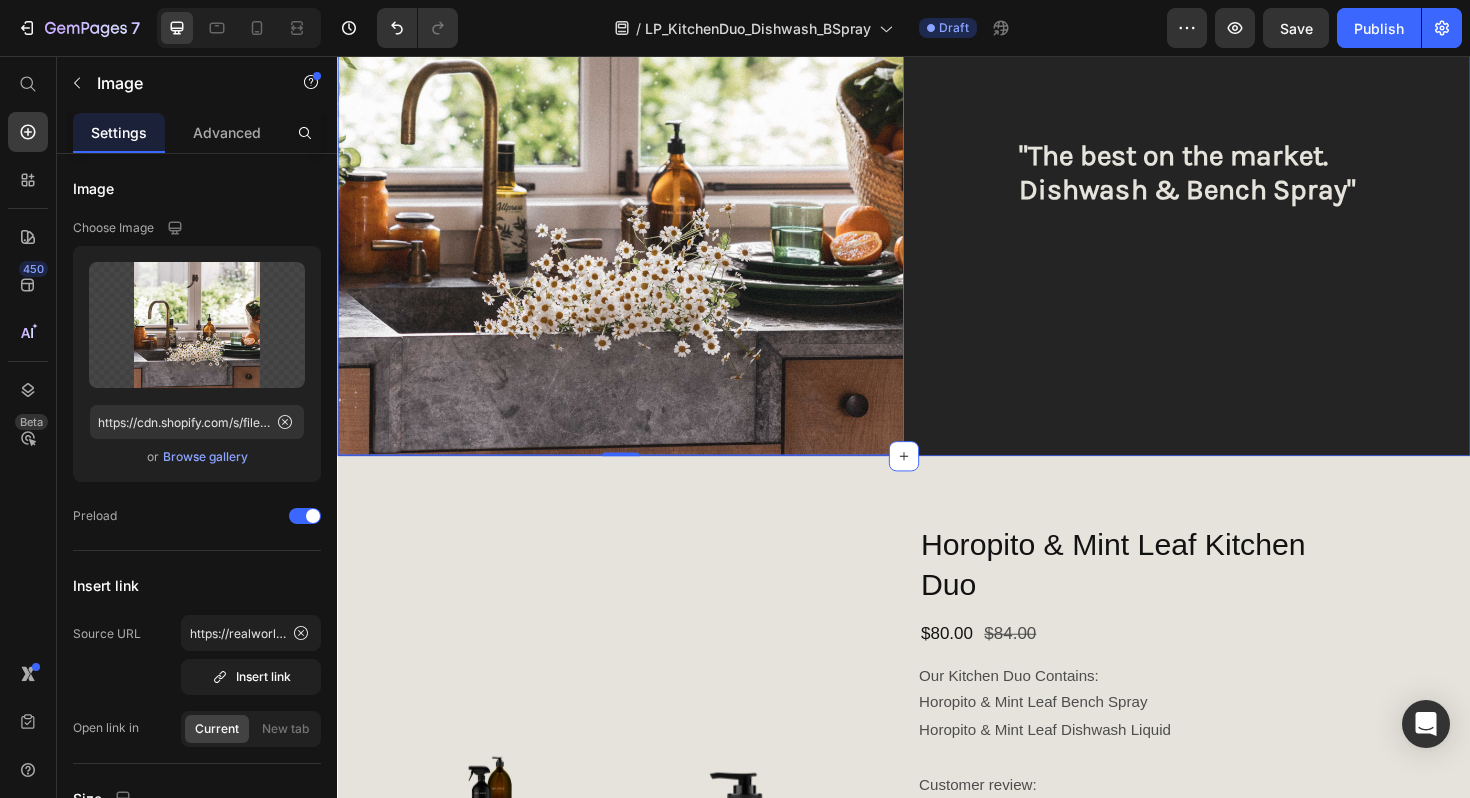 scroll, scrollTop: 221, scrollLeft: 0, axis: vertical 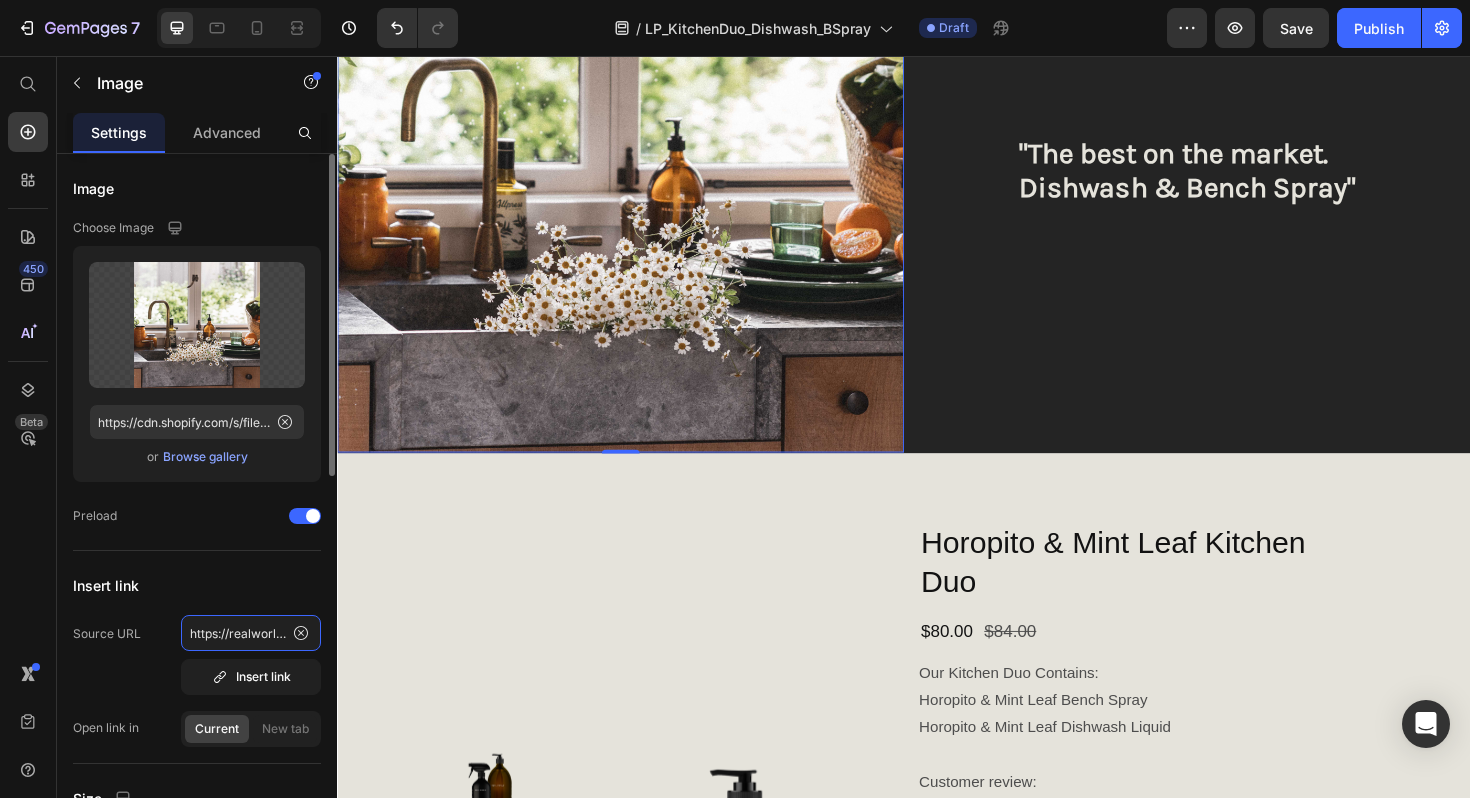 click on "https://realworldnz.com/products/kawakawa-tea-tree-leaf-deodorant" 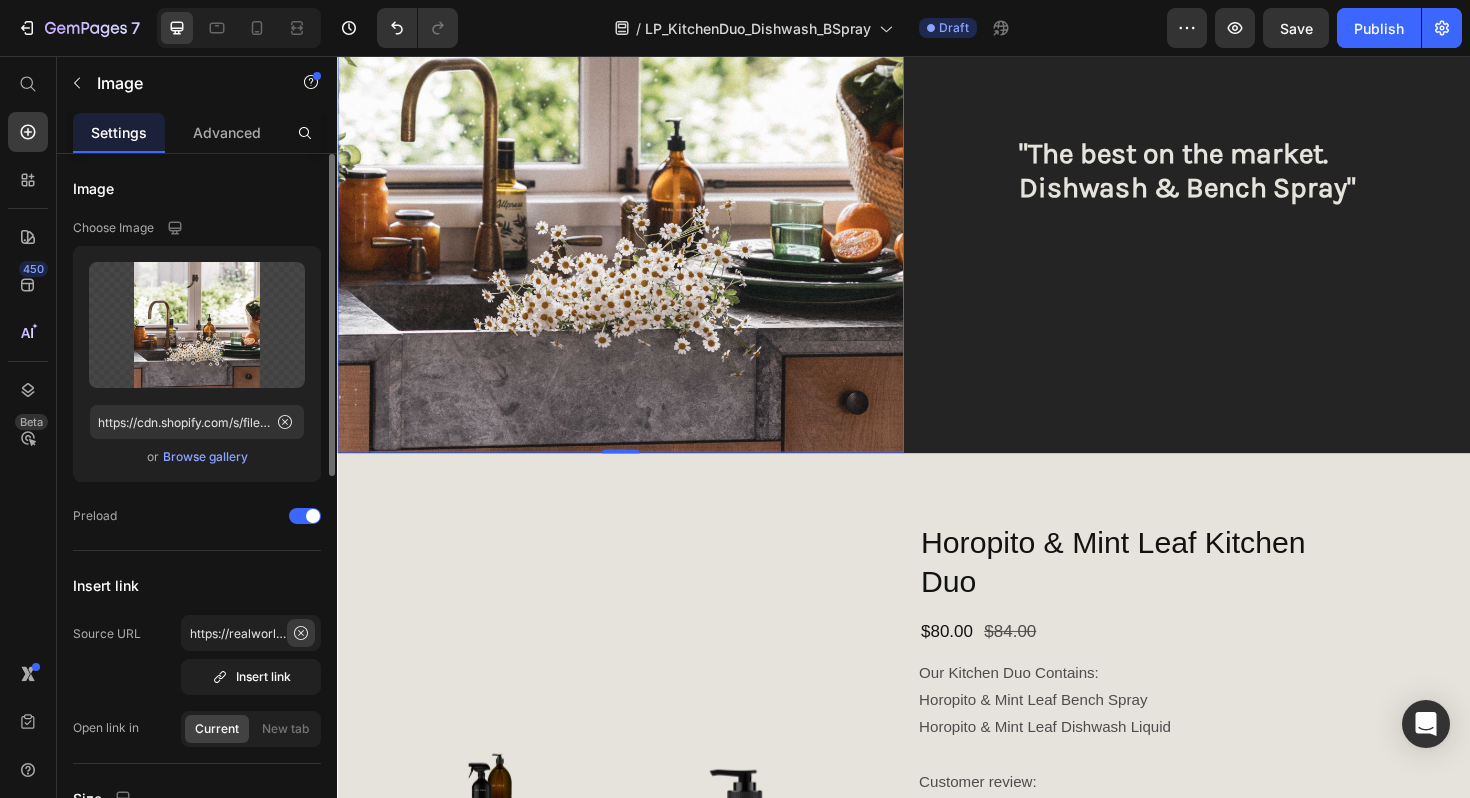 click 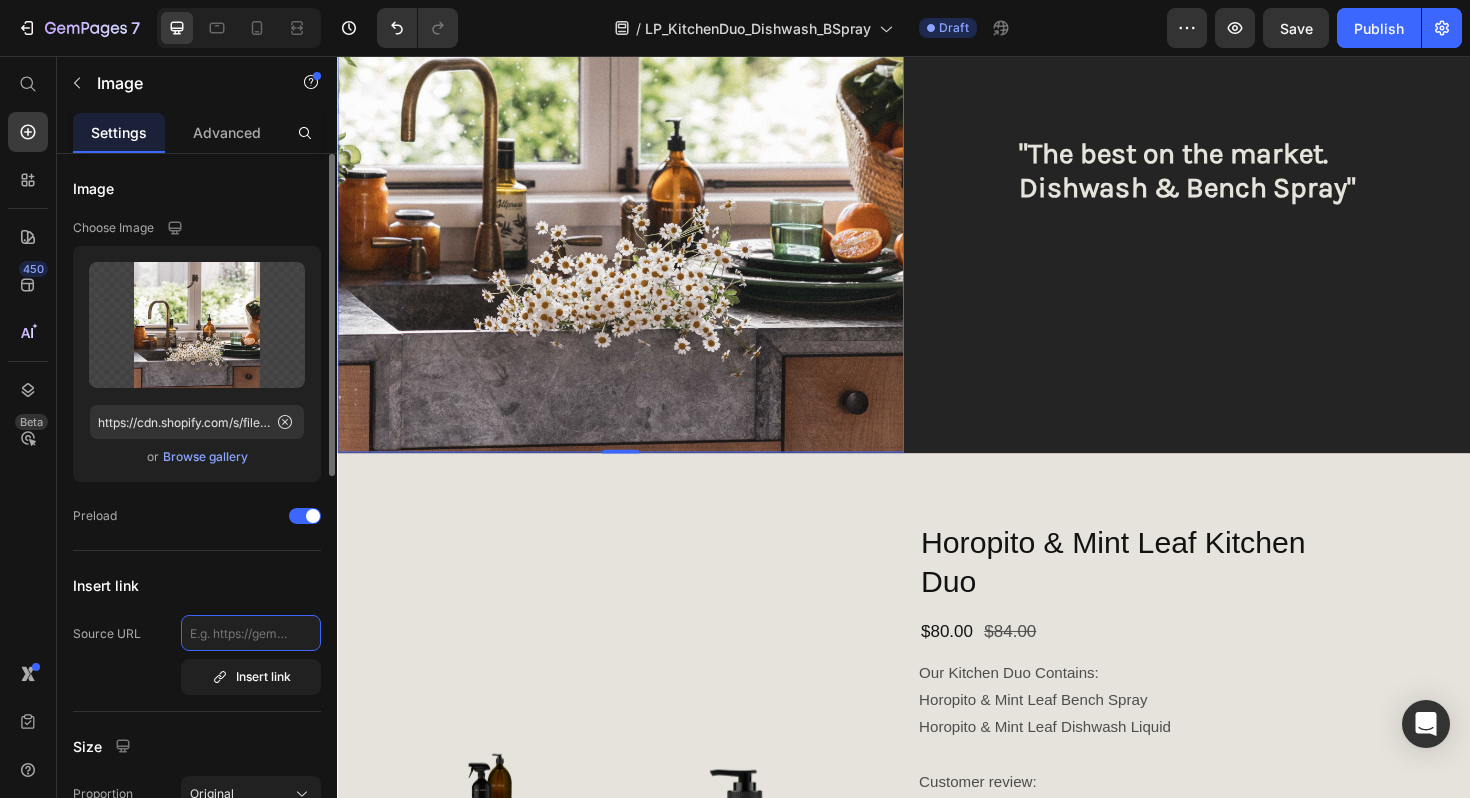 click 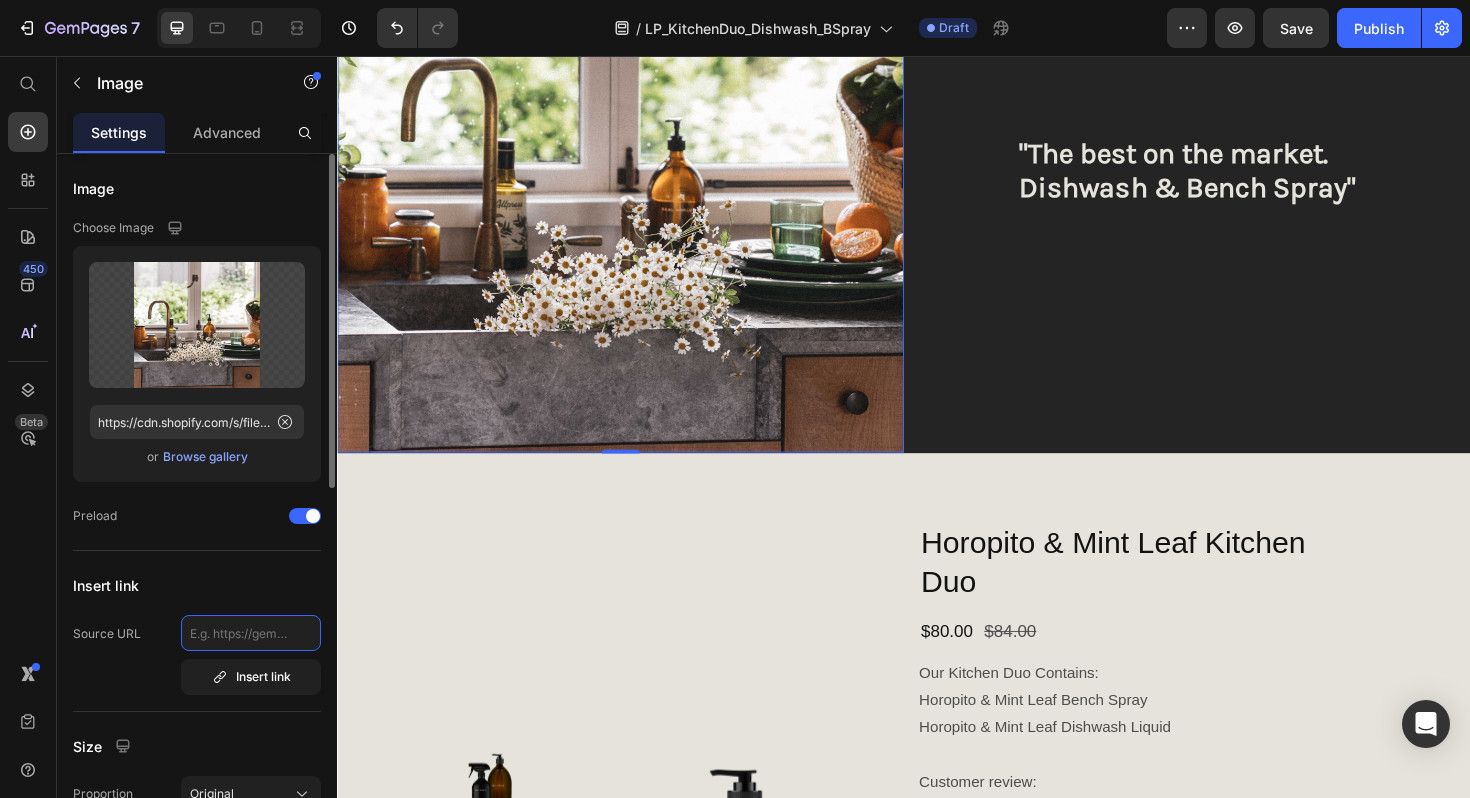 paste on "https://realworldnz.com/collections/curated-bundles/products/gym-bundle" 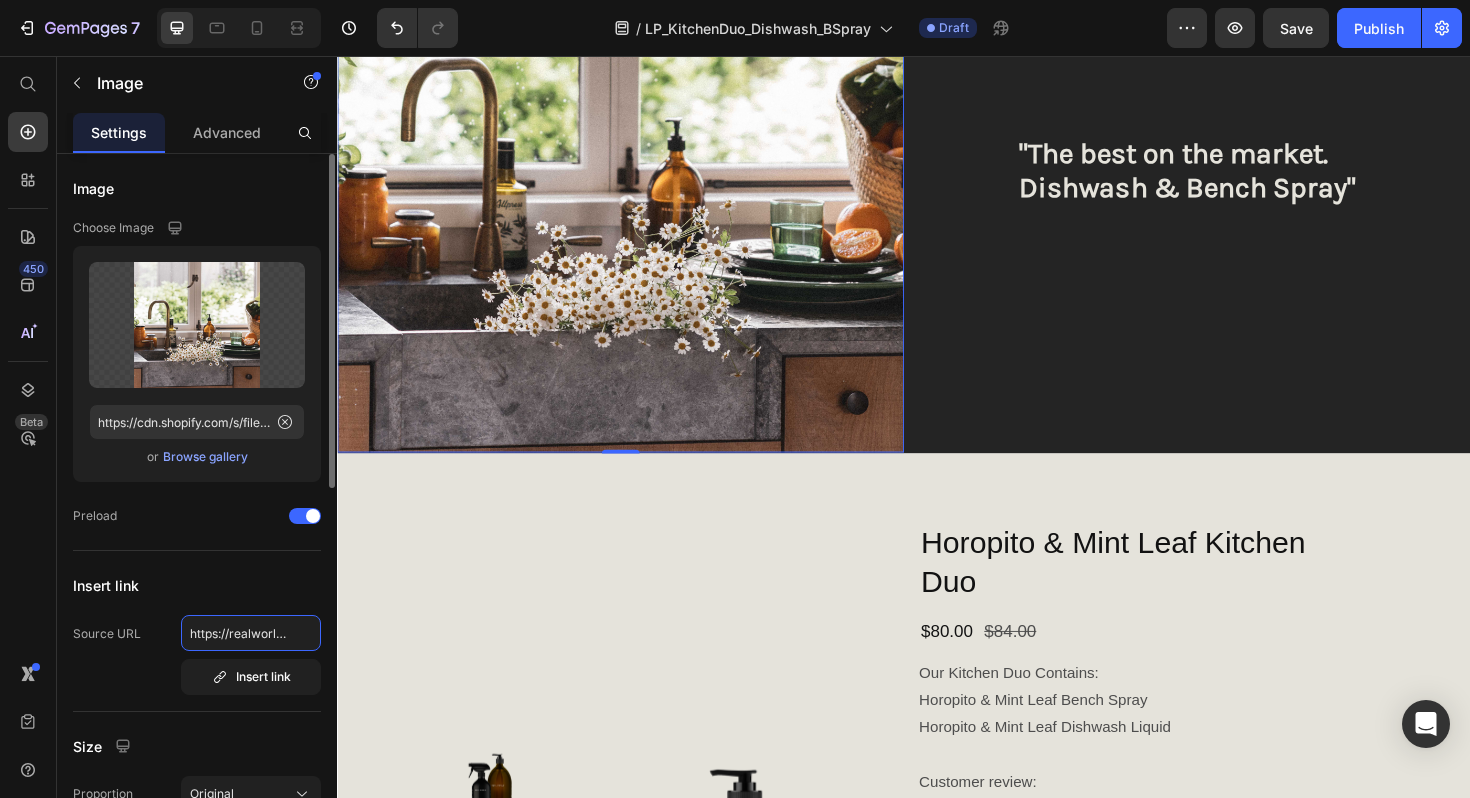 scroll, scrollTop: 0, scrollLeft: 328, axis: horizontal 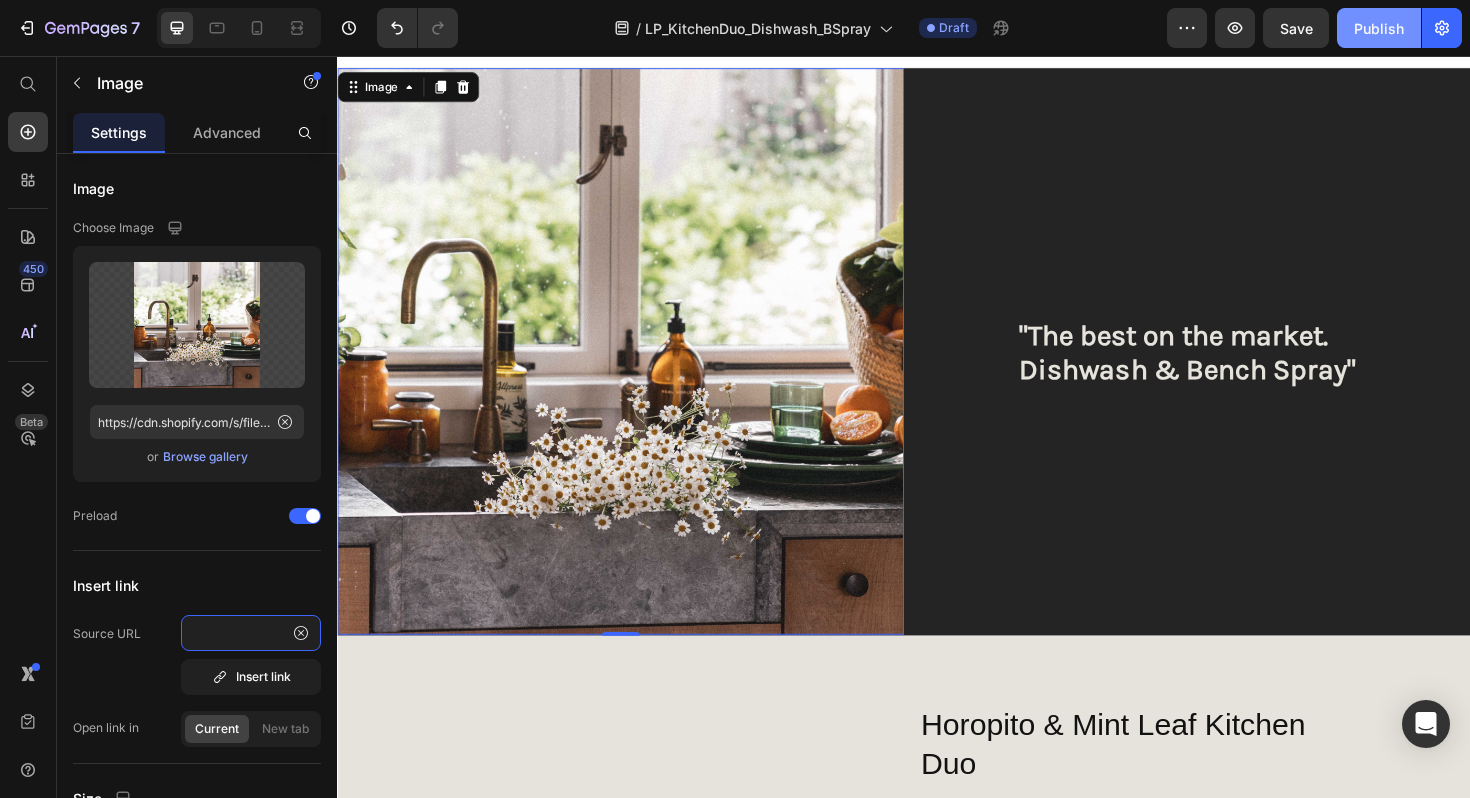 type on "https://realworldnz.com/collections/curated-bundles/products/gym-bundle" 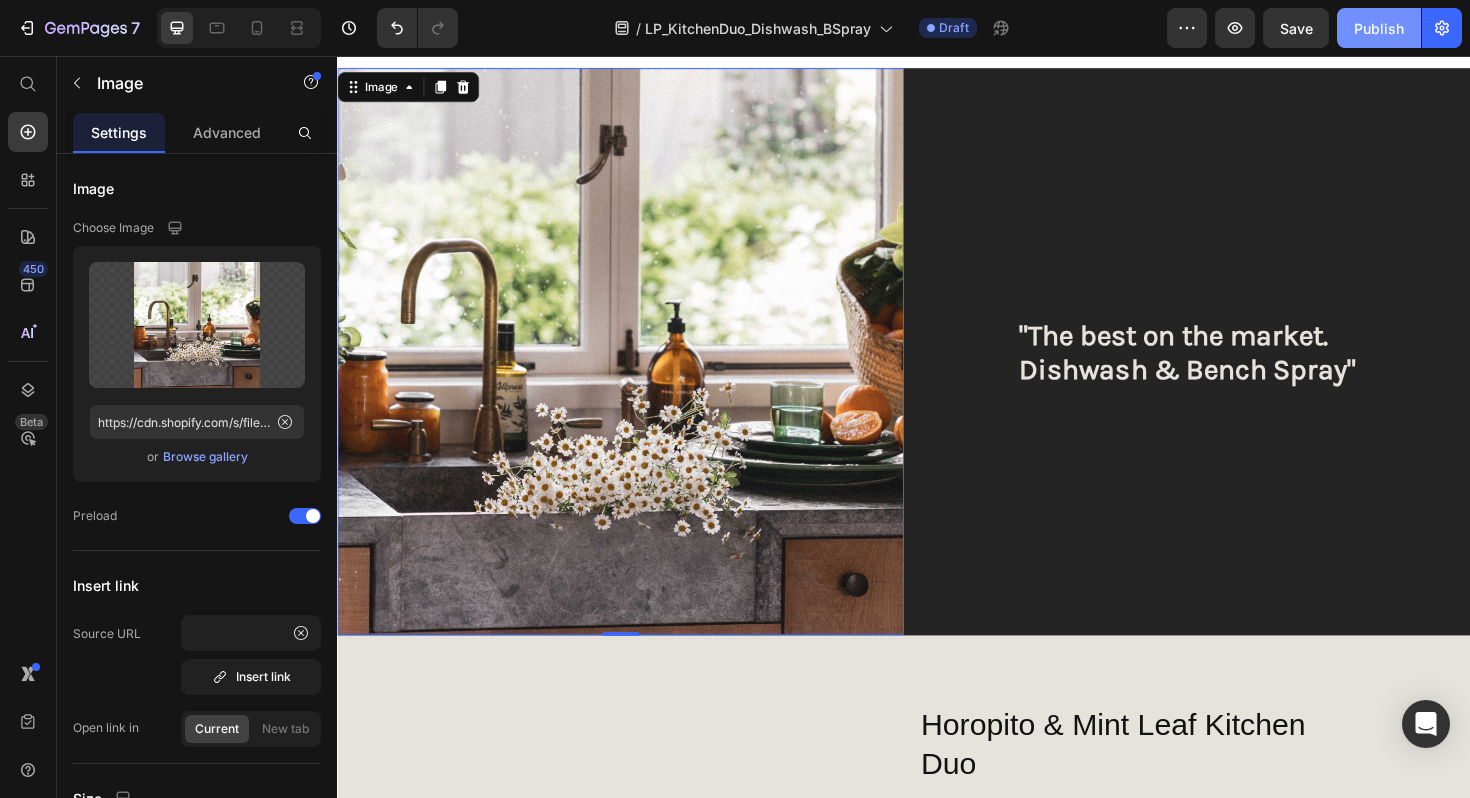 click on "Publish" at bounding box center [1379, 28] 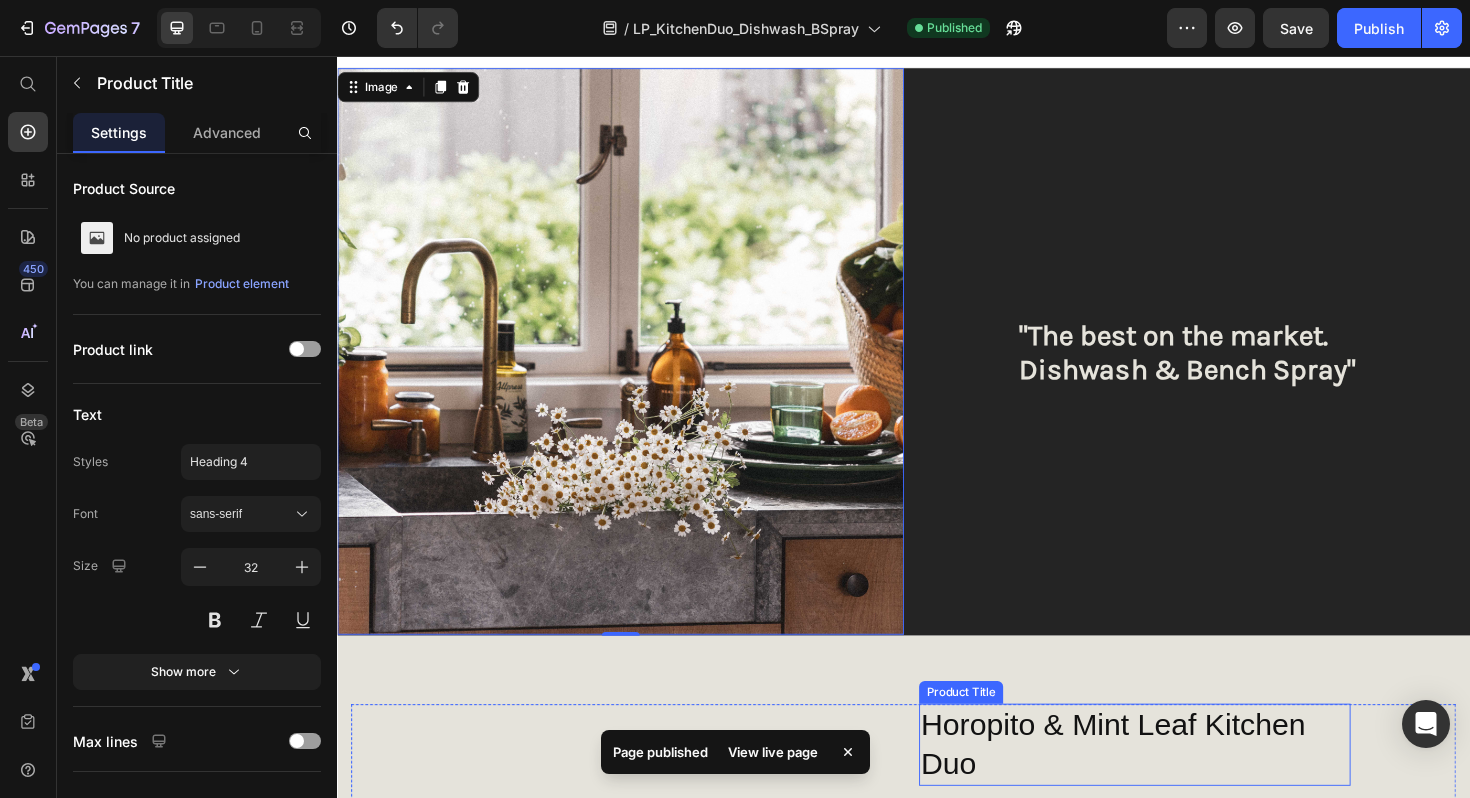 click on "Horopito & Mint Leaf Kitchen Duo" at bounding box center (1181, 785) 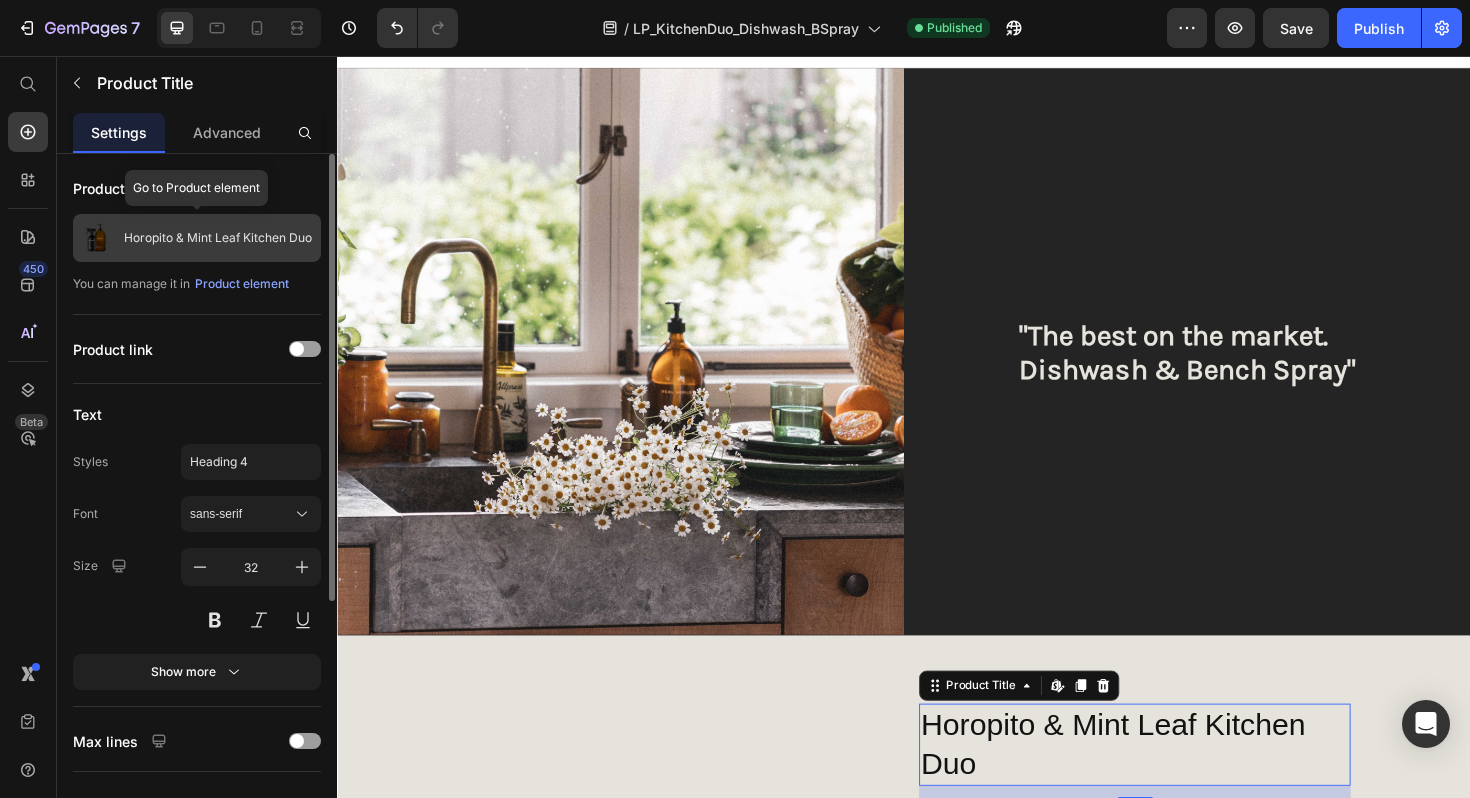 click on "Horopito & Mint Leaf Kitchen Duo" at bounding box center (218, 238) 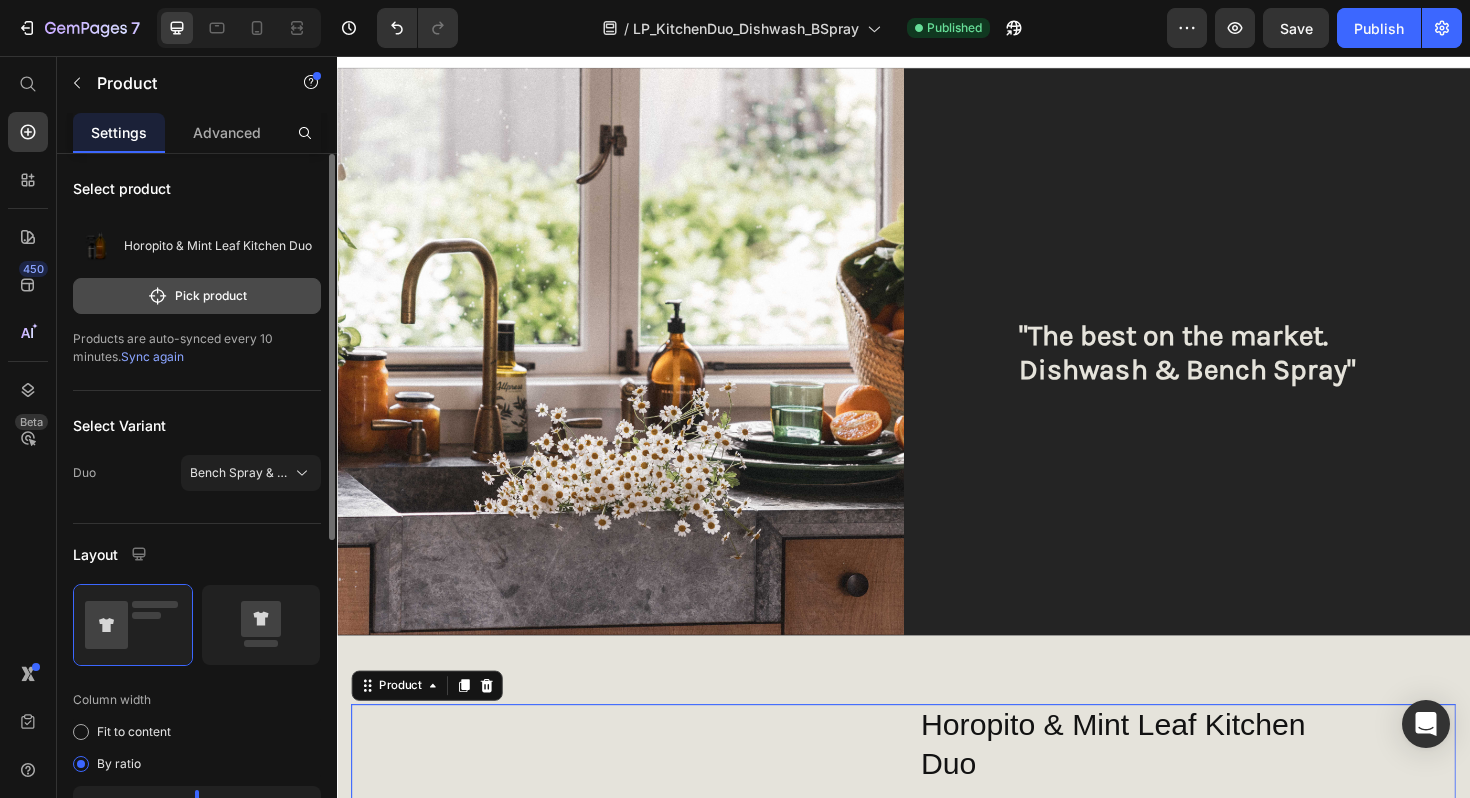 click on "Pick product" at bounding box center [197, 296] 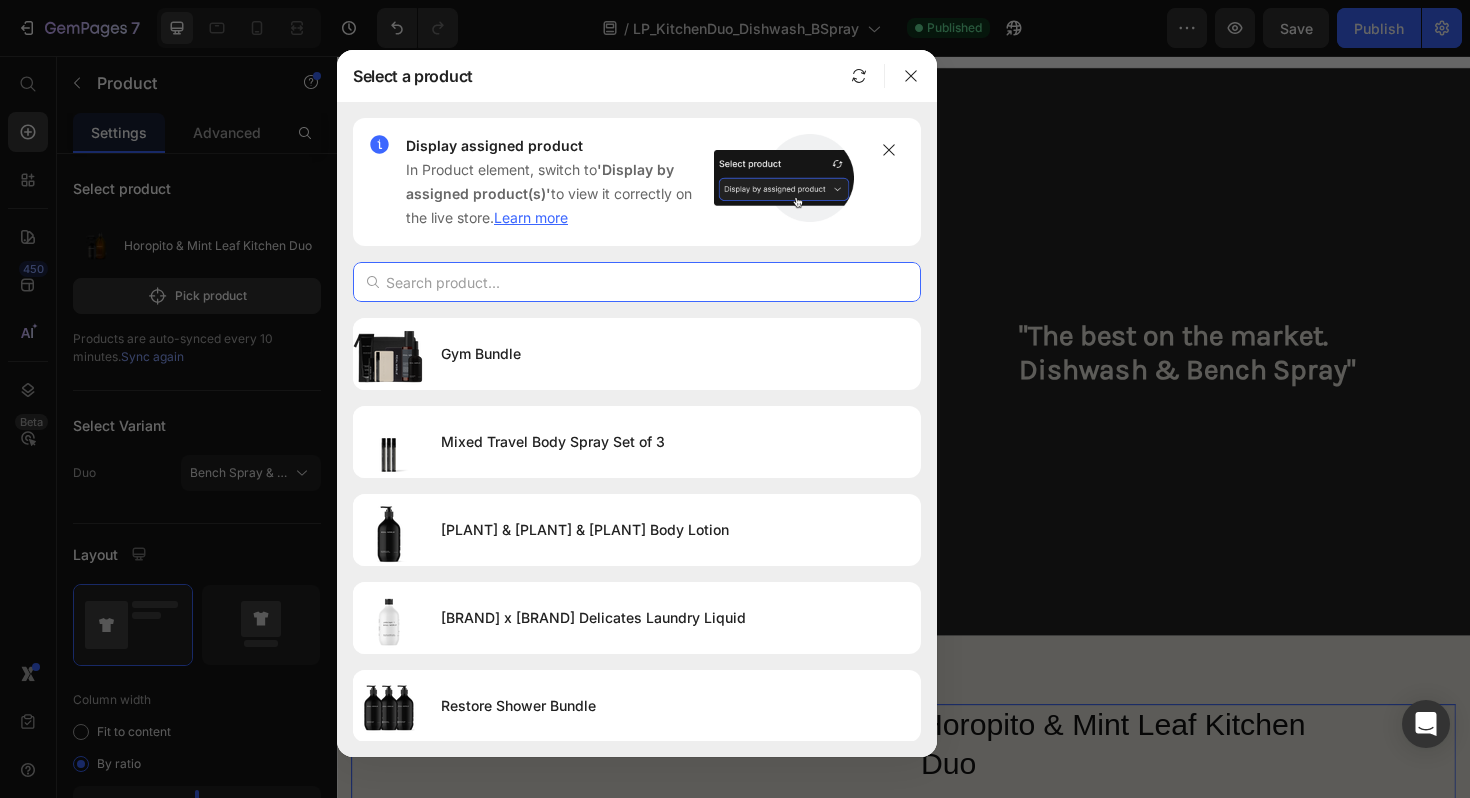 click at bounding box center (637, 282) 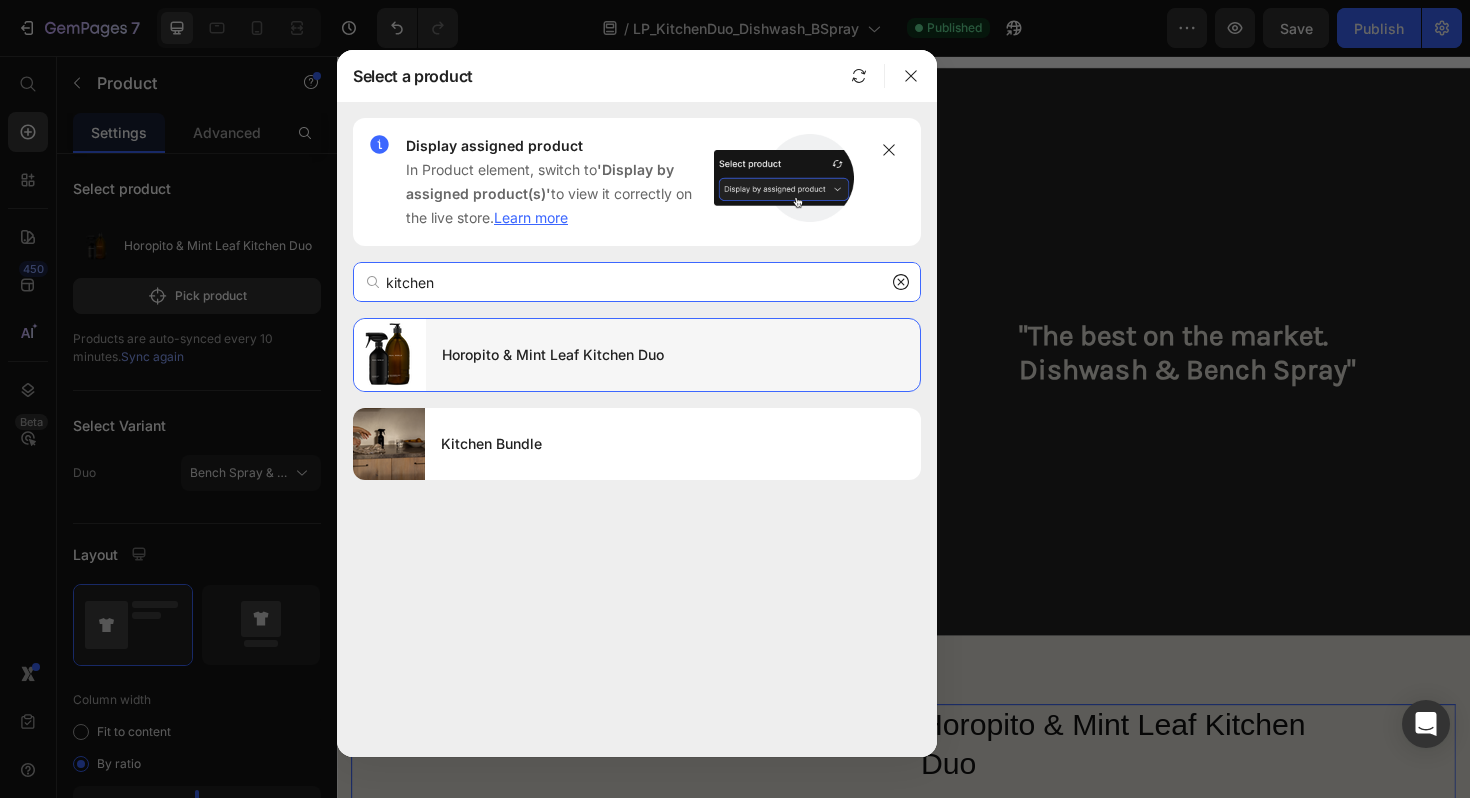 type on "kitchen" 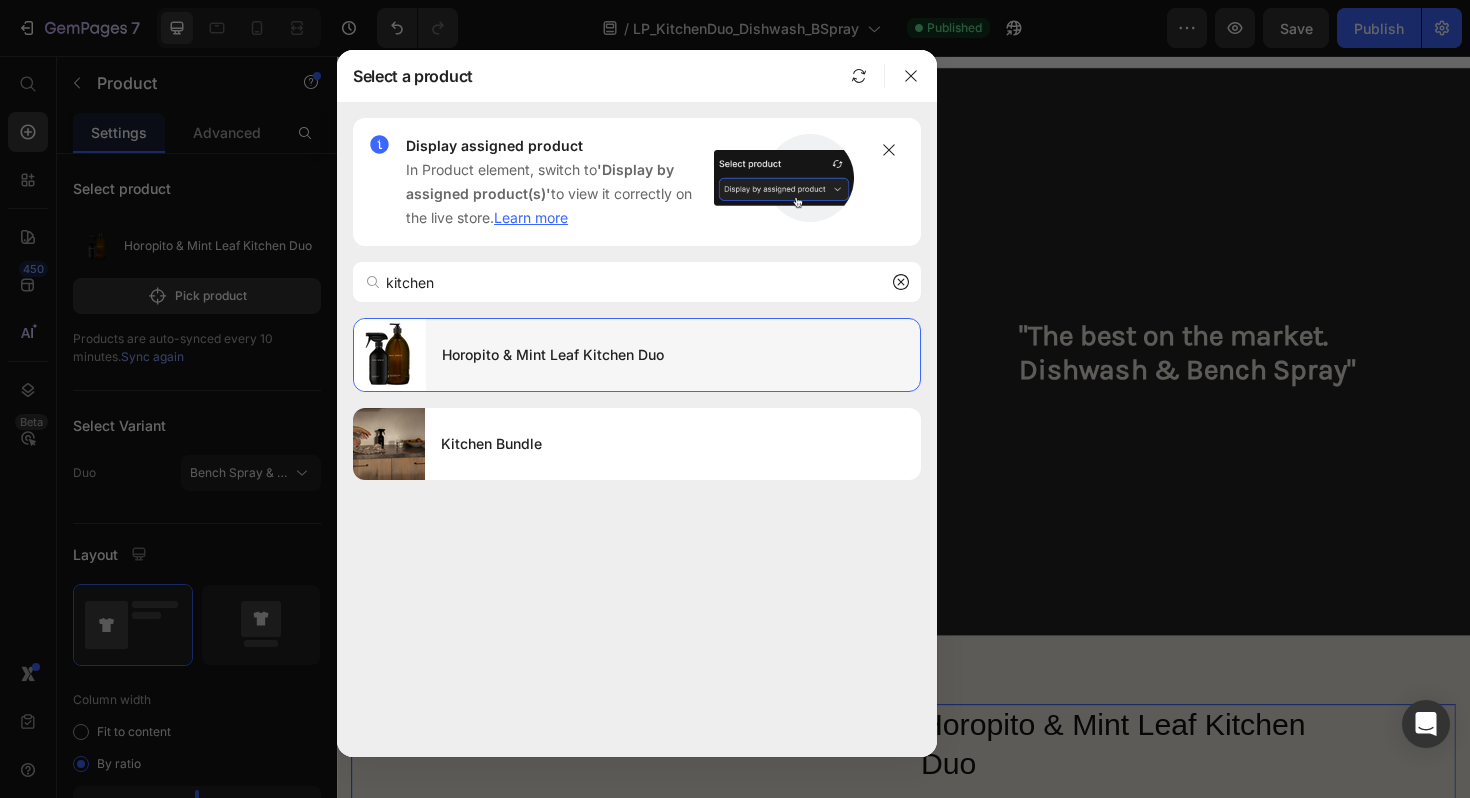 click on "Horopito & Mint Leaf Kitchen Duo" at bounding box center [673, 355] 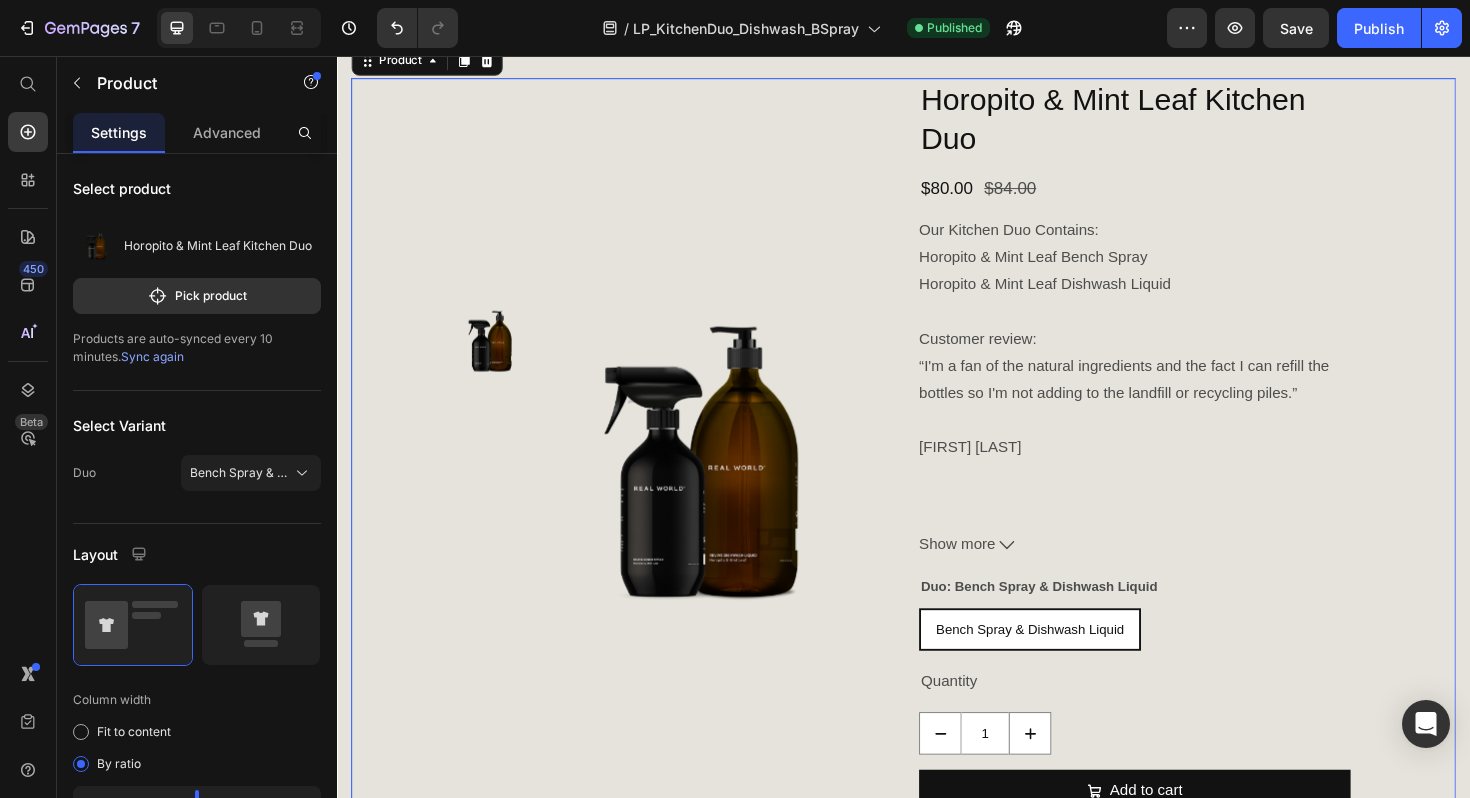 scroll, scrollTop: 844, scrollLeft: 0, axis: vertical 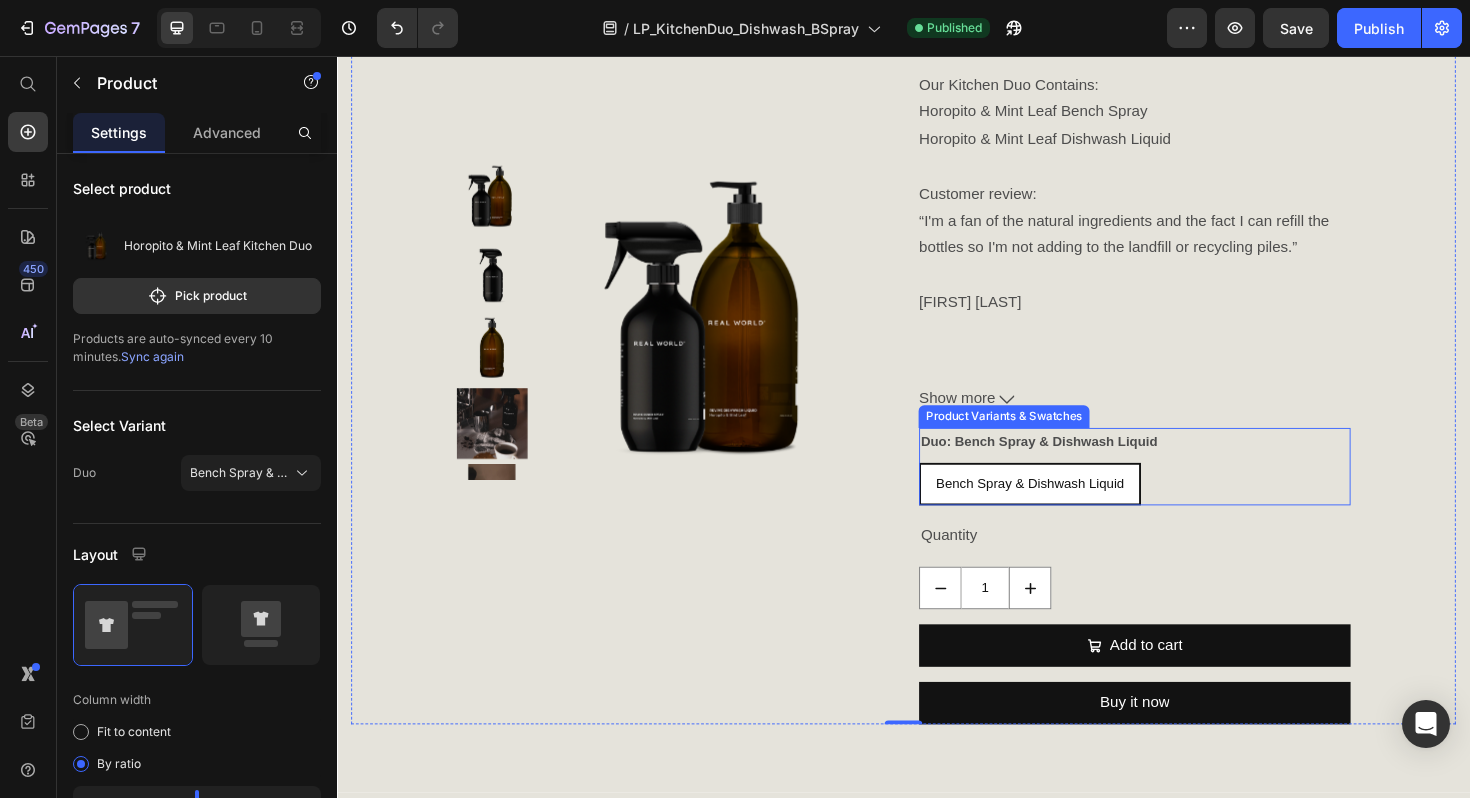 click on "Bench Spray & Dishwash Liquid" at bounding box center [1070, 509] 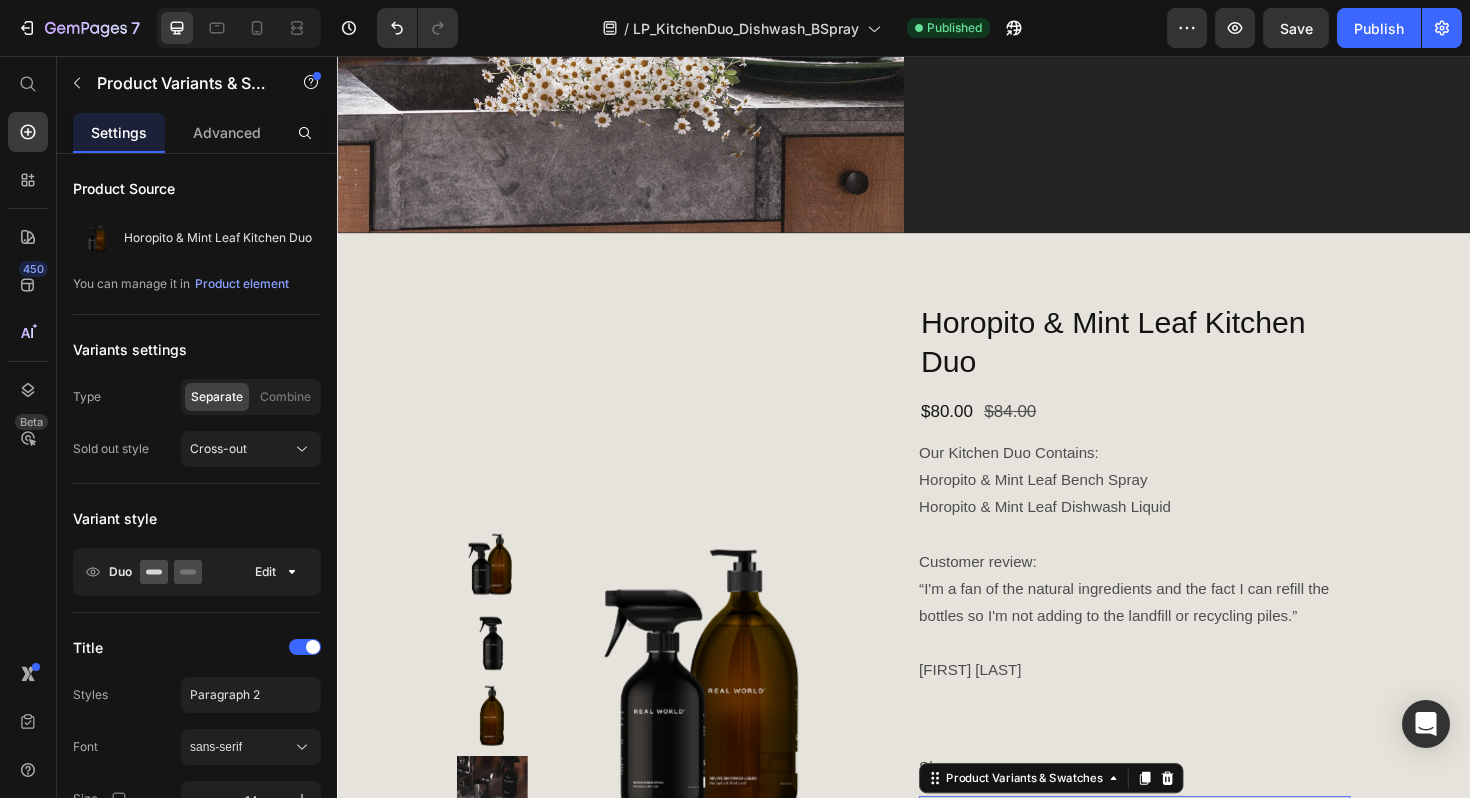 scroll, scrollTop: 447, scrollLeft: 0, axis: vertical 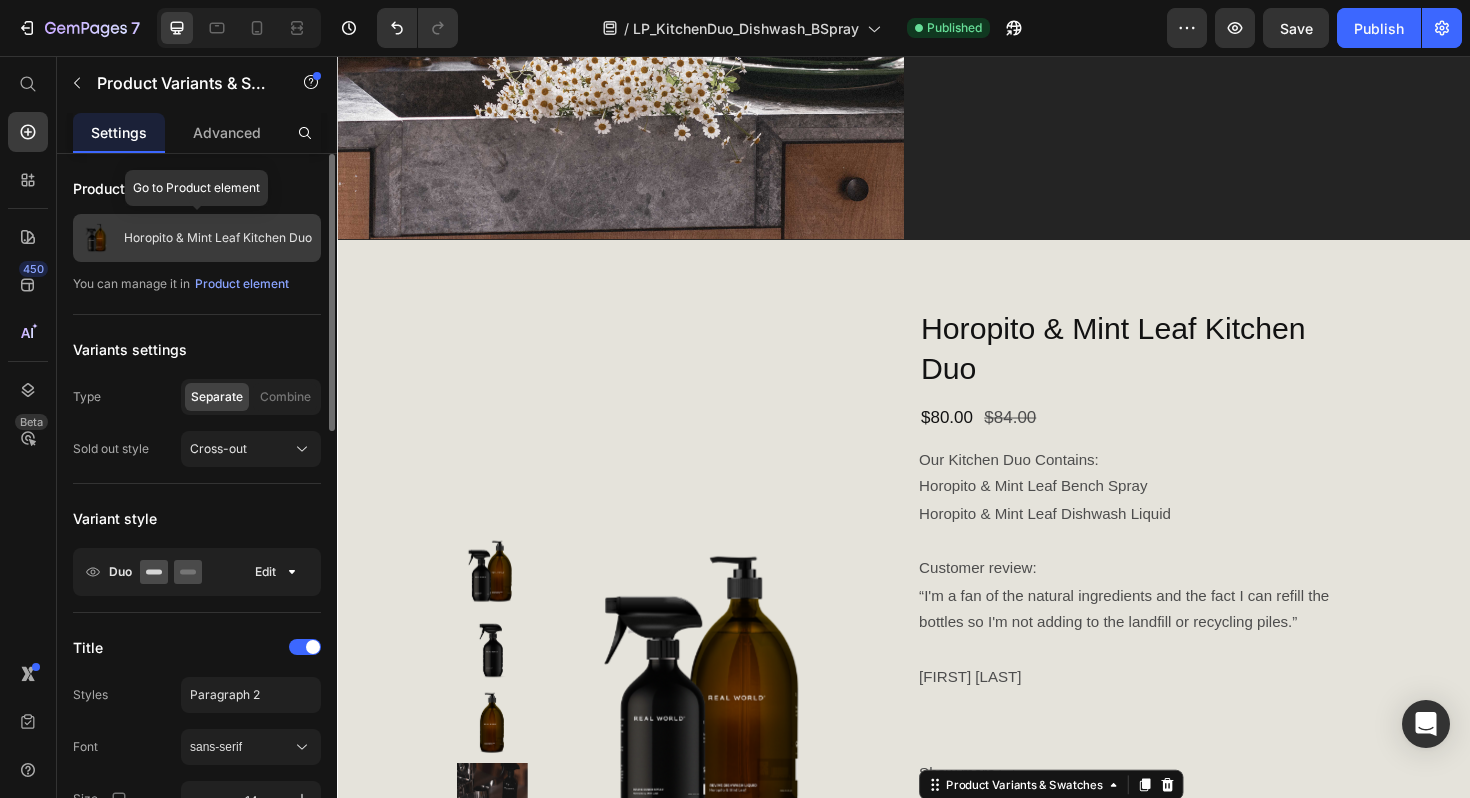 click on "Horopito & Mint Leaf Kitchen Duo" at bounding box center [218, 238] 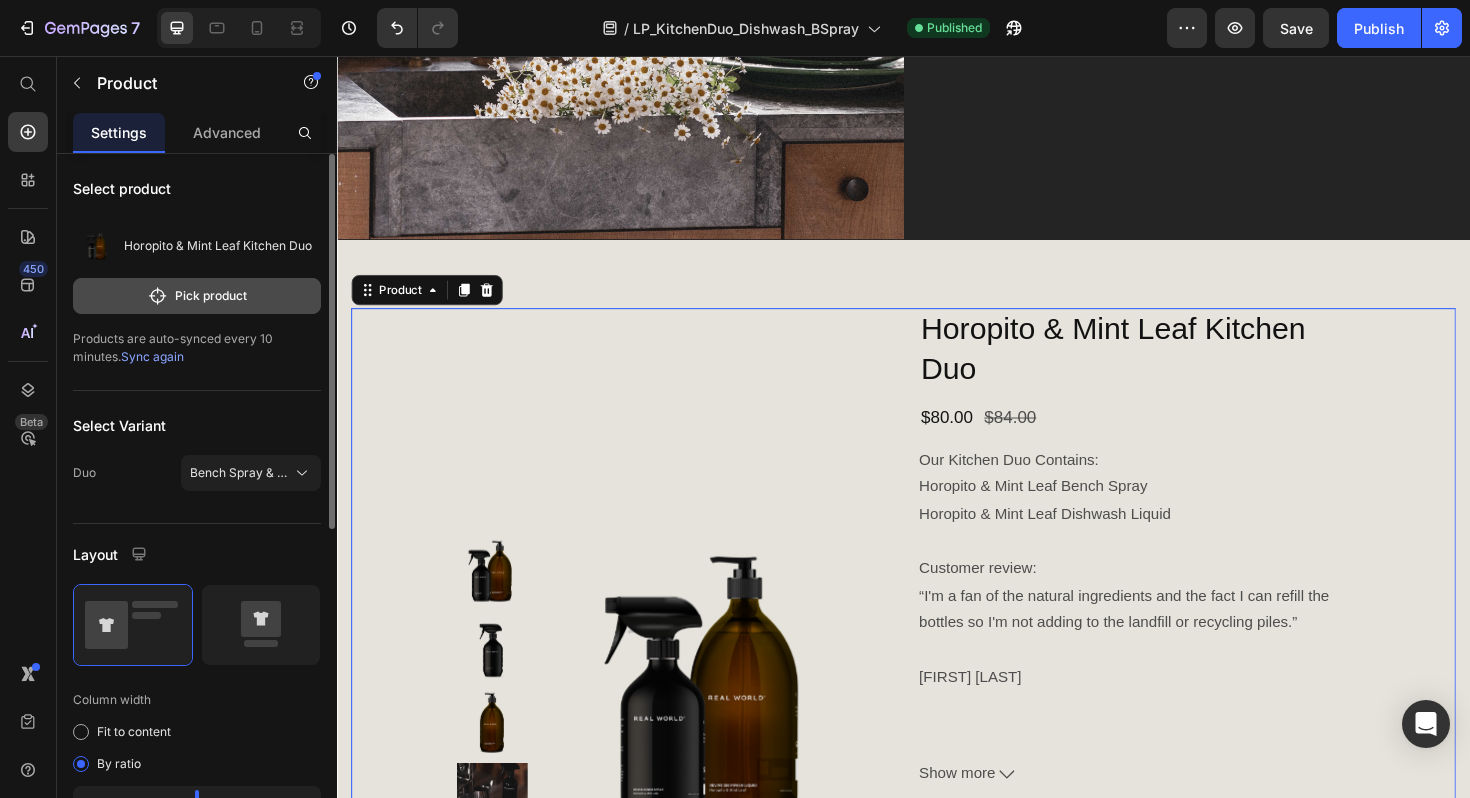 click on "Pick product" at bounding box center (197, 296) 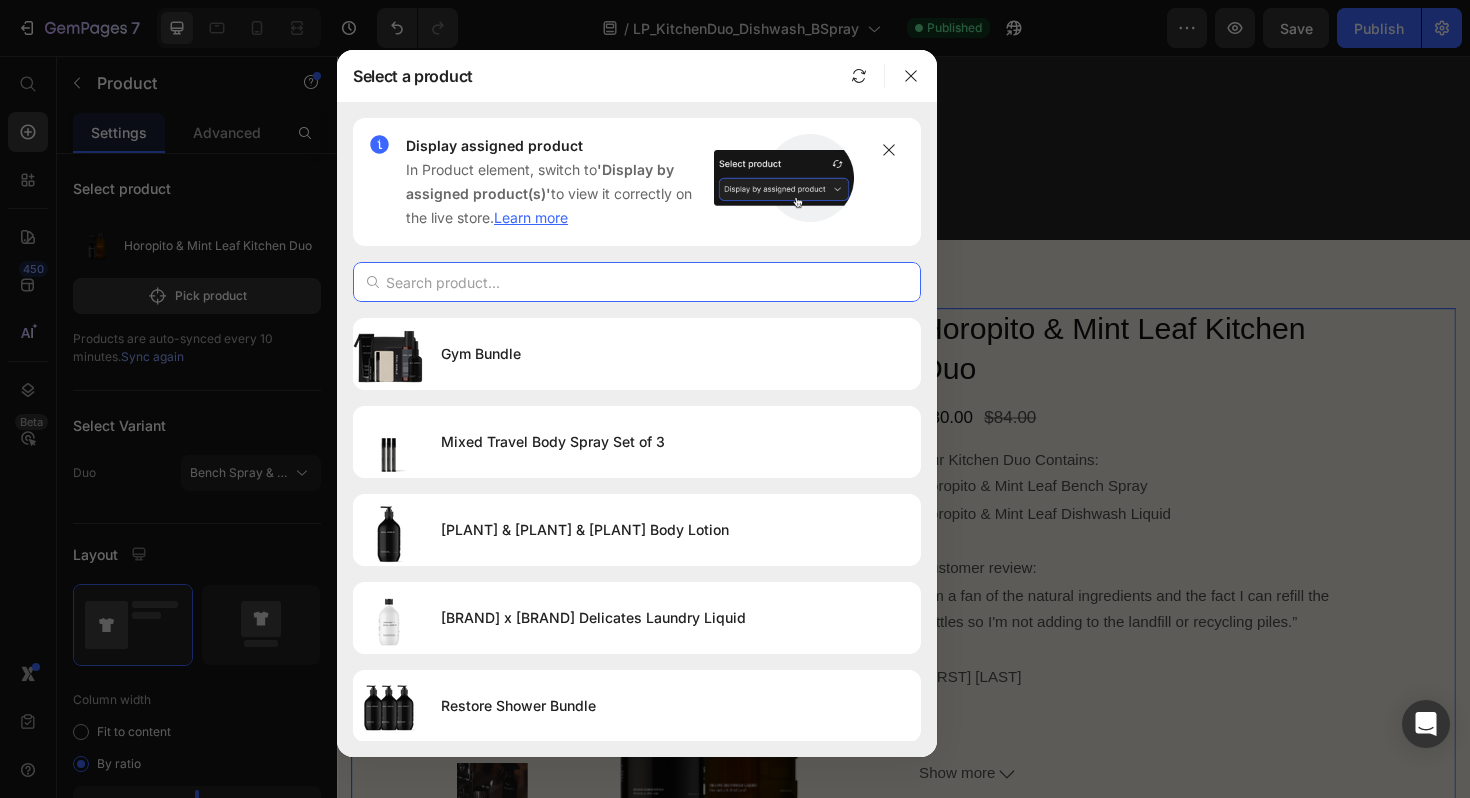click at bounding box center [637, 282] 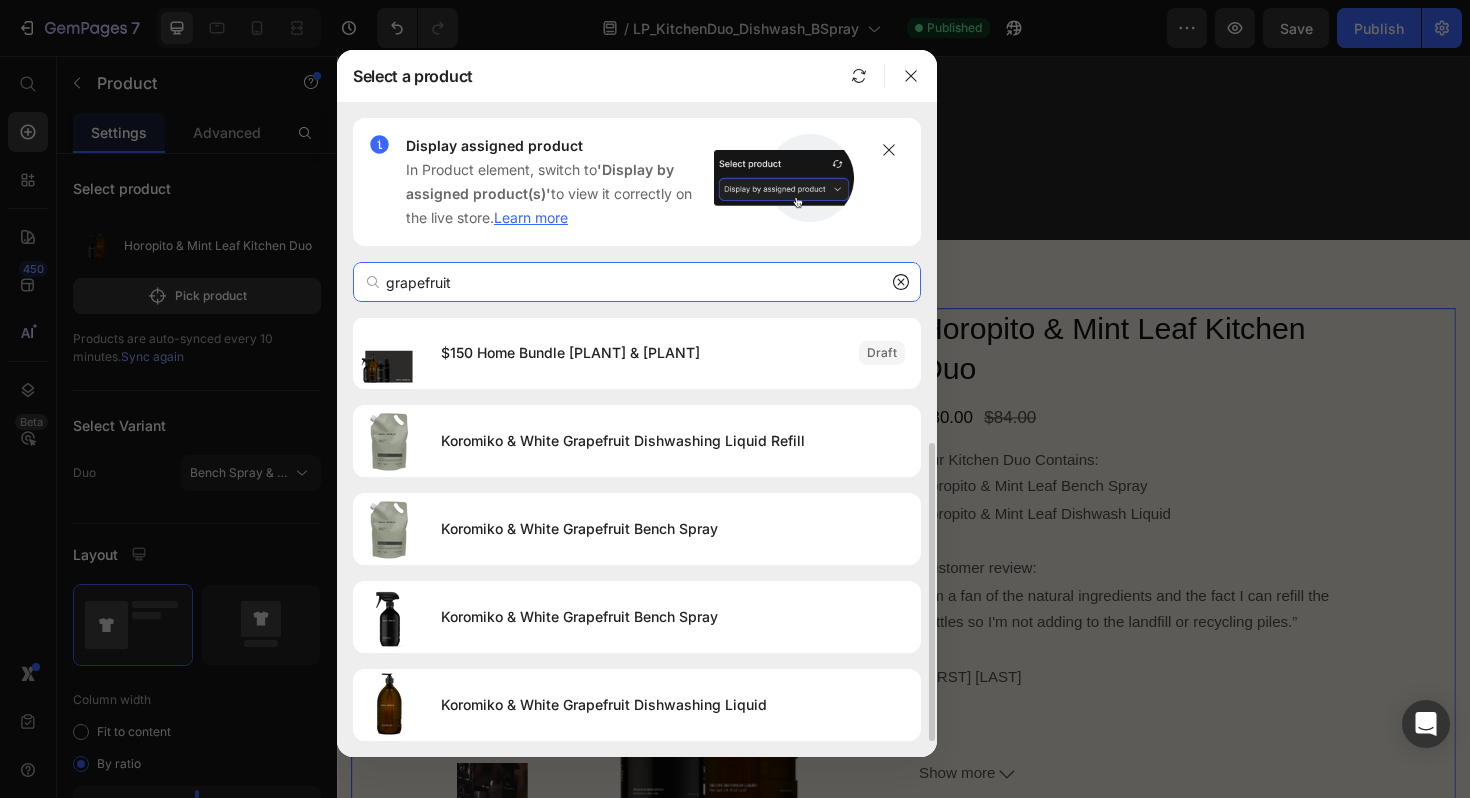 scroll, scrollTop: 0, scrollLeft: 0, axis: both 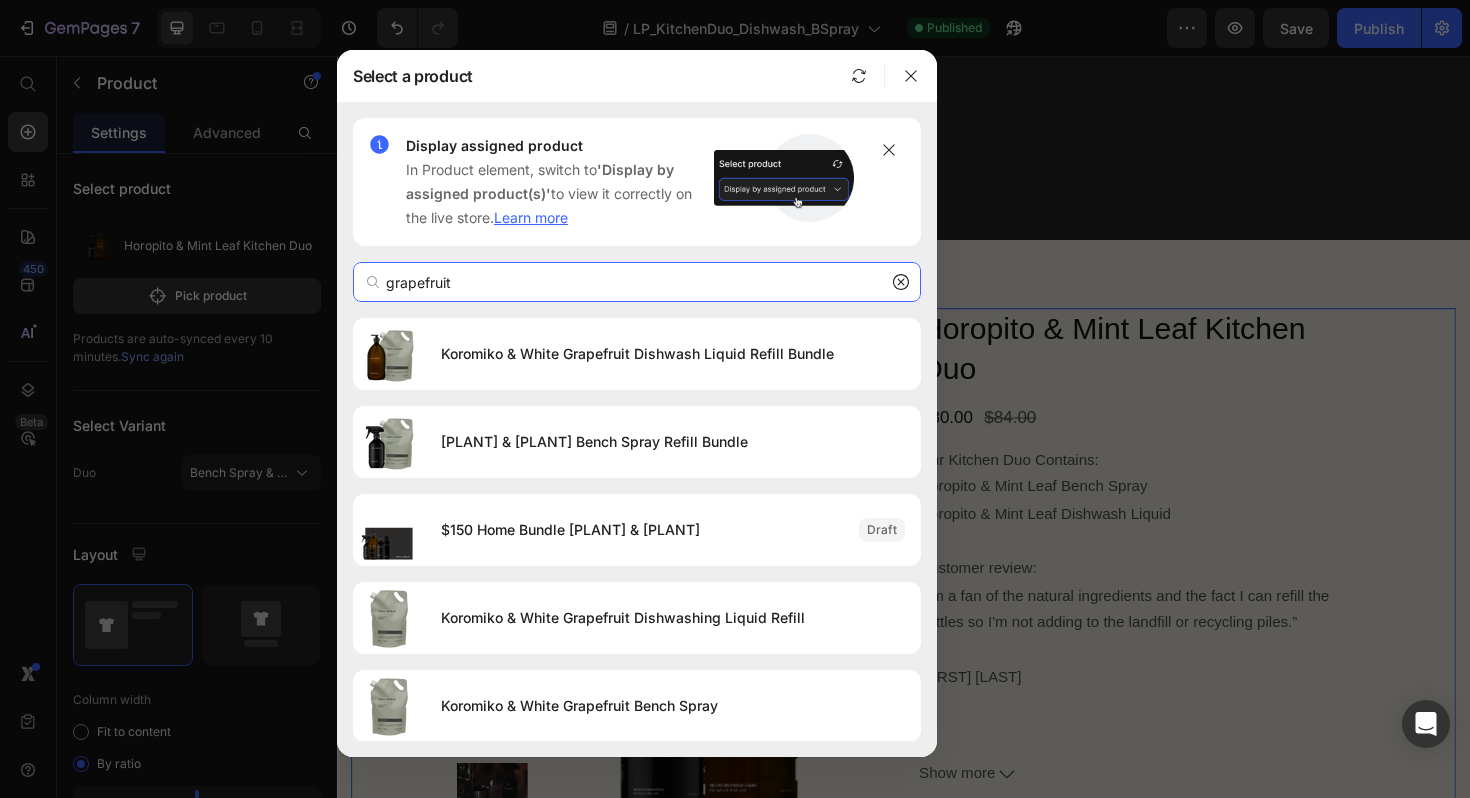 click on "grapefruit" at bounding box center [637, 282] 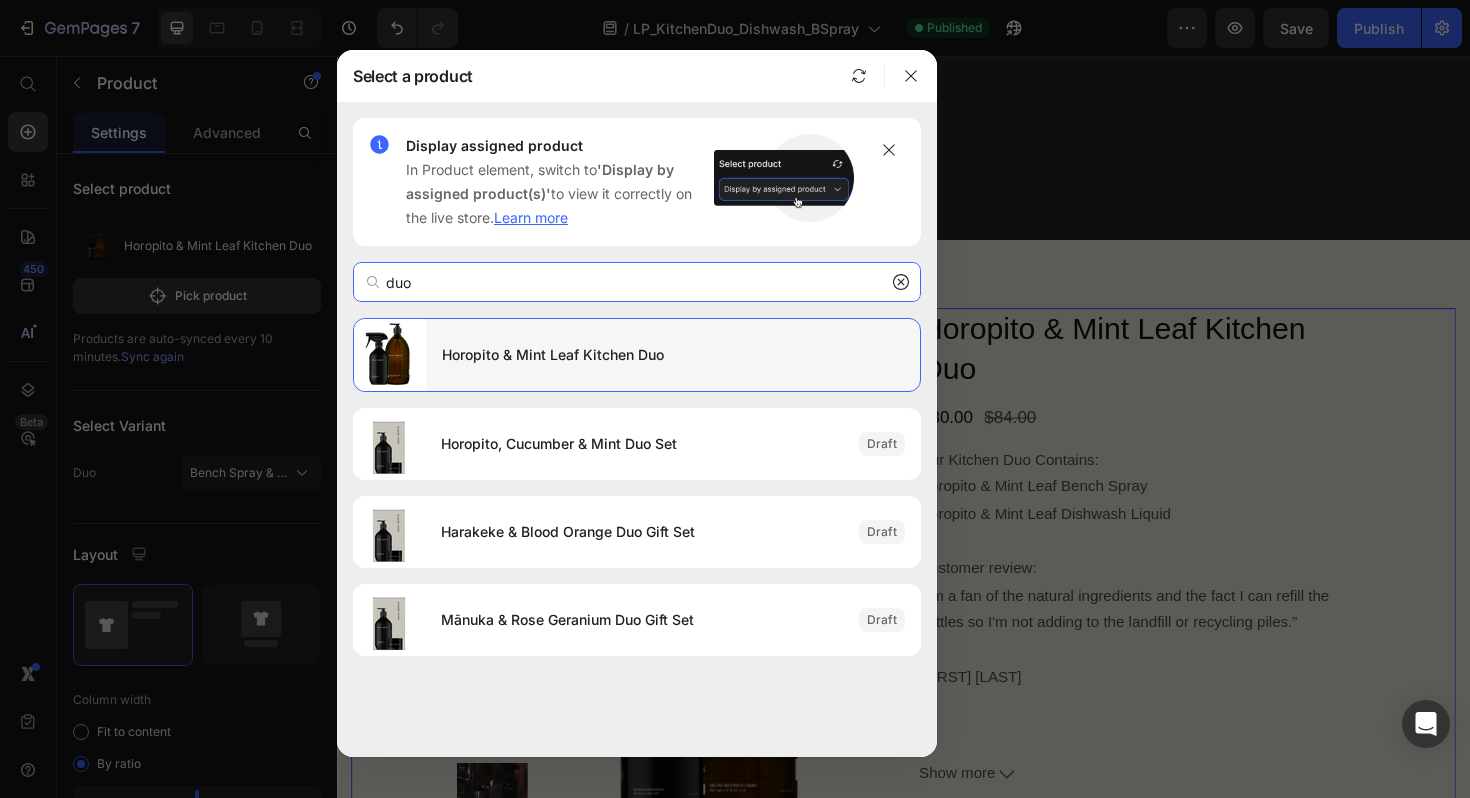 type on "duo" 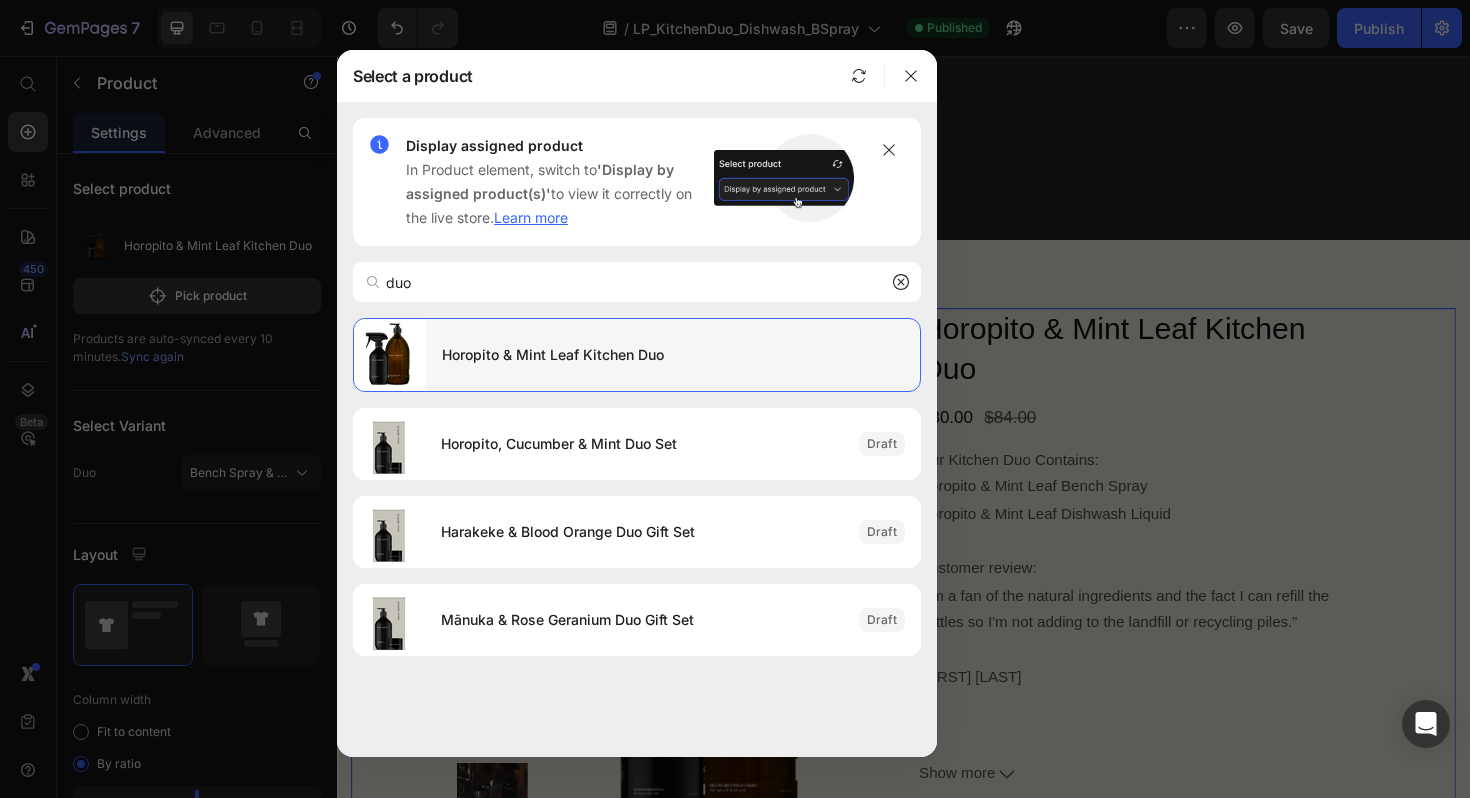 click on "Horopito & Mint Leaf Kitchen Duo" at bounding box center [673, 355] 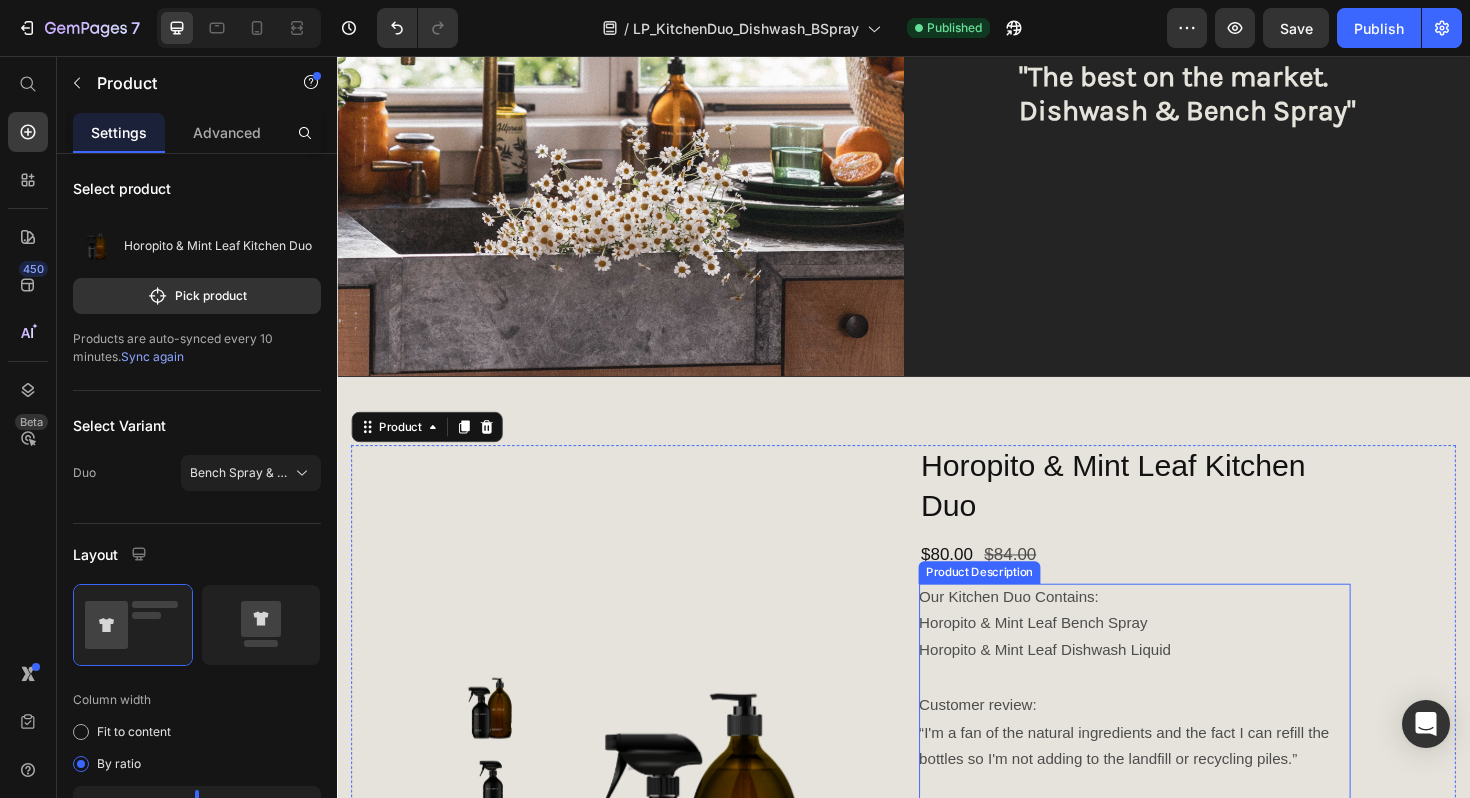 scroll, scrollTop: 0, scrollLeft: 0, axis: both 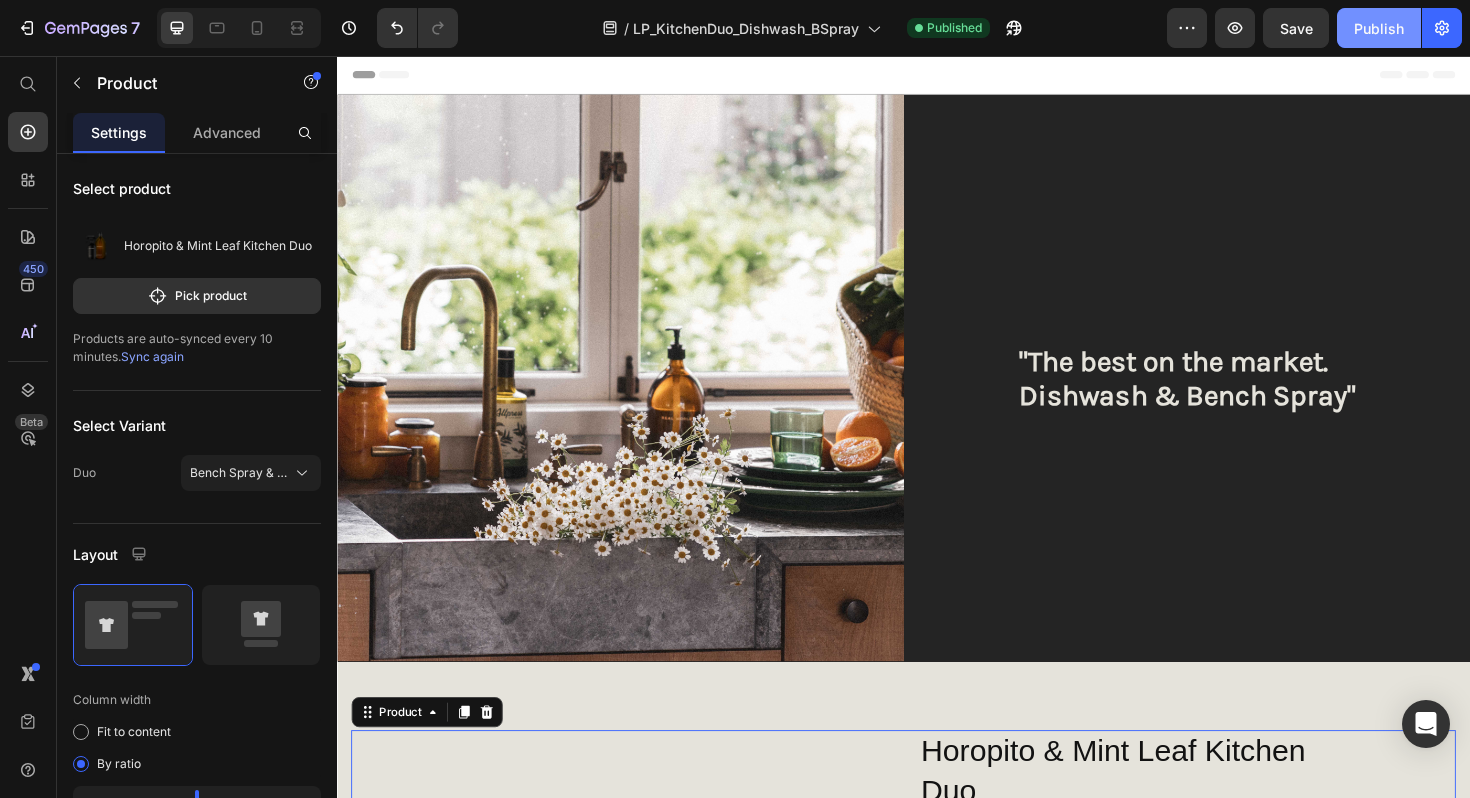 click on "Publish" at bounding box center (1379, 28) 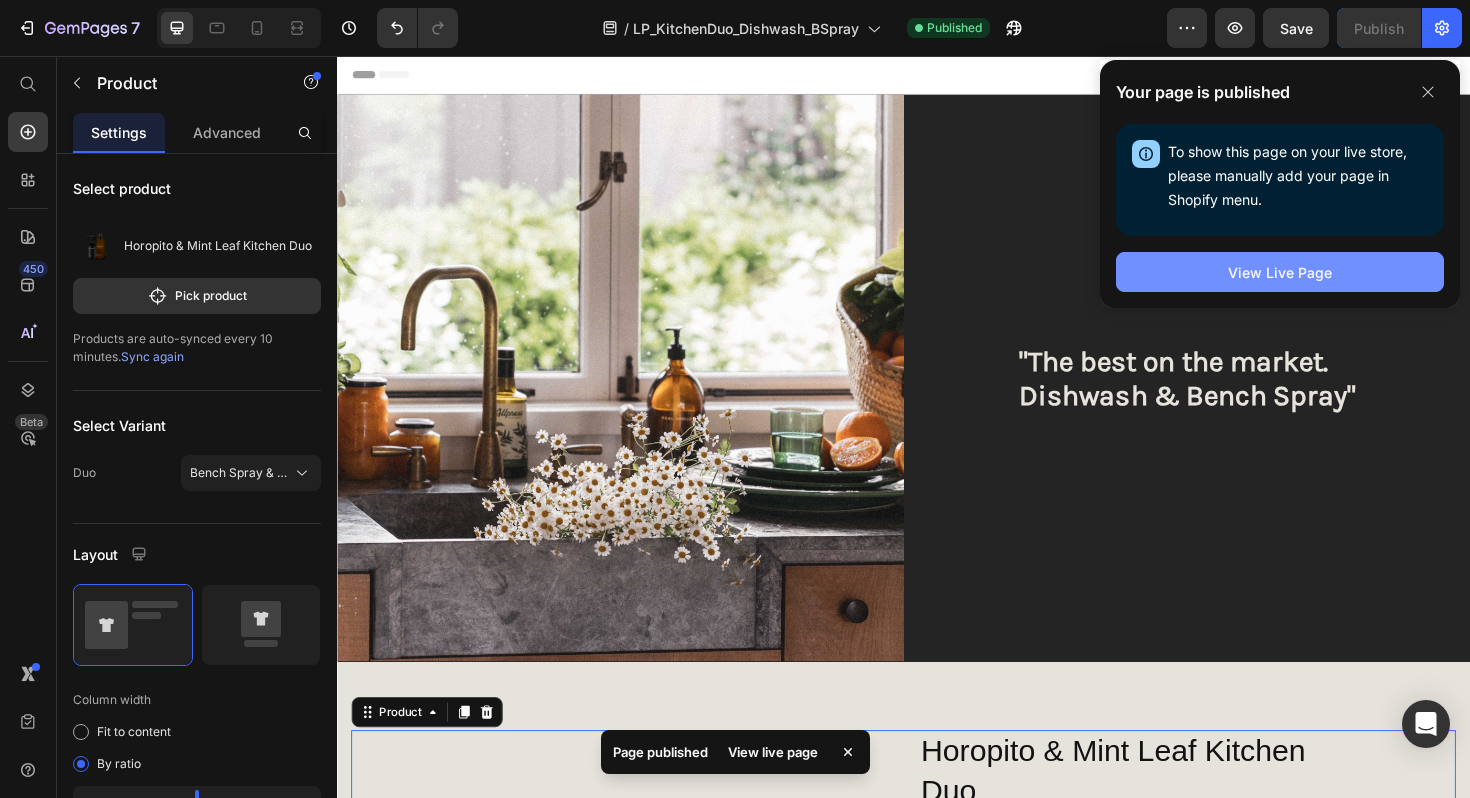 click on "View Live Page" at bounding box center [1280, 272] 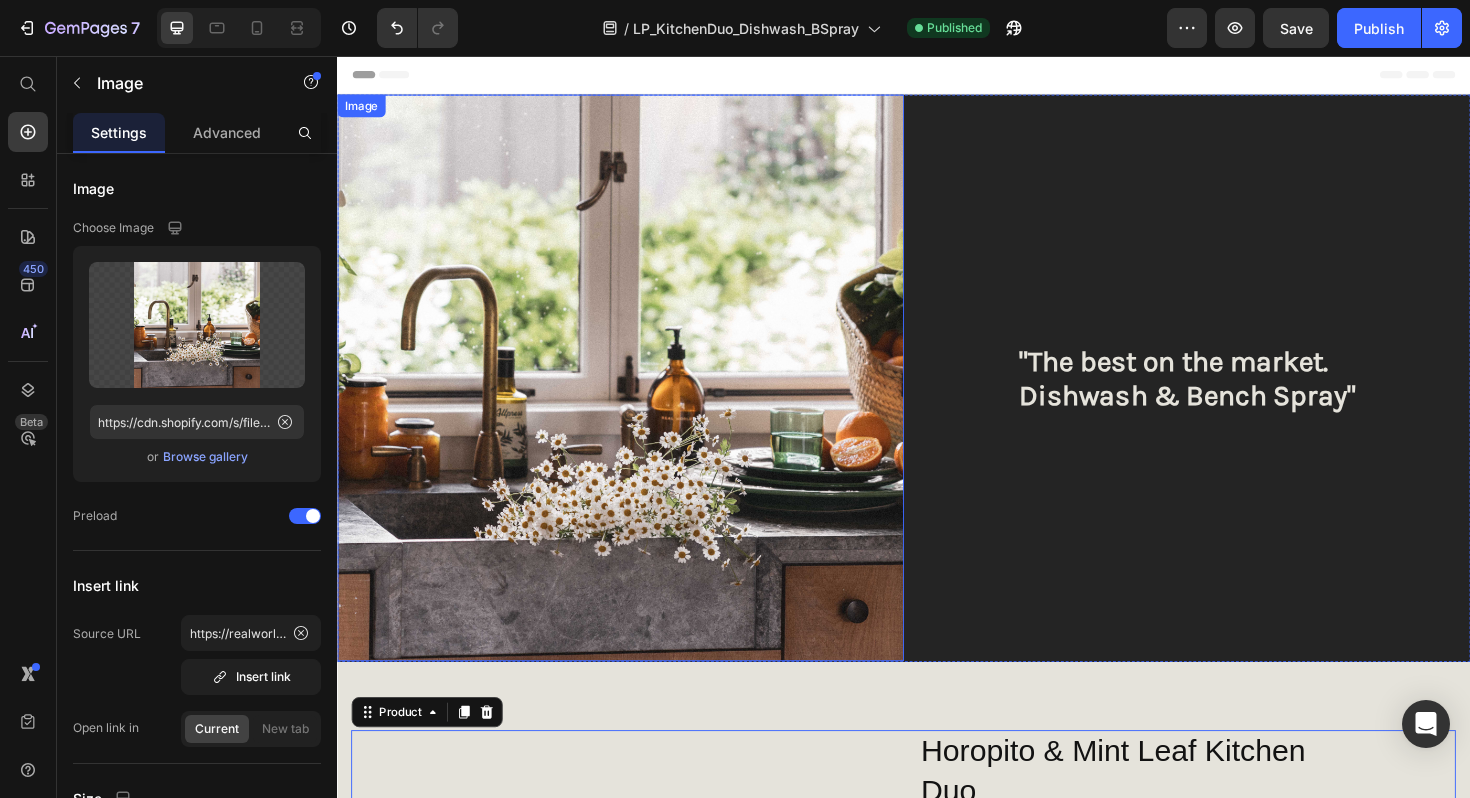 click at bounding box center (637, 397) 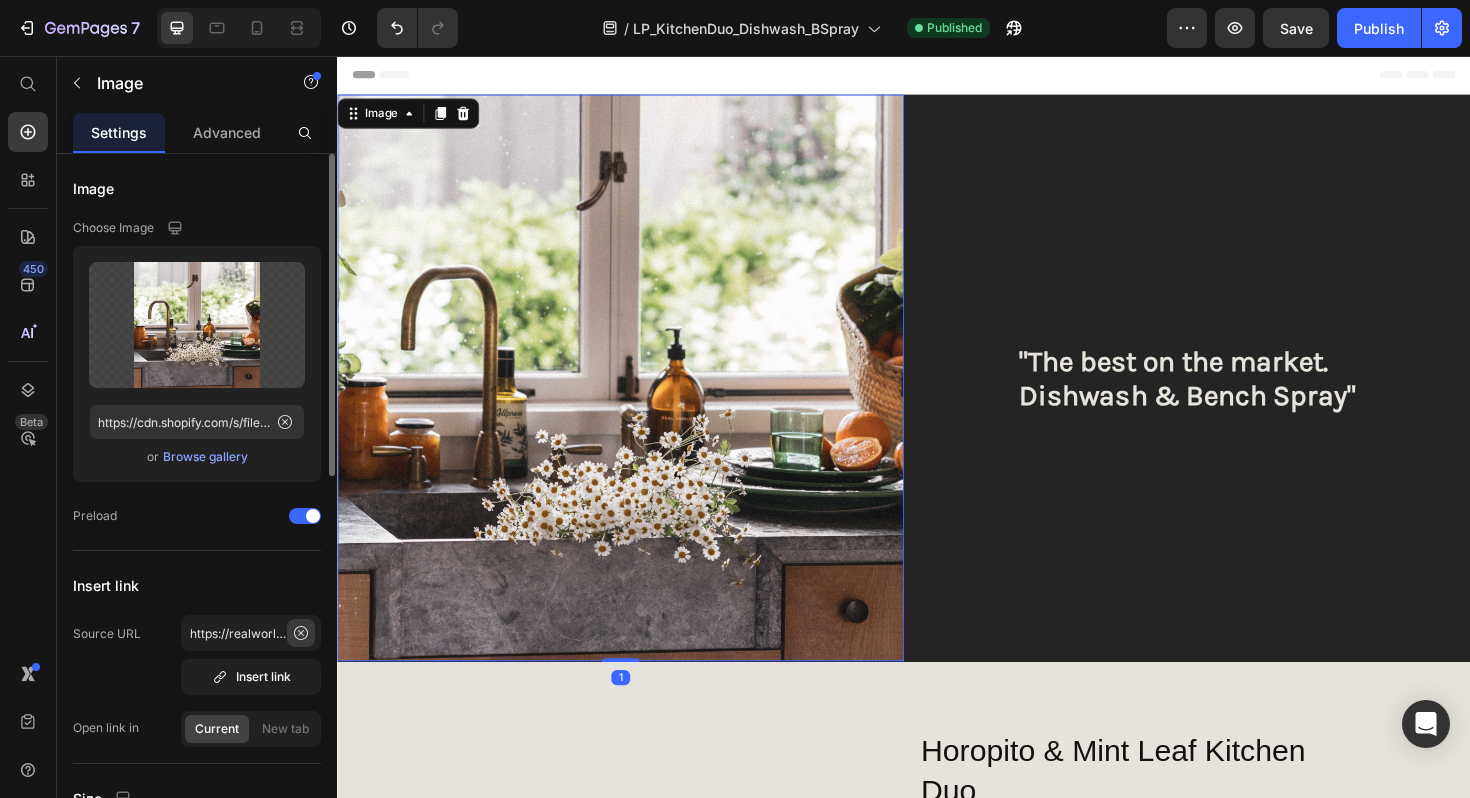 click 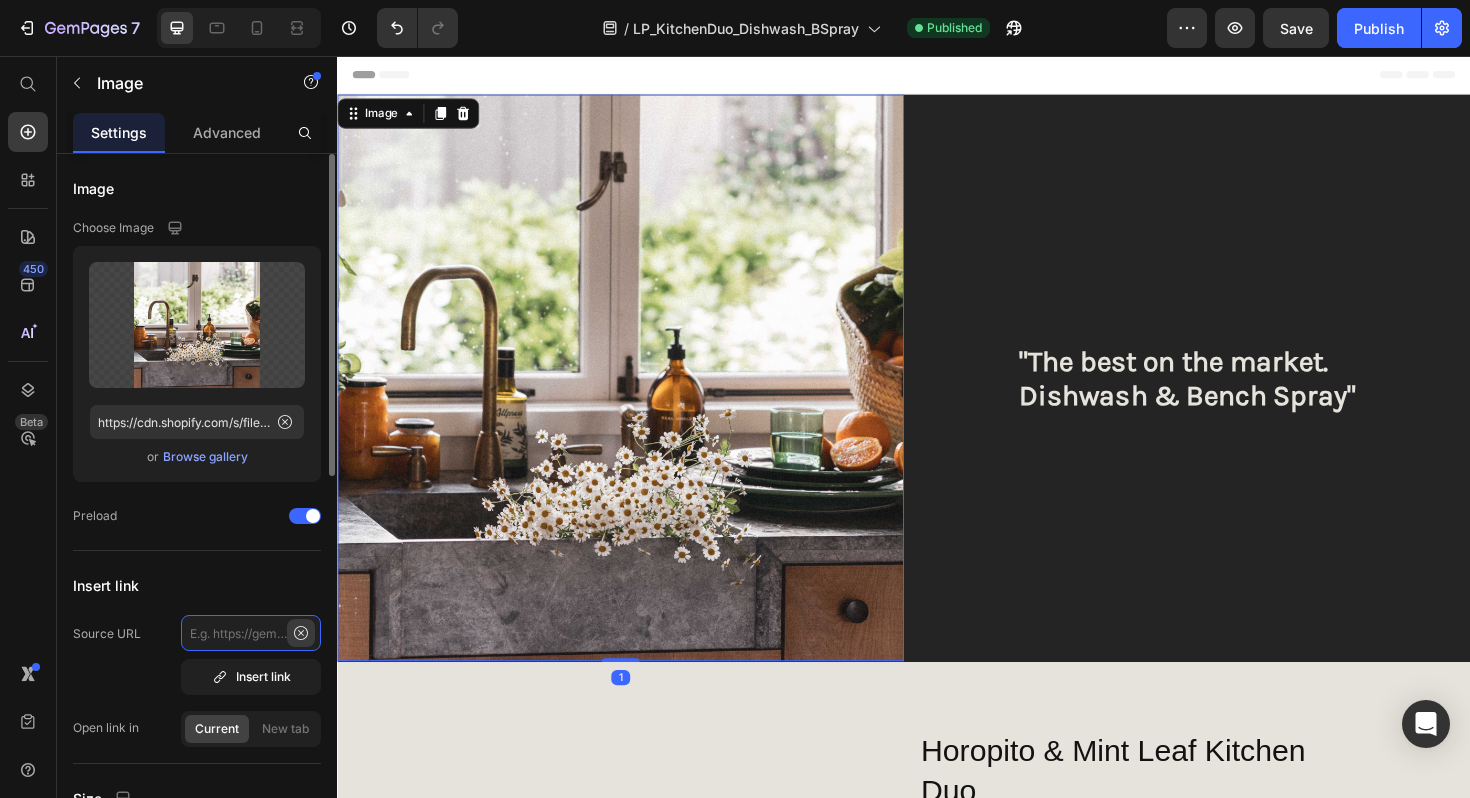 scroll, scrollTop: 0, scrollLeft: 0, axis: both 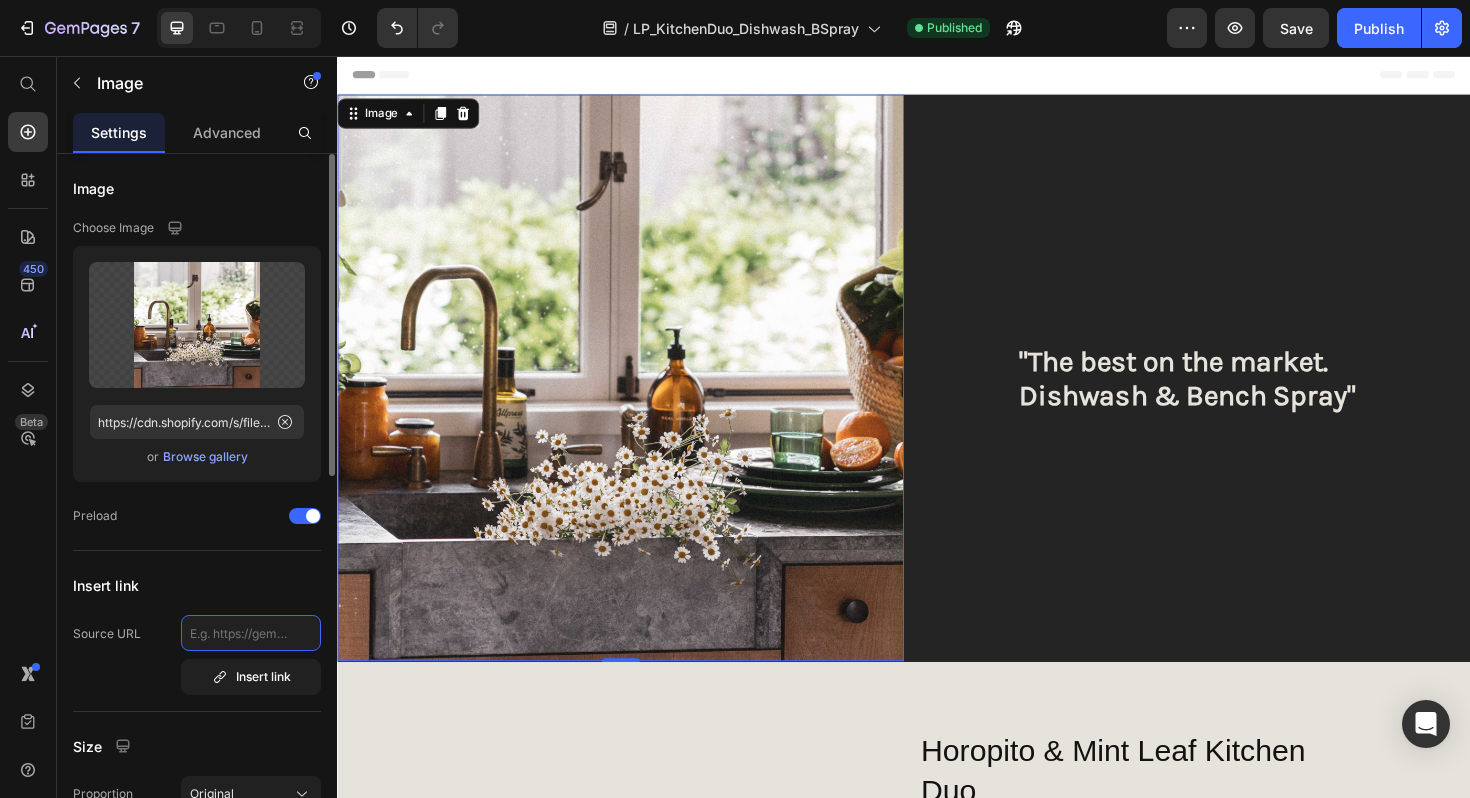 click 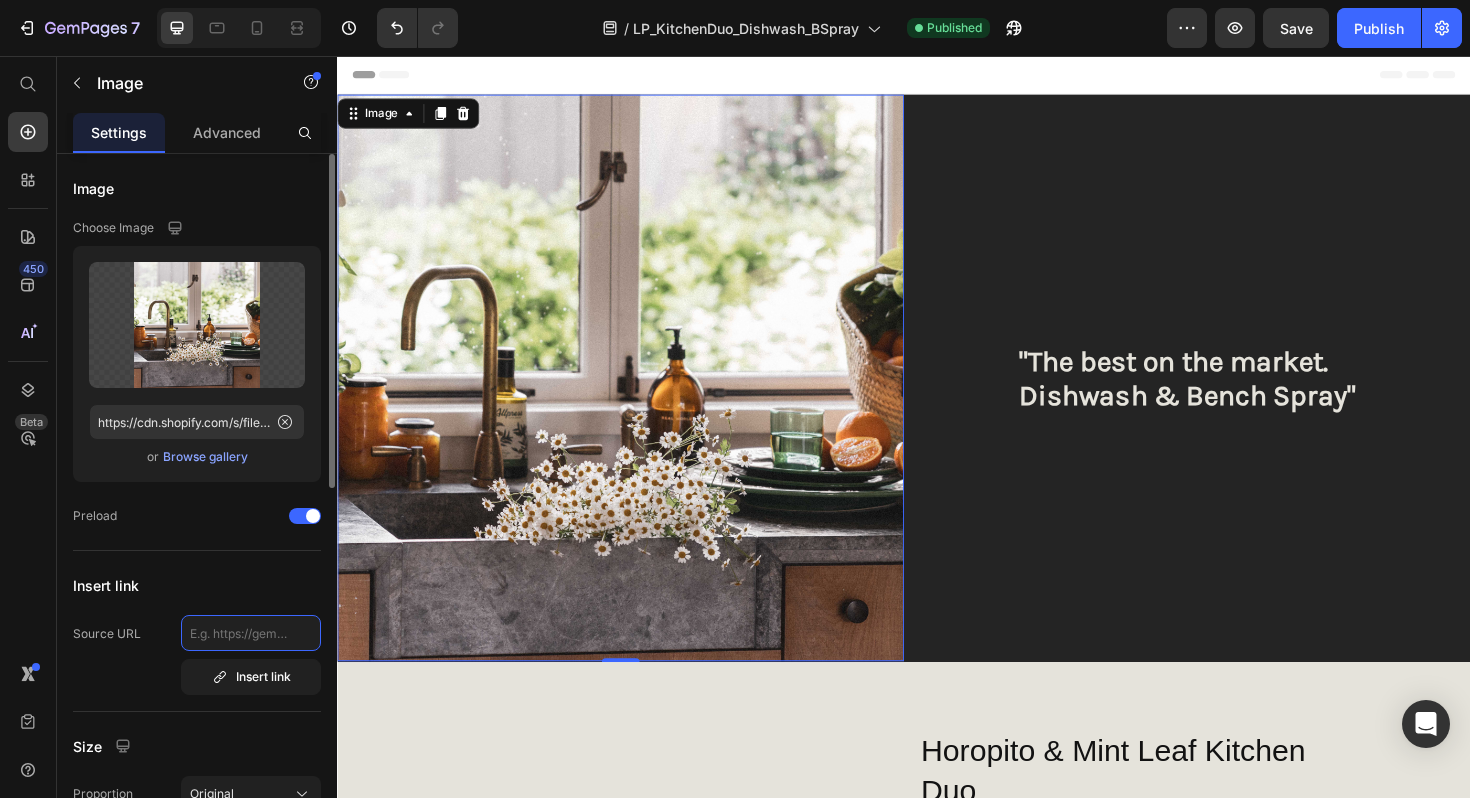 paste on "https://realworldnz.com/collections/bench-spray/products/horopito-mint-leaf-kitchen-duo" 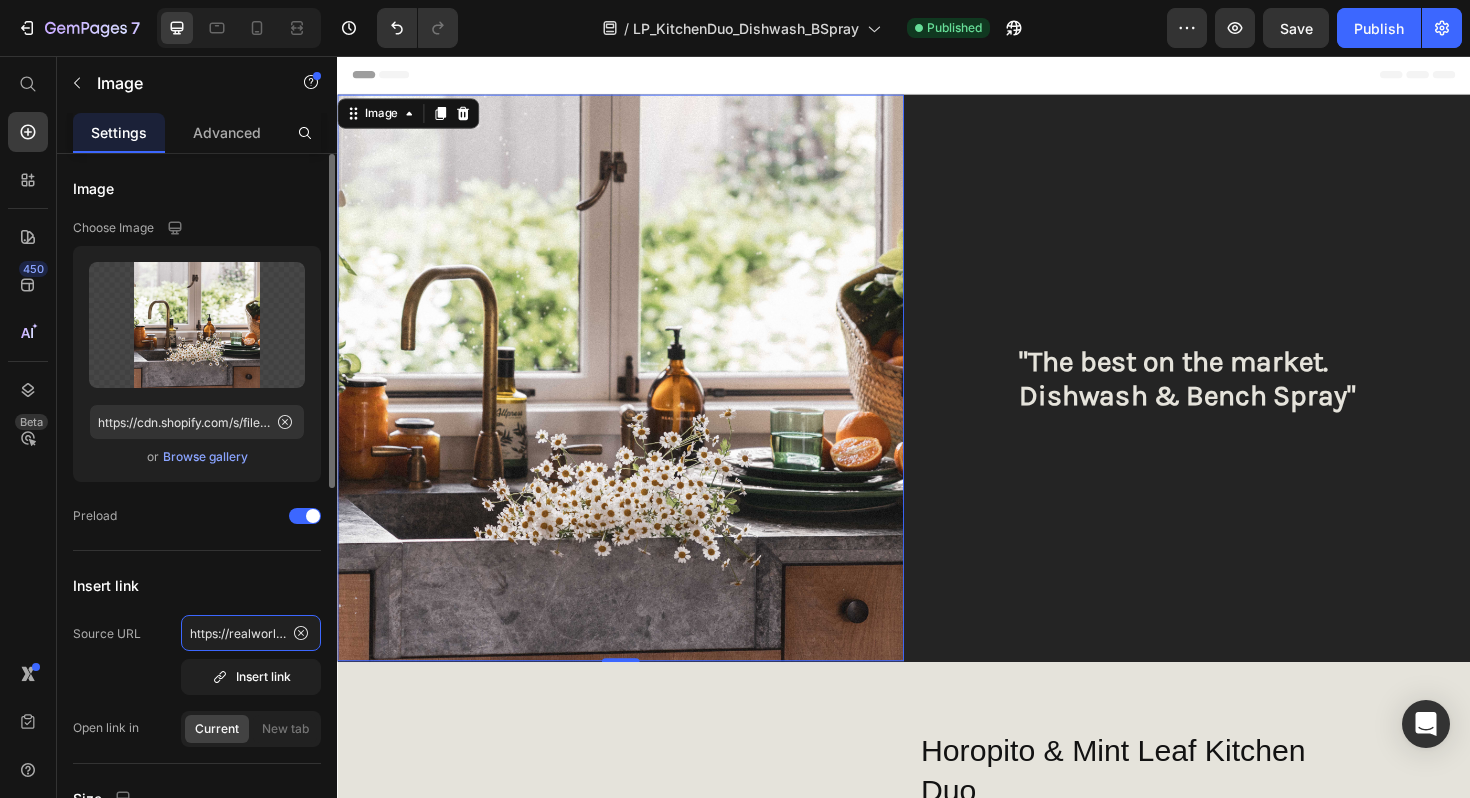 scroll, scrollTop: 0, scrollLeft: 414, axis: horizontal 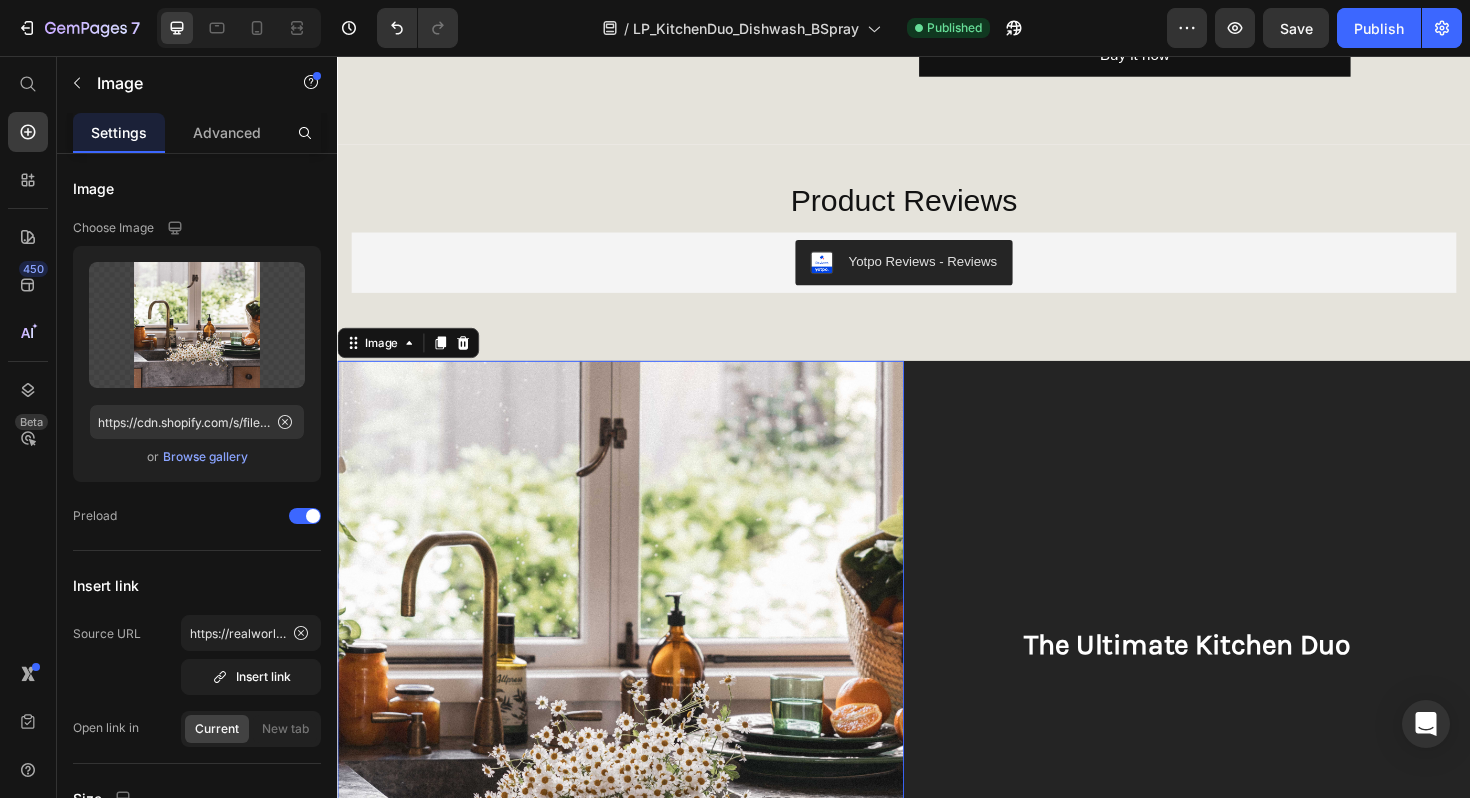 click at bounding box center [637, 679] 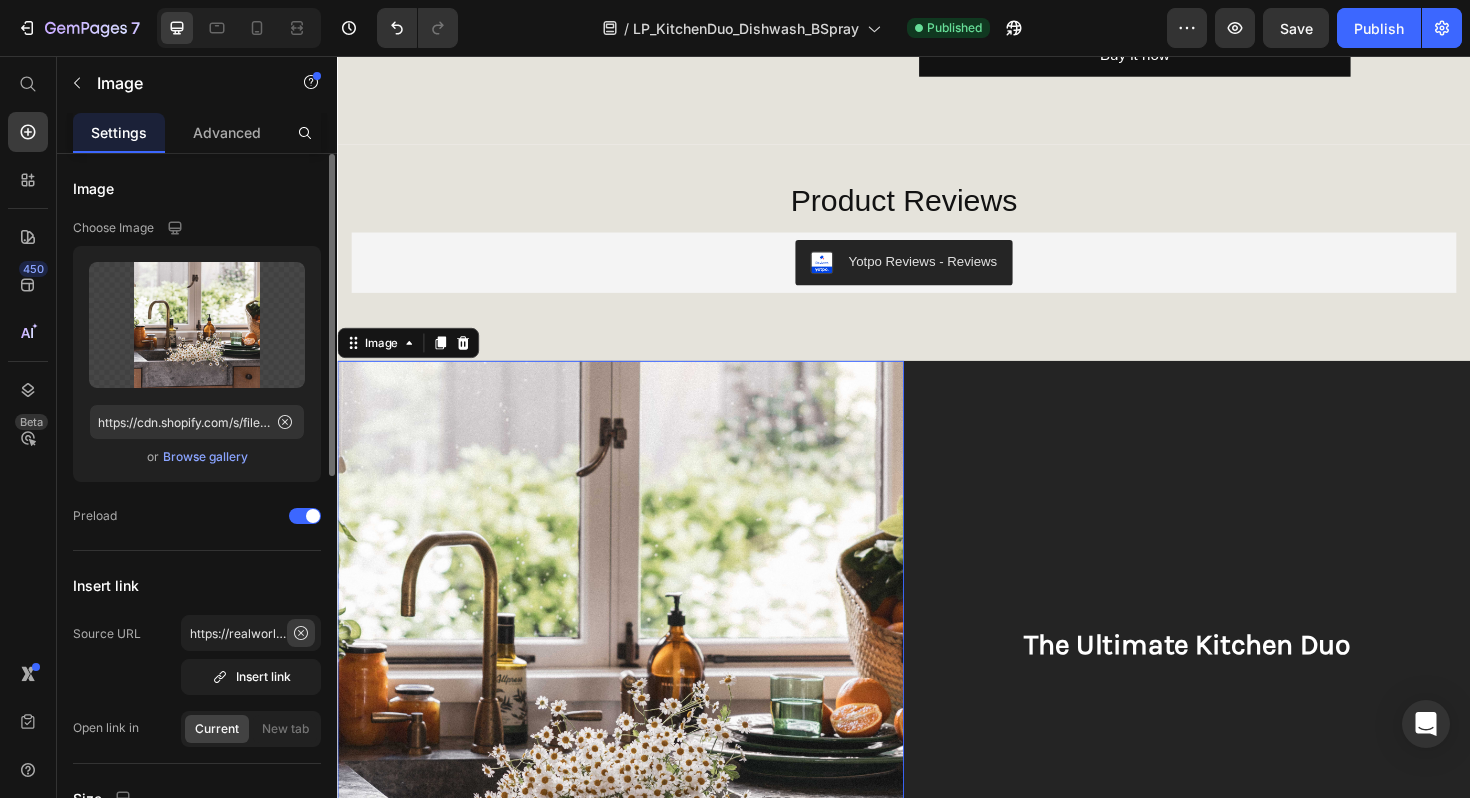 click 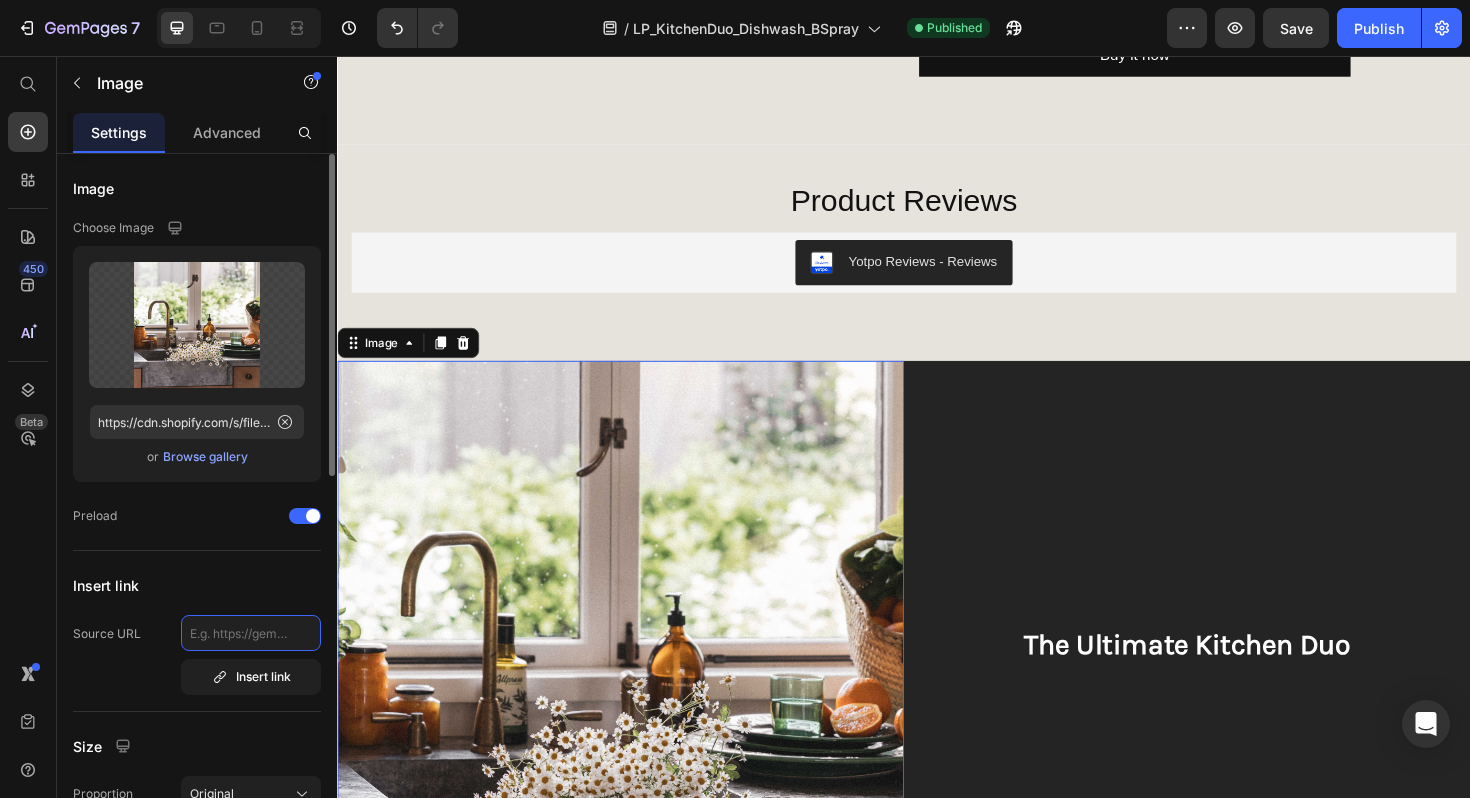 scroll, scrollTop: 0, scrollLeft: 0, axis: both 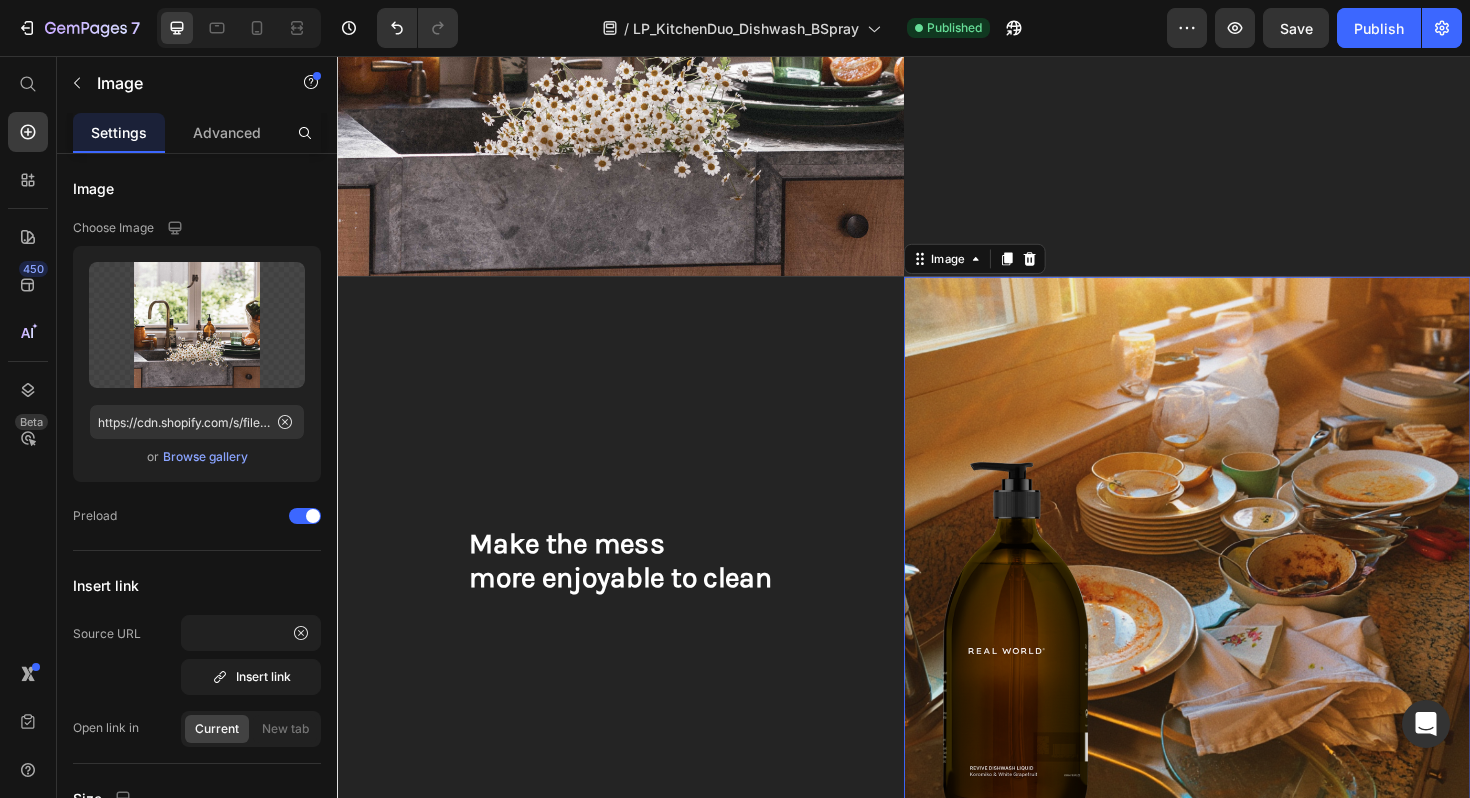 click at bounding box center [1237, 590] 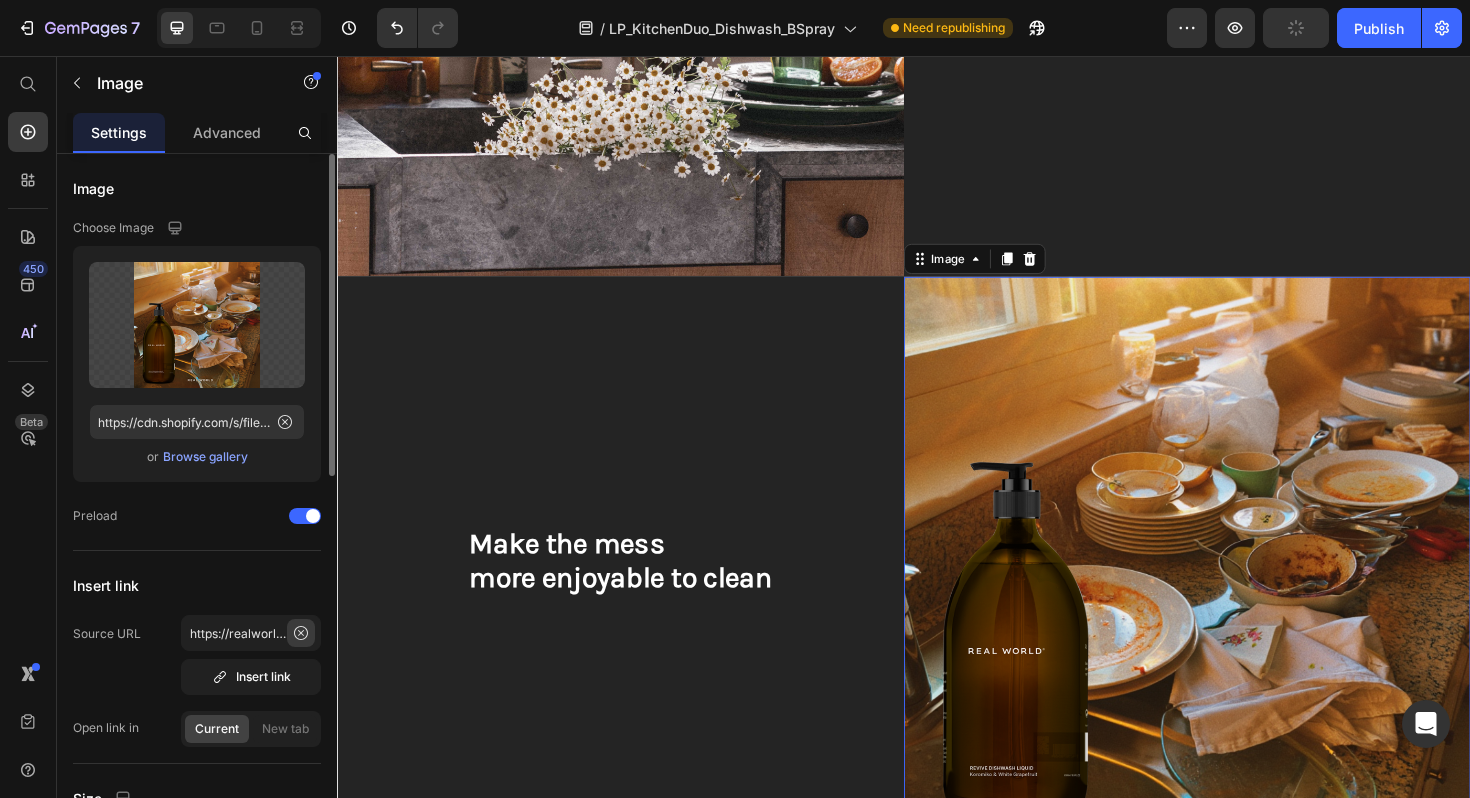 click 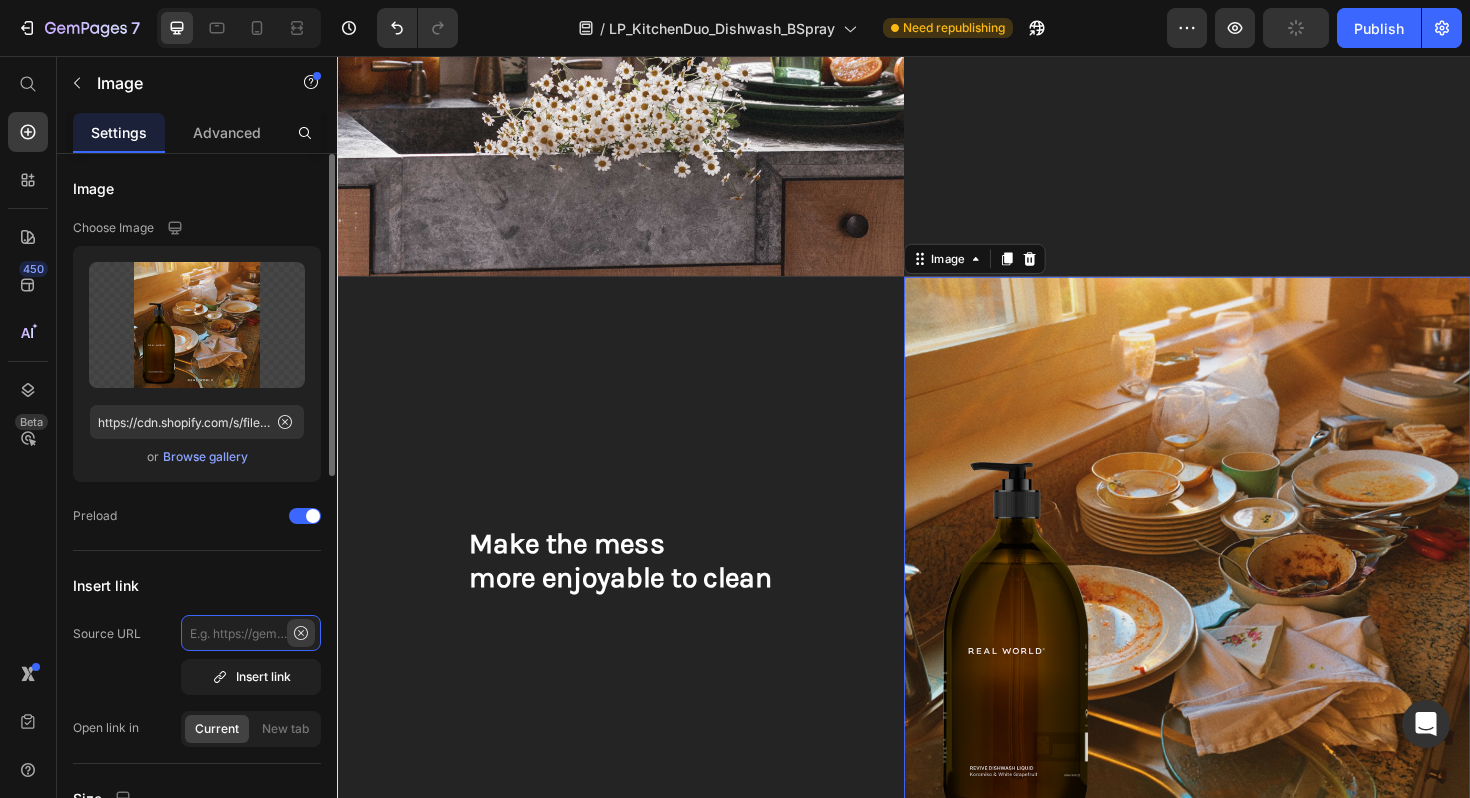 scroll, scrollTop: 0, scrollLeft: 0, axis: both 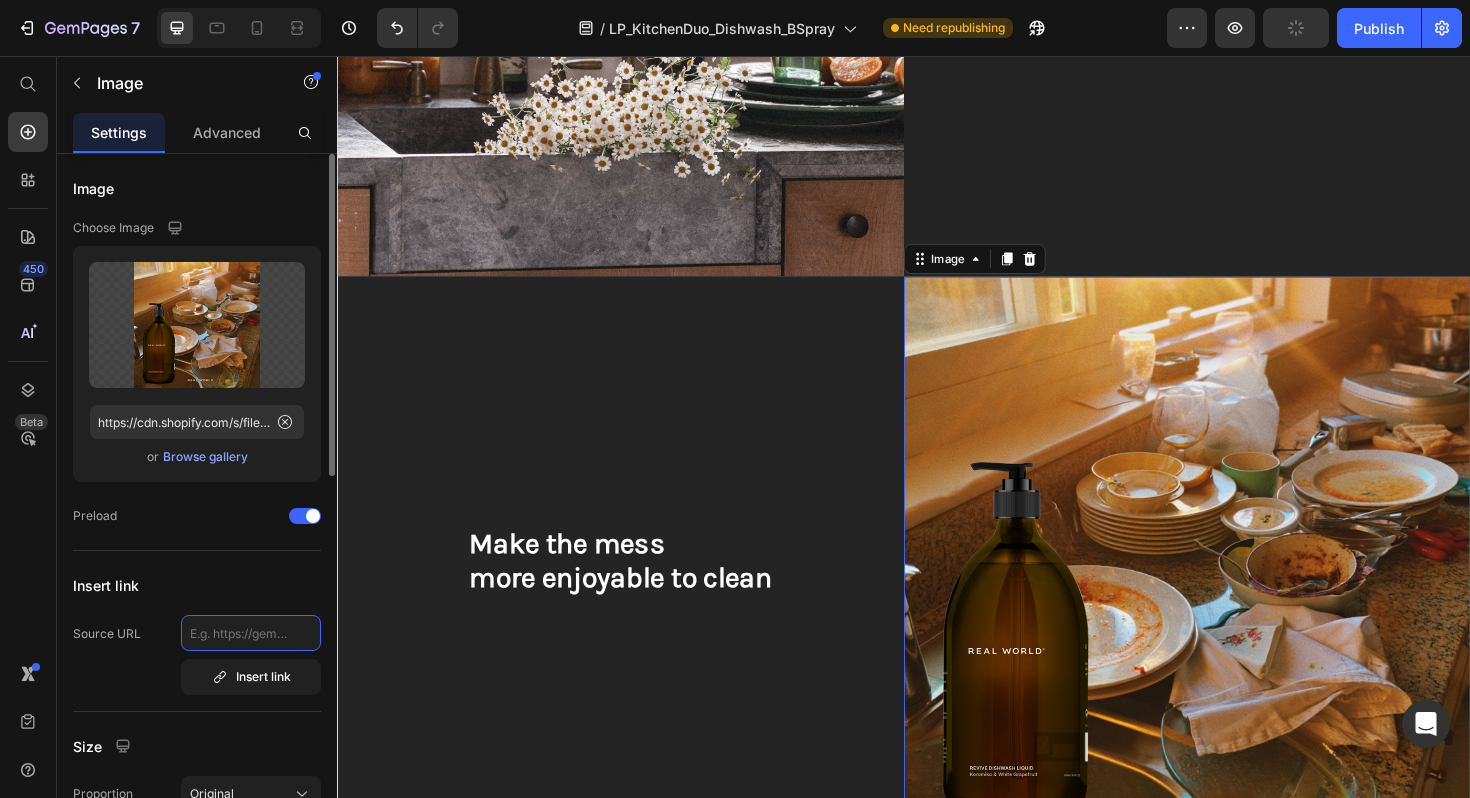 click 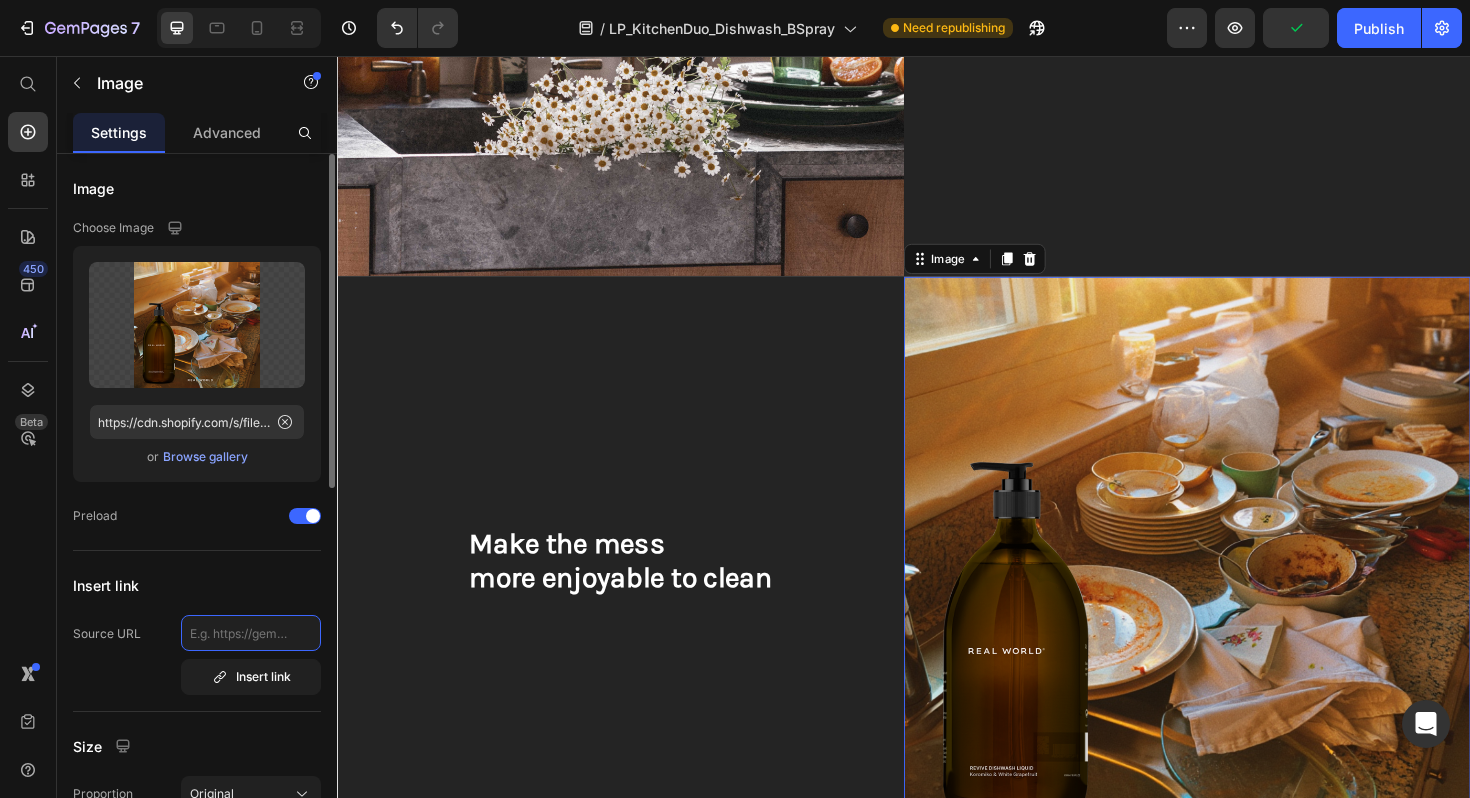 paste on "https://realworldnz.com/collections/bench-spray/products/horopito-mint-leaf-kitchen-duo" 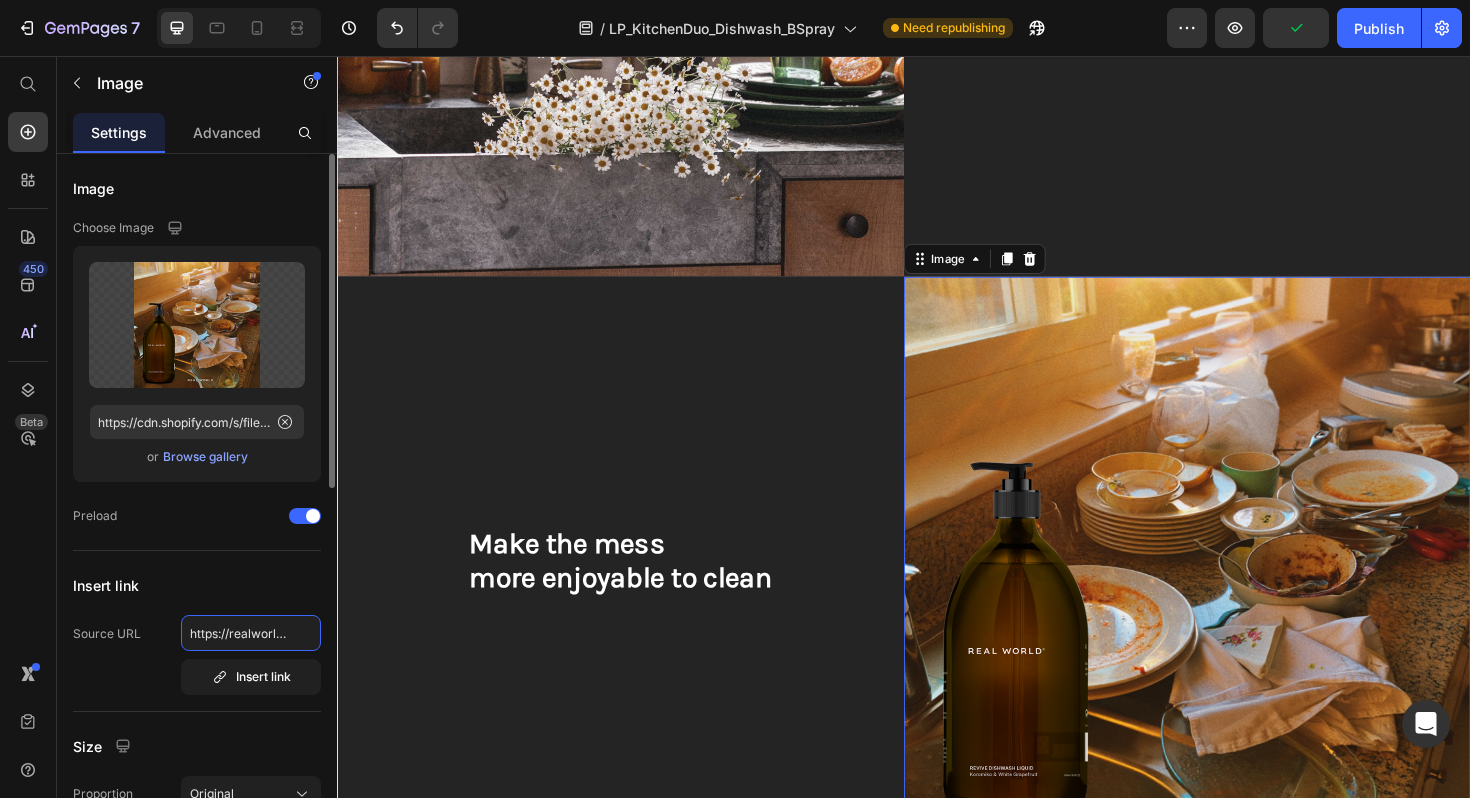 scroll, scrollTop: 0, scrollLeft: 414, axis: horizontal 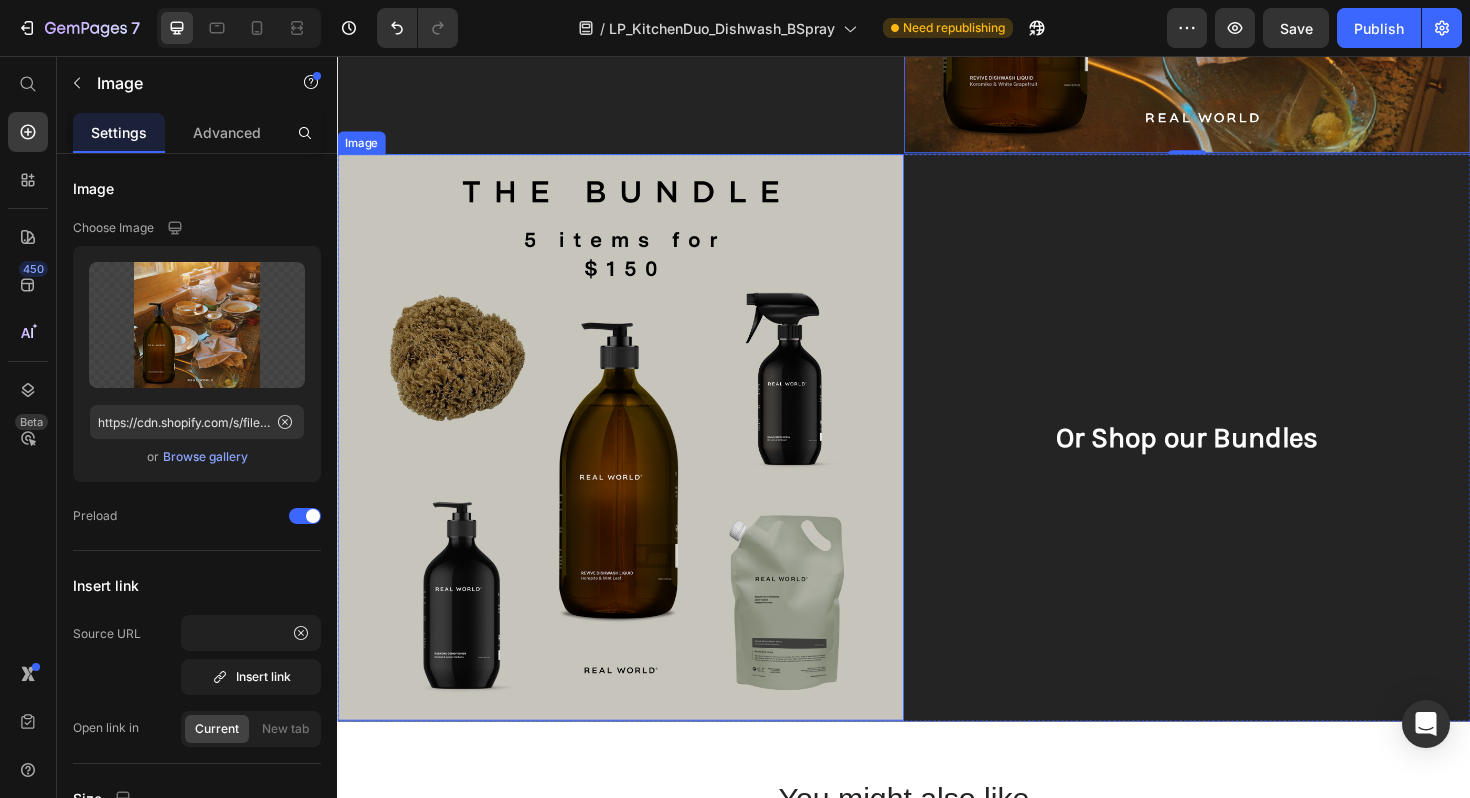 click at bounding box center (637, 460) 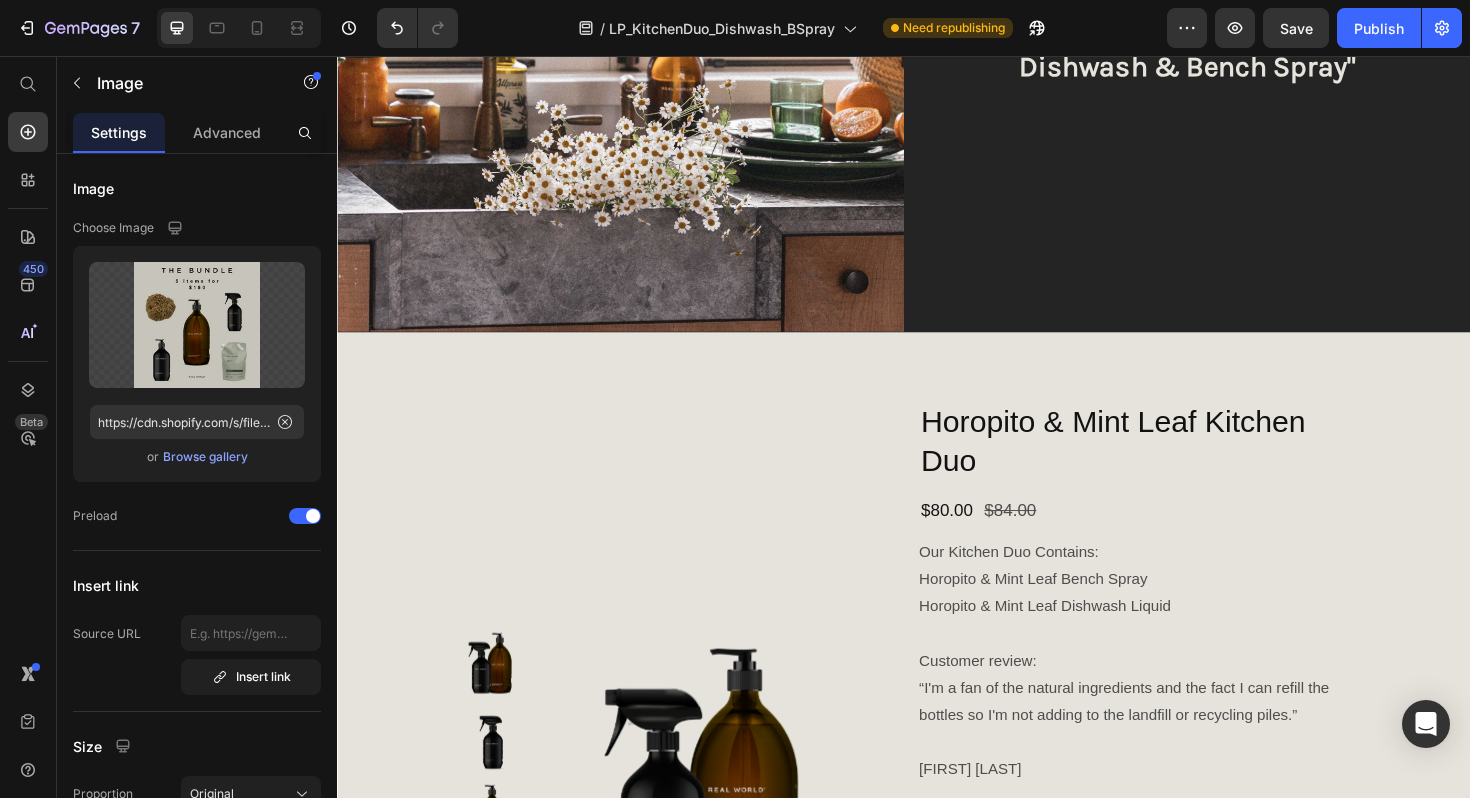 scroll, scrollTop: 0, scrollLeft: 0, axis: both 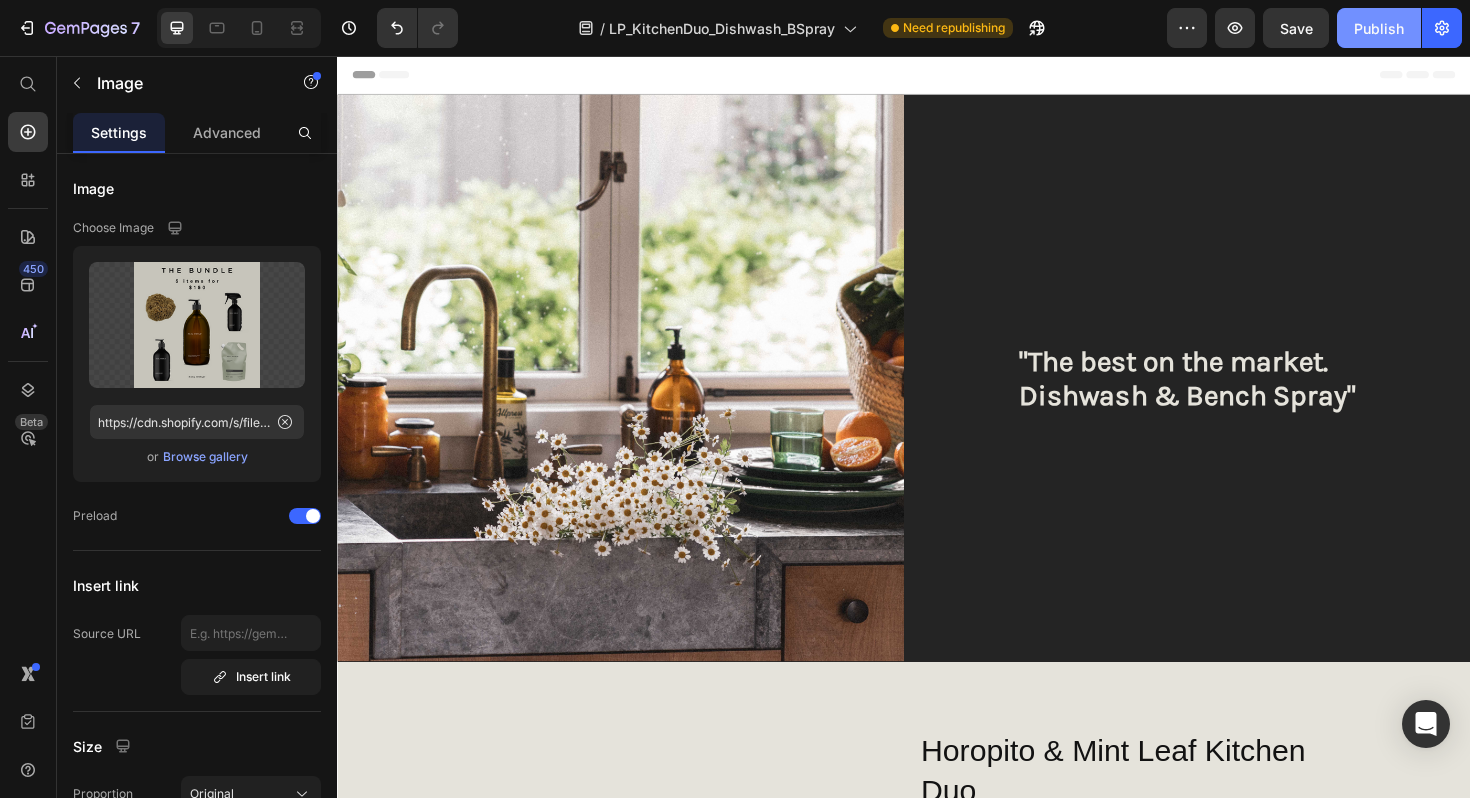 click on "Publish" at bounding box center (1379, 28) 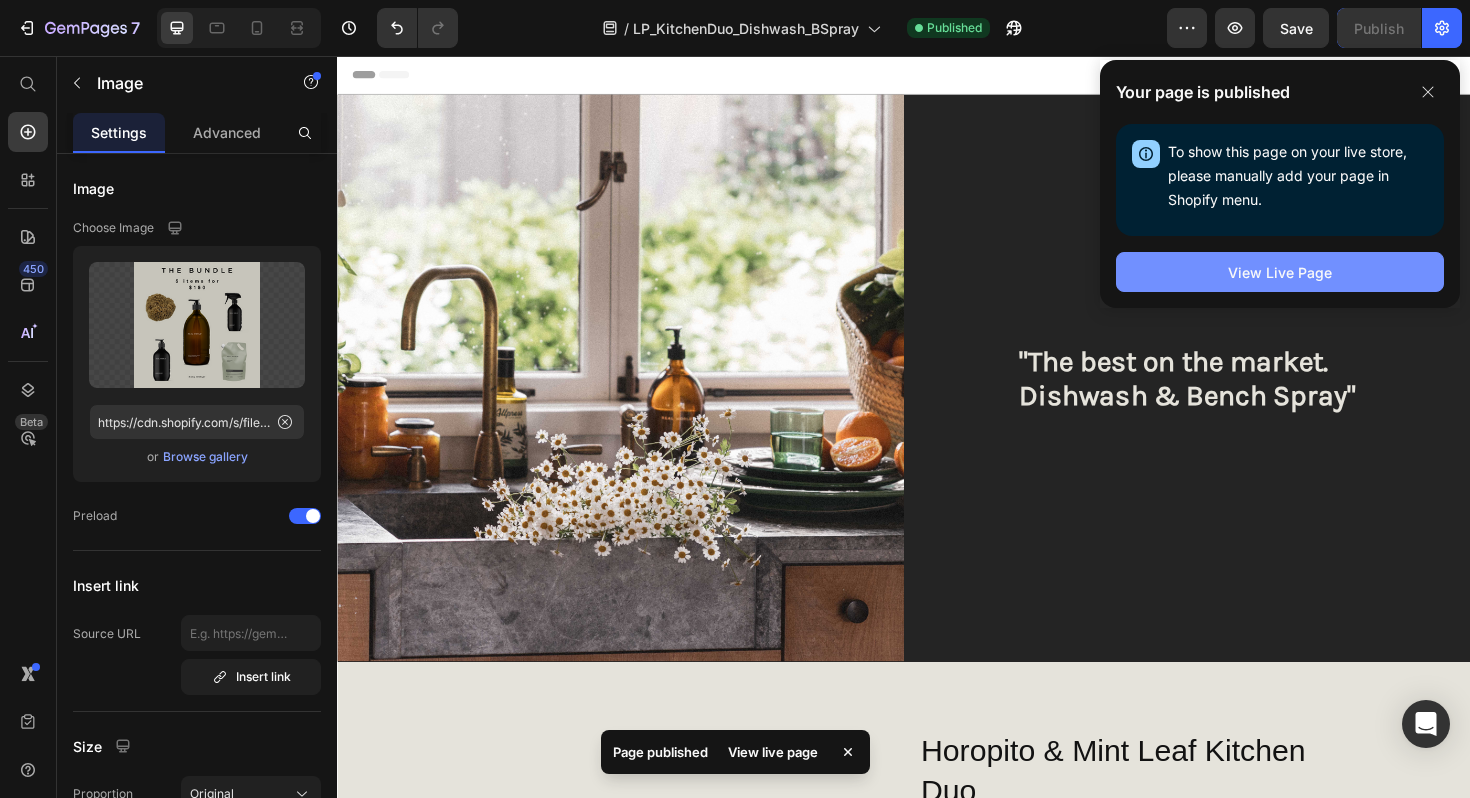 click on "View Live Page" at bounding box center [1280, 272] 